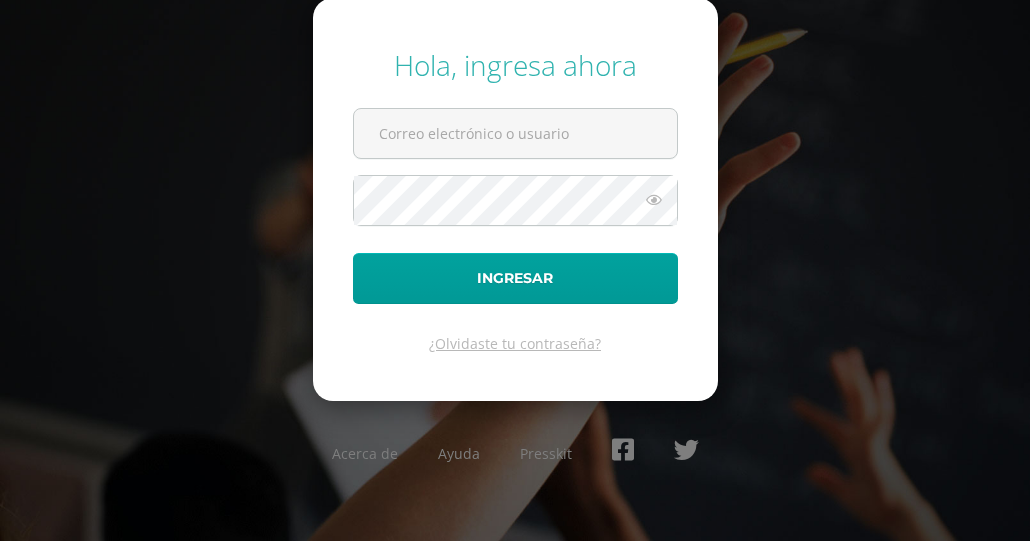 scroll, scrollTop: 0, scrollLeft: 0, axis: both 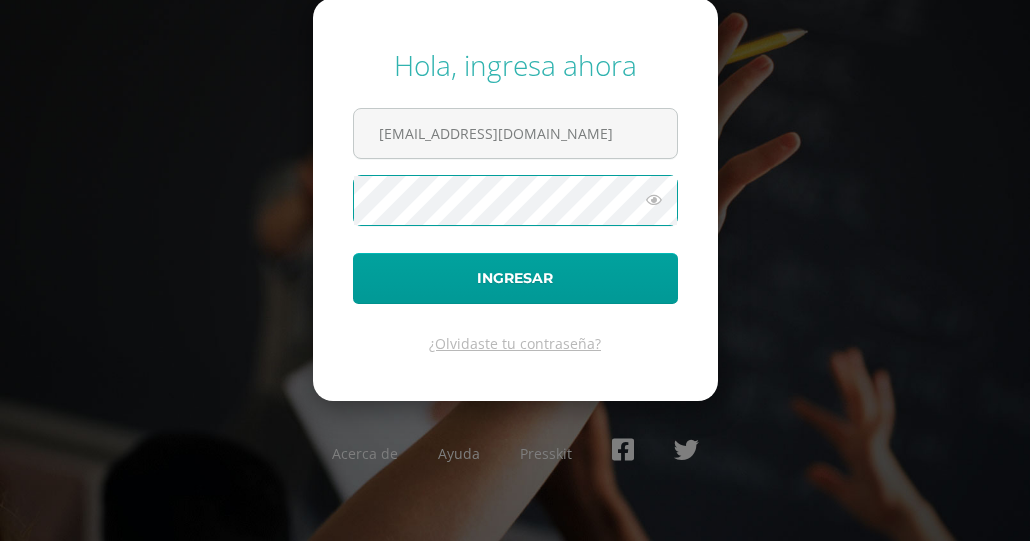click on "Ingresar" at bounding box center [515, 278] 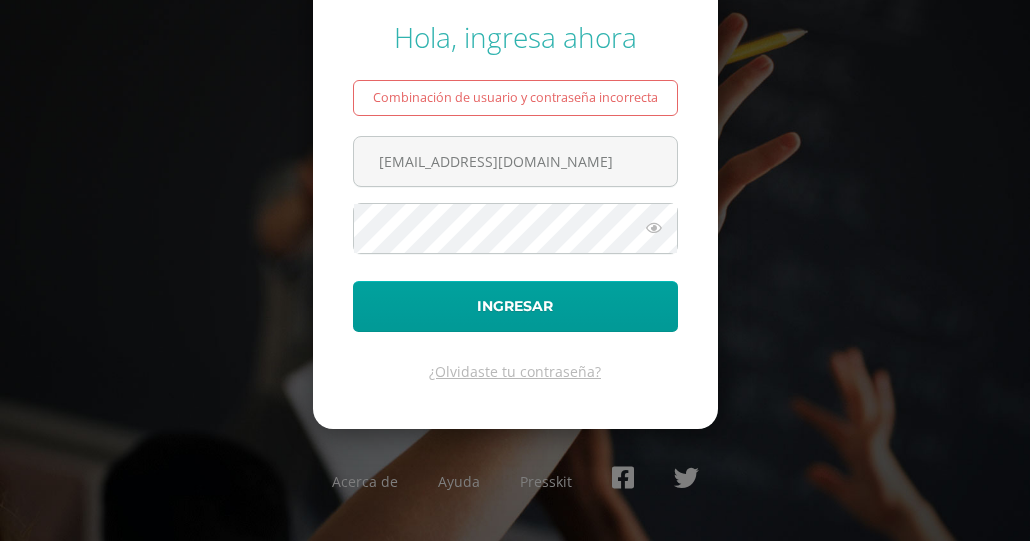 scroll, scrollTop: 0, scrollLeft: 0, axis: both 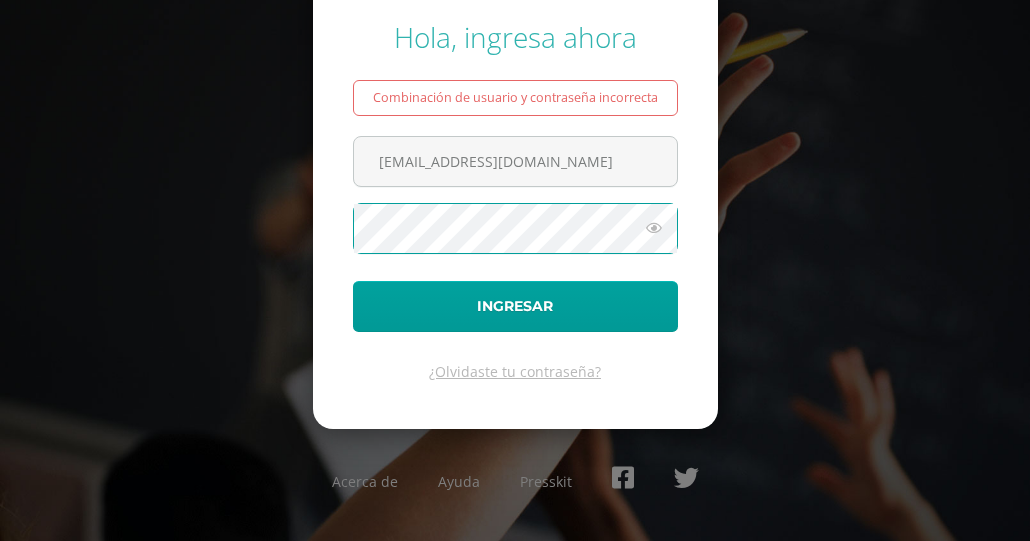 click at bounding box center [654, 228] 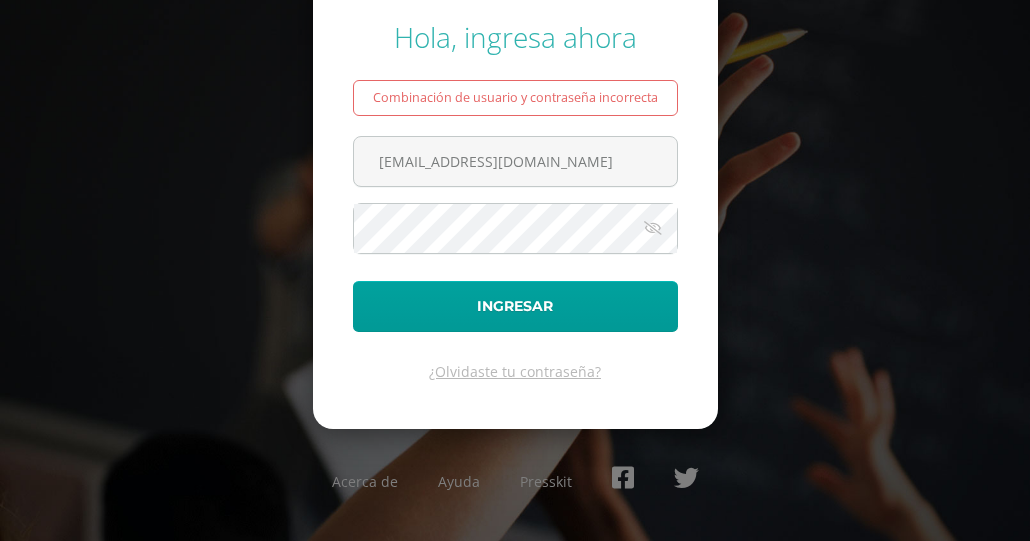 click at bounding box center (653, 228) 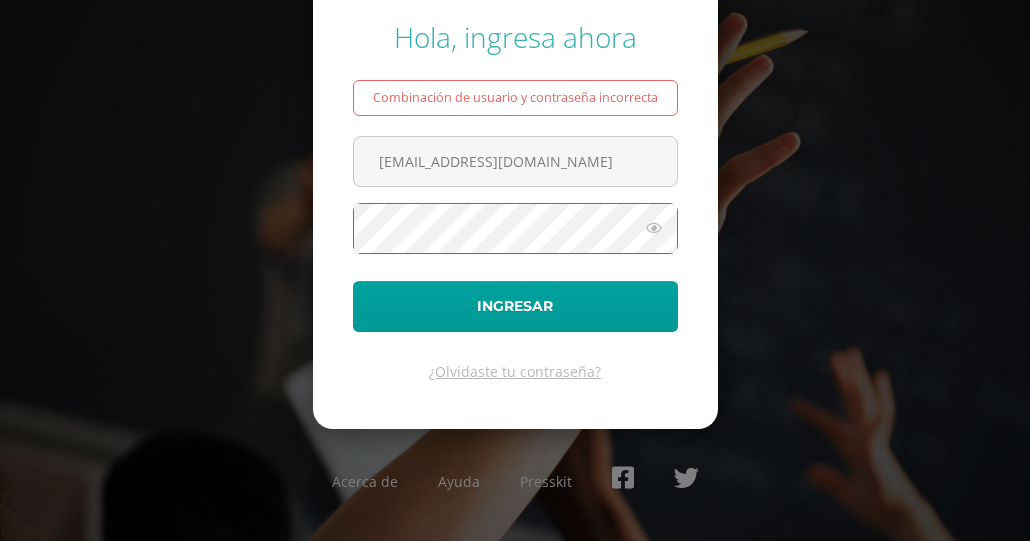 click at bounding box center [654, 228] 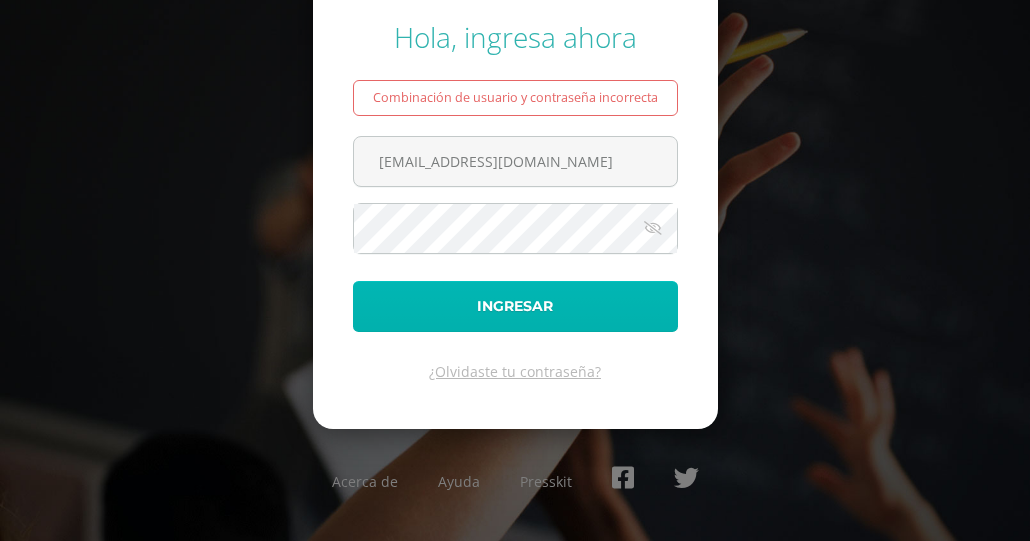 click on "Ingresar" at bounding box center [515, 306] 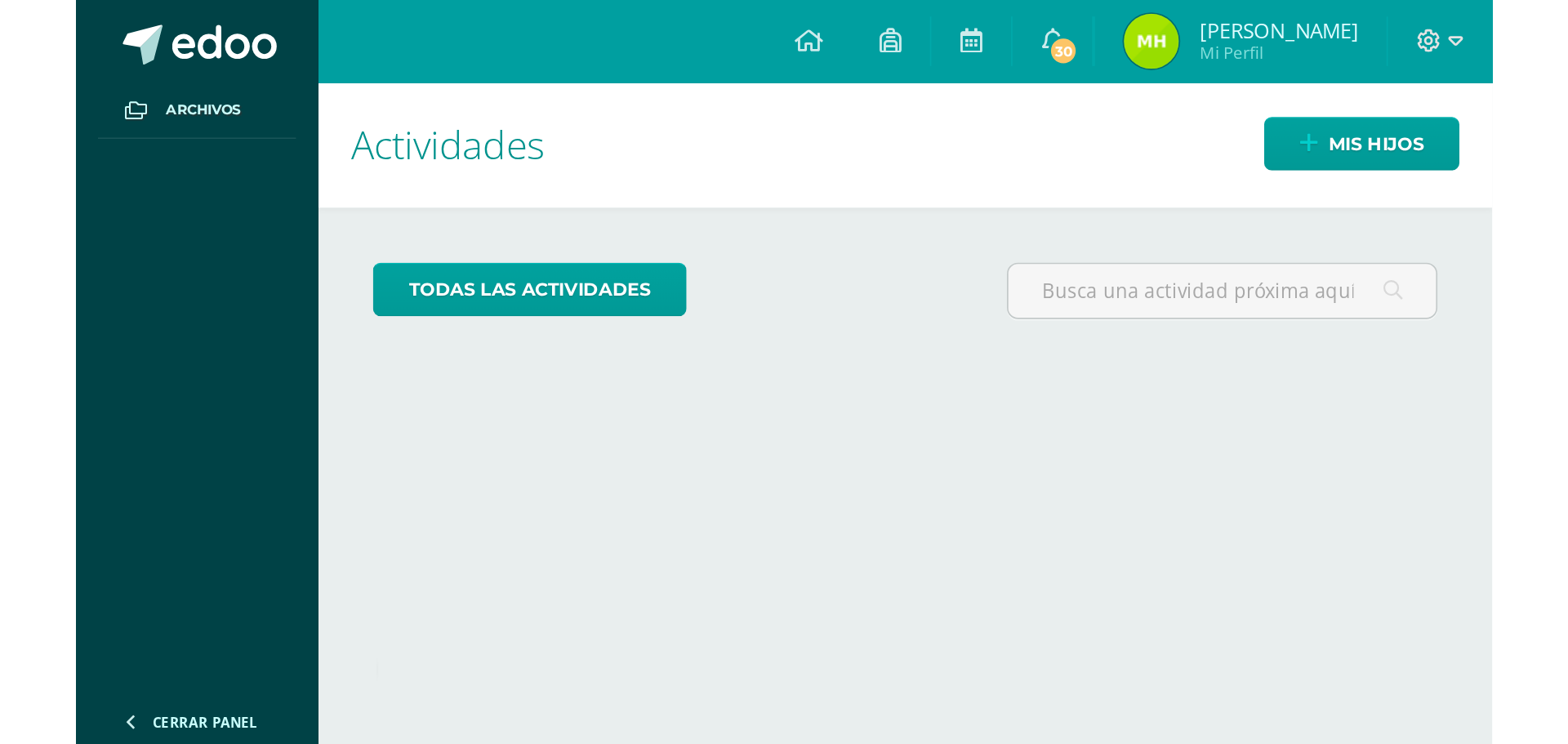 scroll, scrollTop: 0, scrollLeft: 0, axis: both 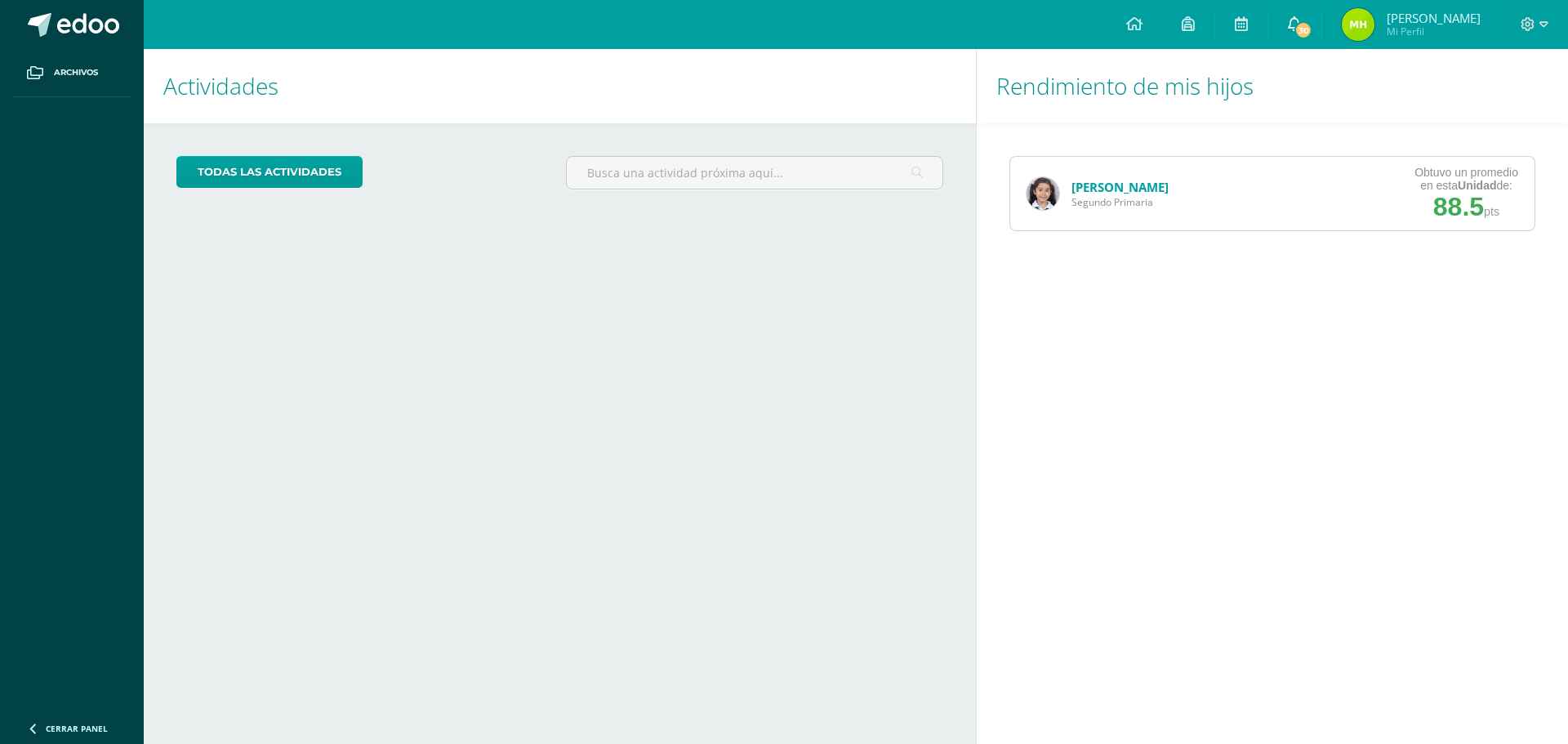 click at bounding box center [1294, 25] 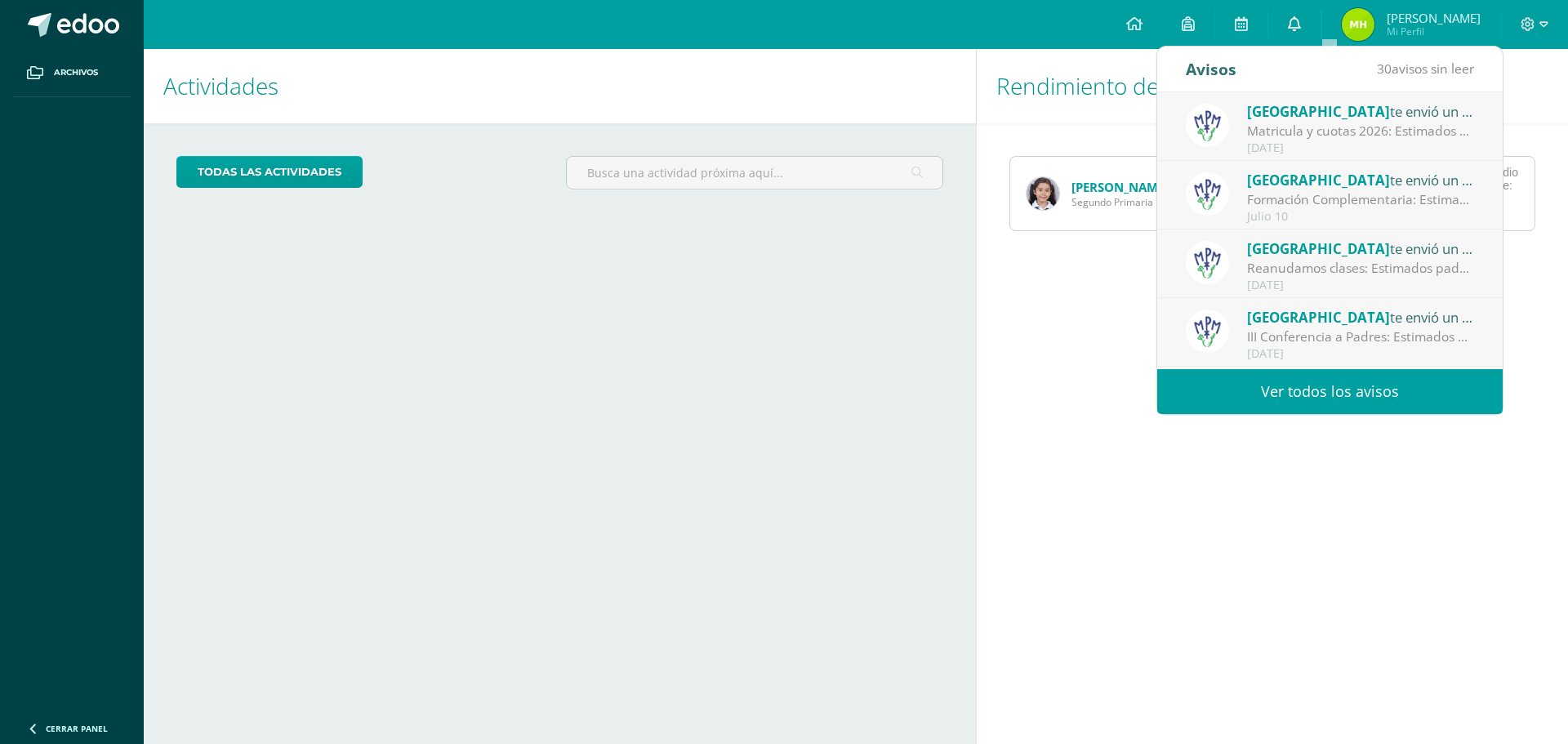 click on "0" at bounding box center [1294, 25] 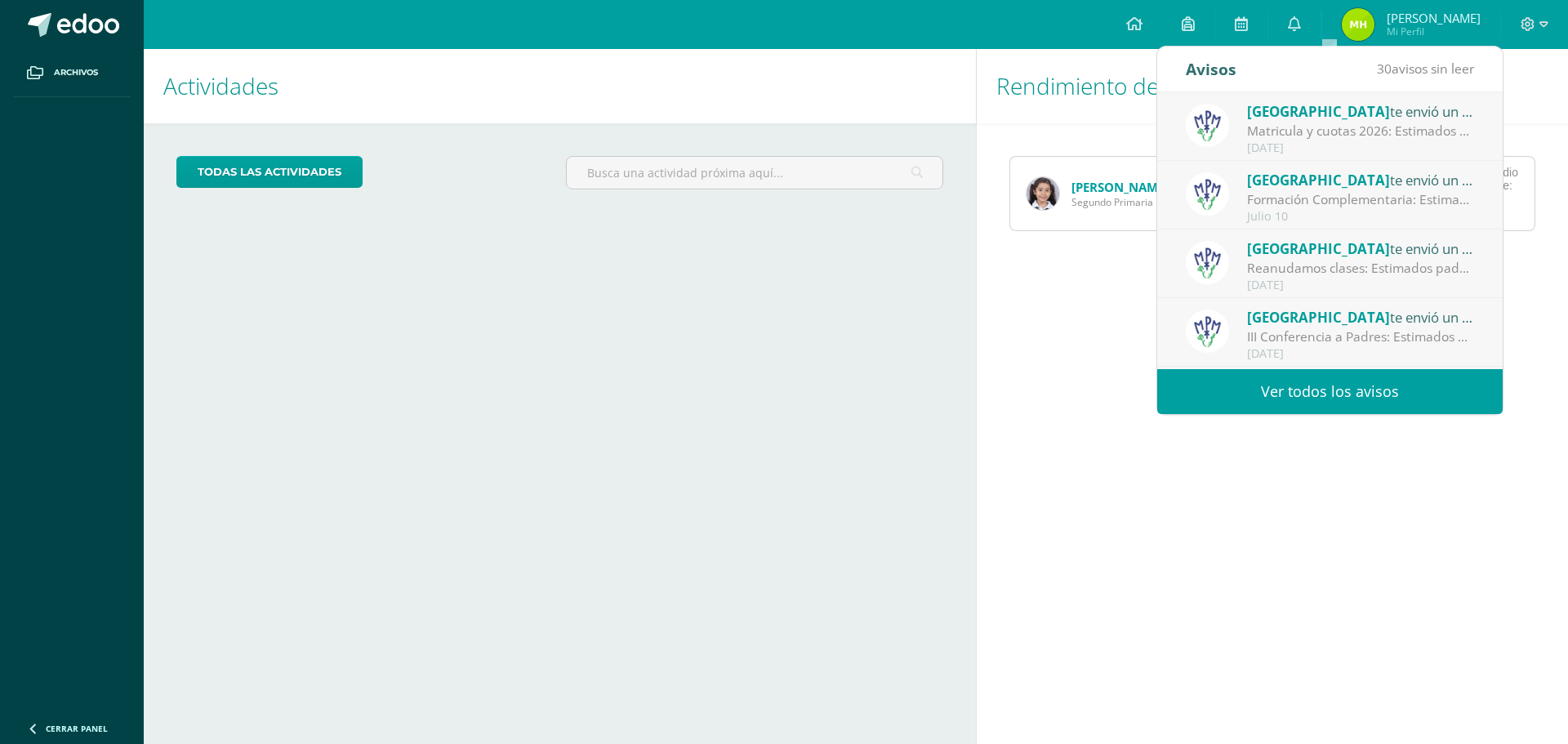 click on "Actividades Mis hijos
todas las Actividades
No tienes actividades
Échale un vistazo a los demás períodos o  sal y disfruta del sol Cargando actividades No hay más resultados" at bounding box center [556, 396] 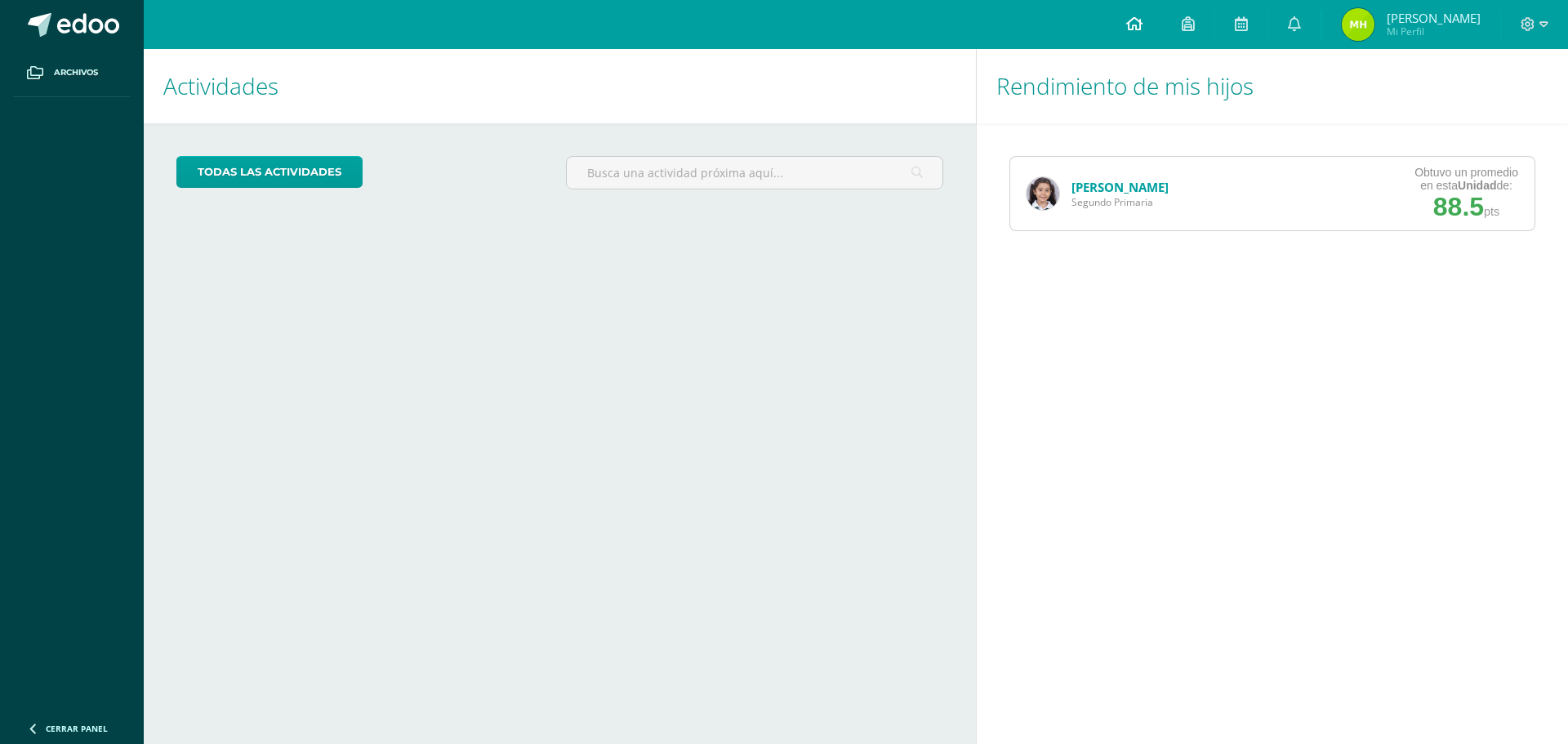 click at bounding box center (1134, 25) 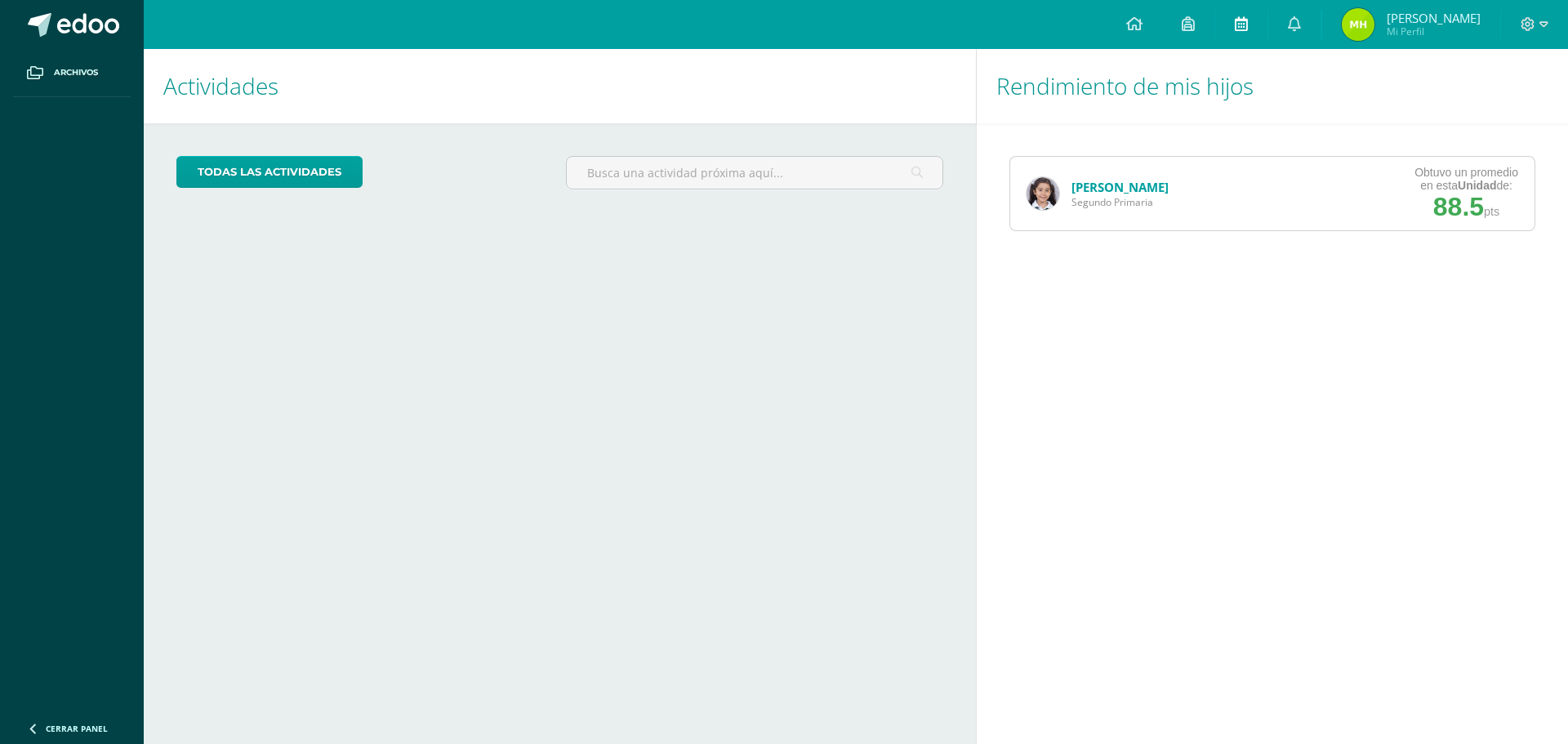 click at bounding box center (1241, 25) 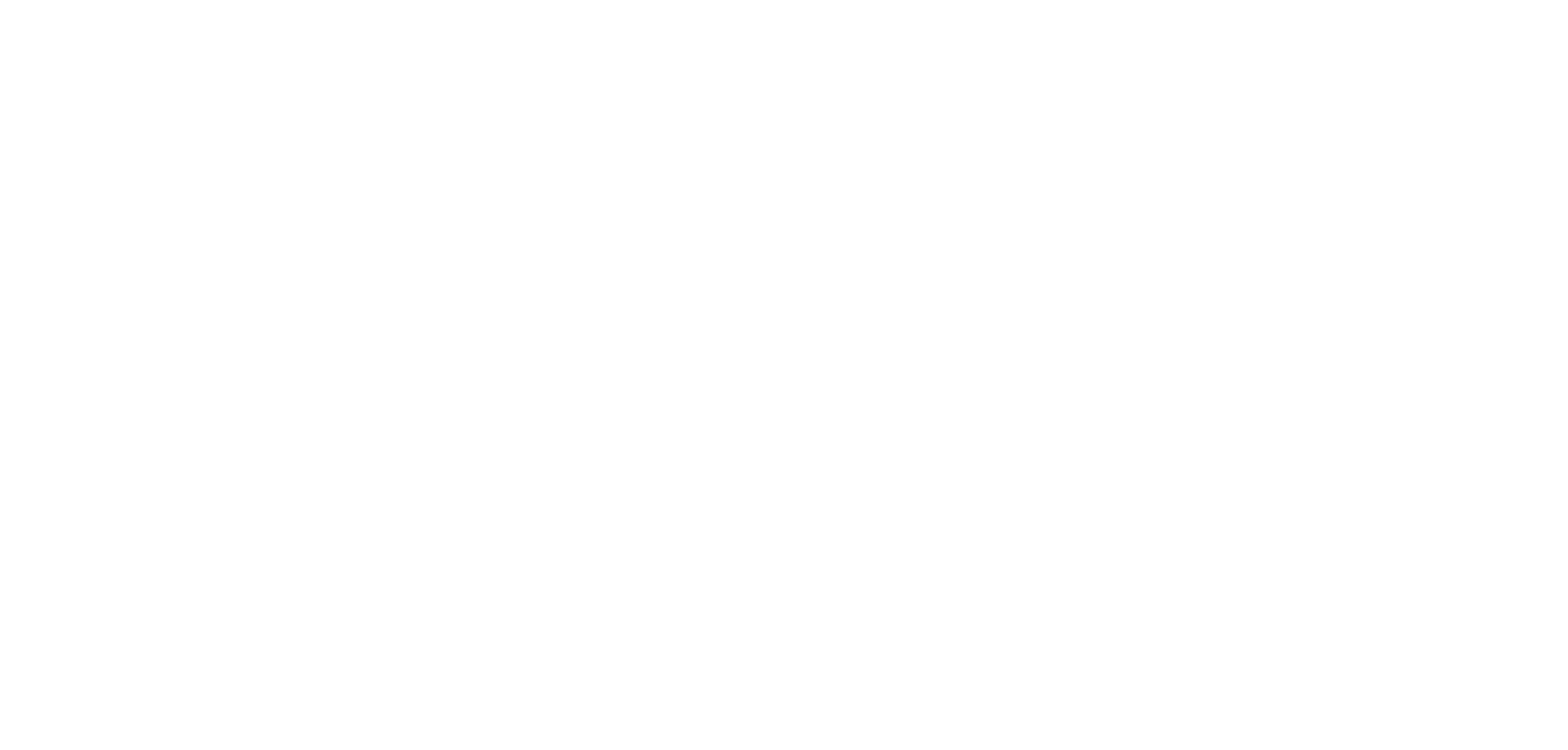 scroll, scrollTop: 0, scrollLeft: 0, axis: both 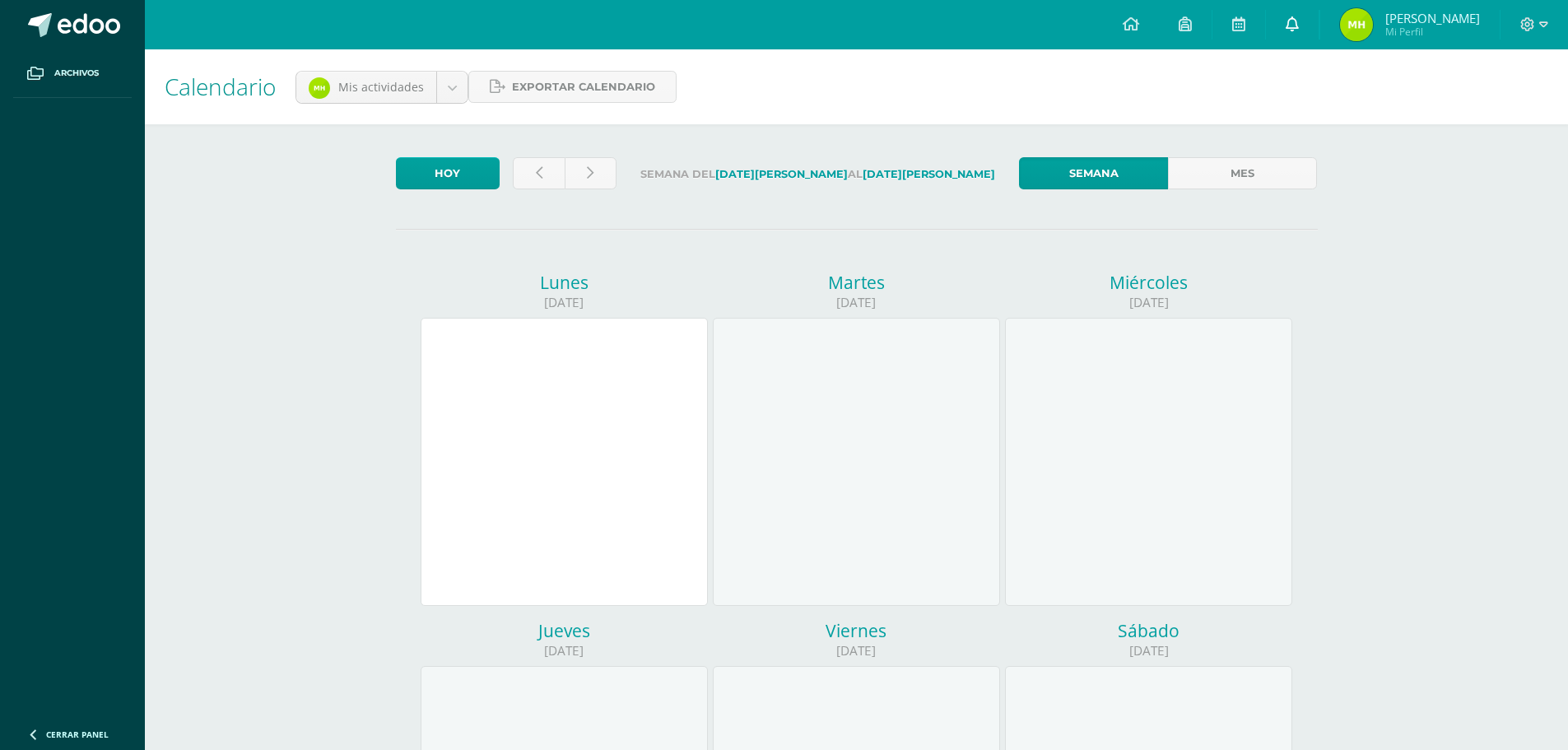 click at bounding box center [1292, 25] 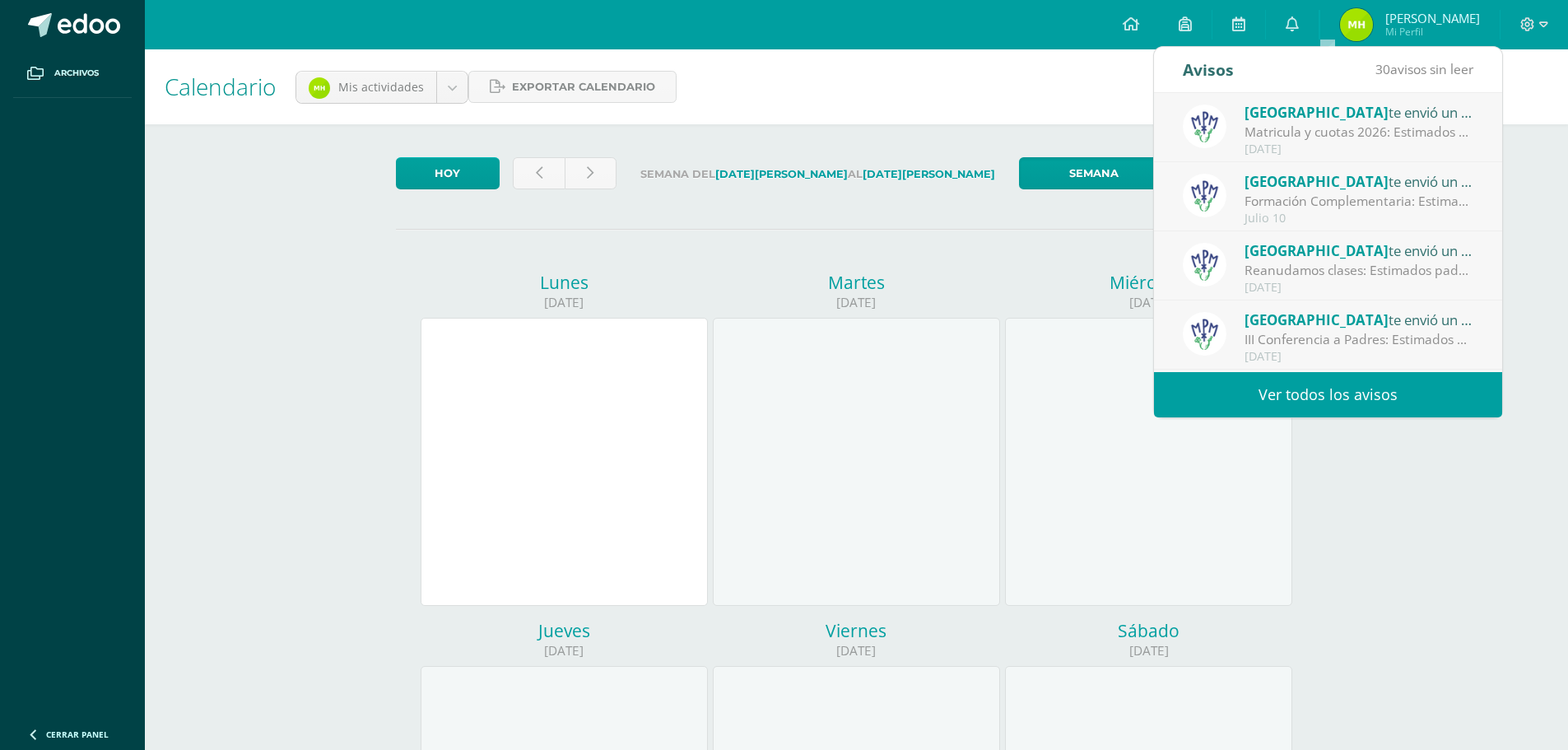 click on "Ver todos los avisos" at bounding box center (1328, 394) 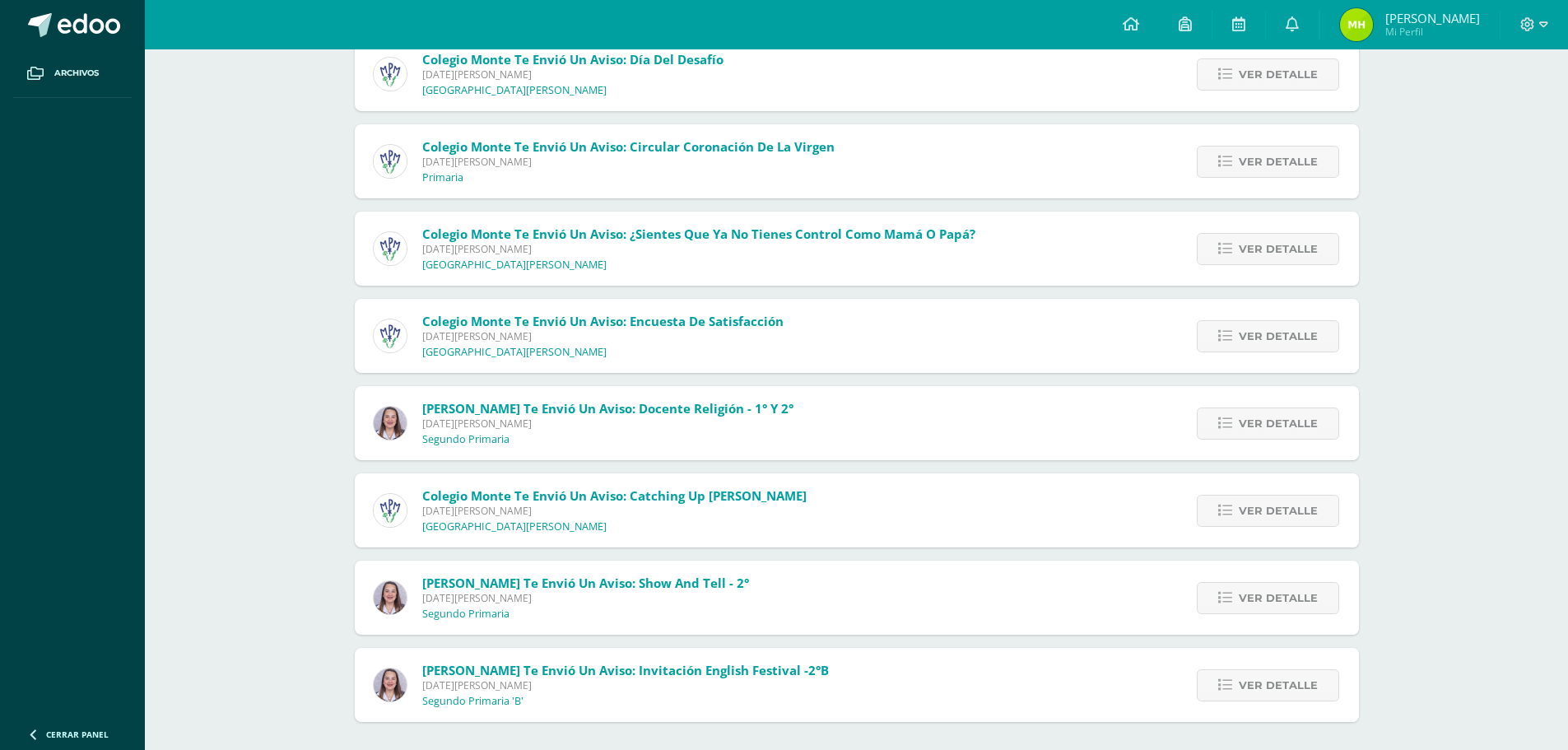 scroll, scrollTop: 2141, scrollLeft: 0, axis: vertical 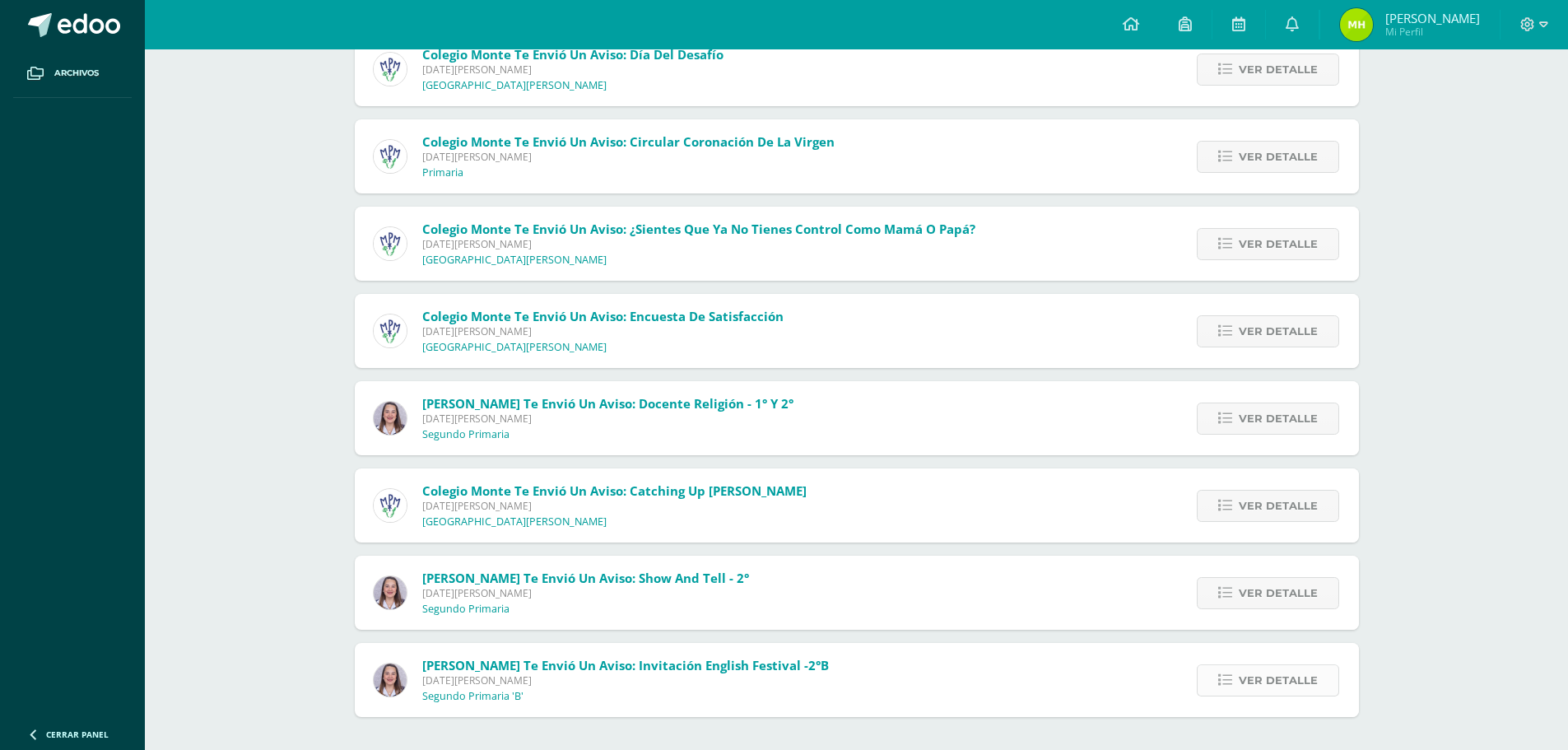 click on "Ver detalle" at bounding box center (1278, 680) 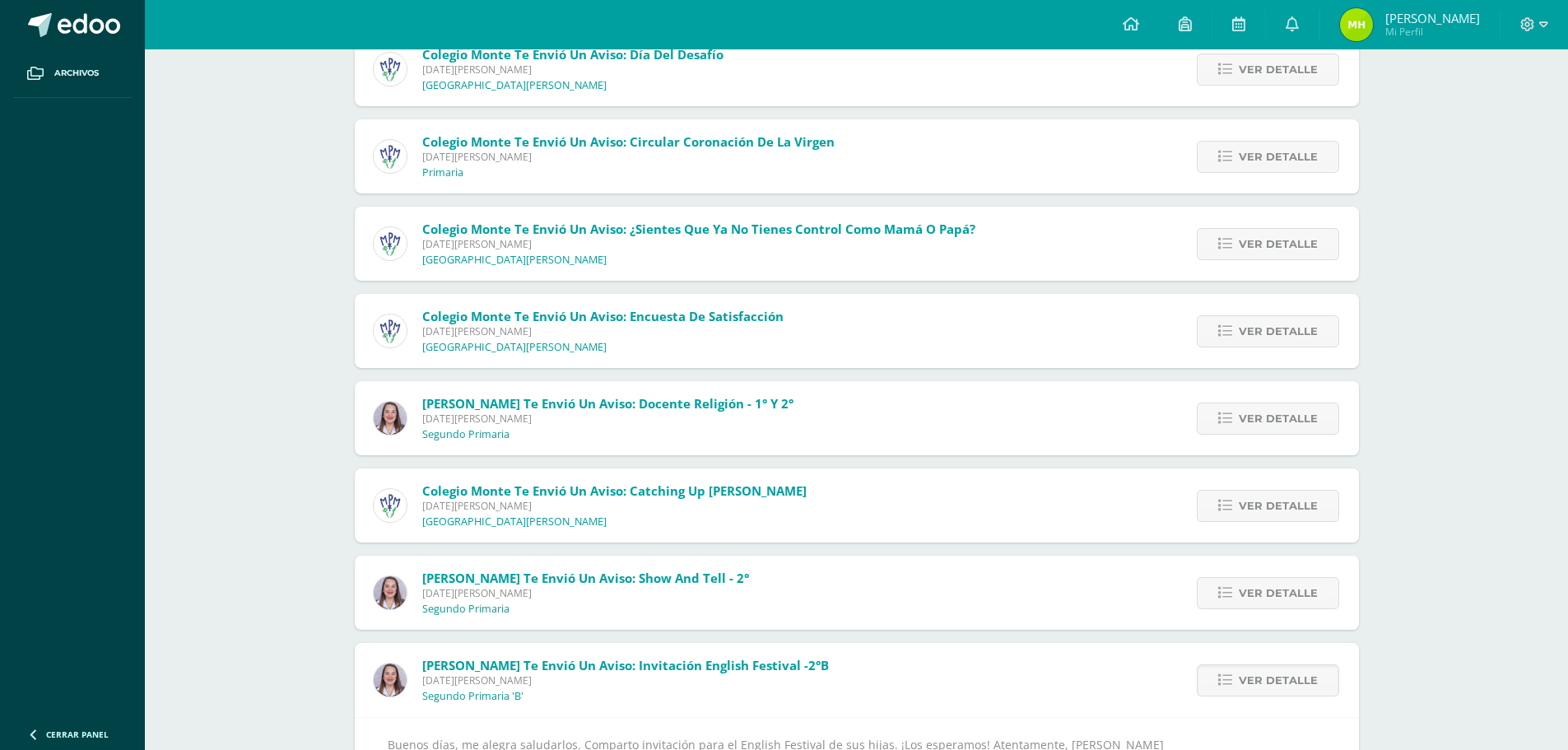 scroll, scrollTop: 2249, scrollLeft: 0, axis: vertical 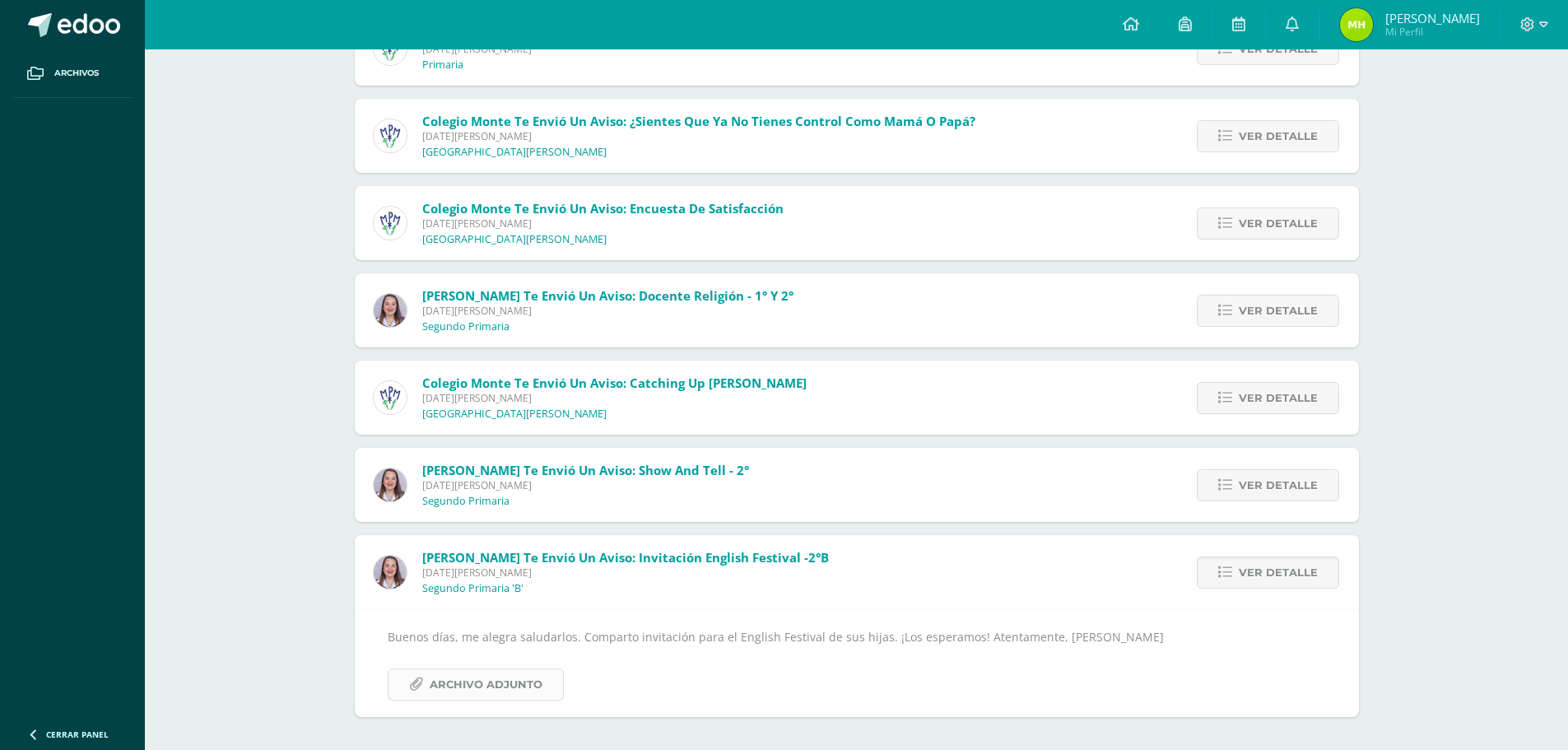 click on "Archivo Adjunto" at bounding box center [486, 684] 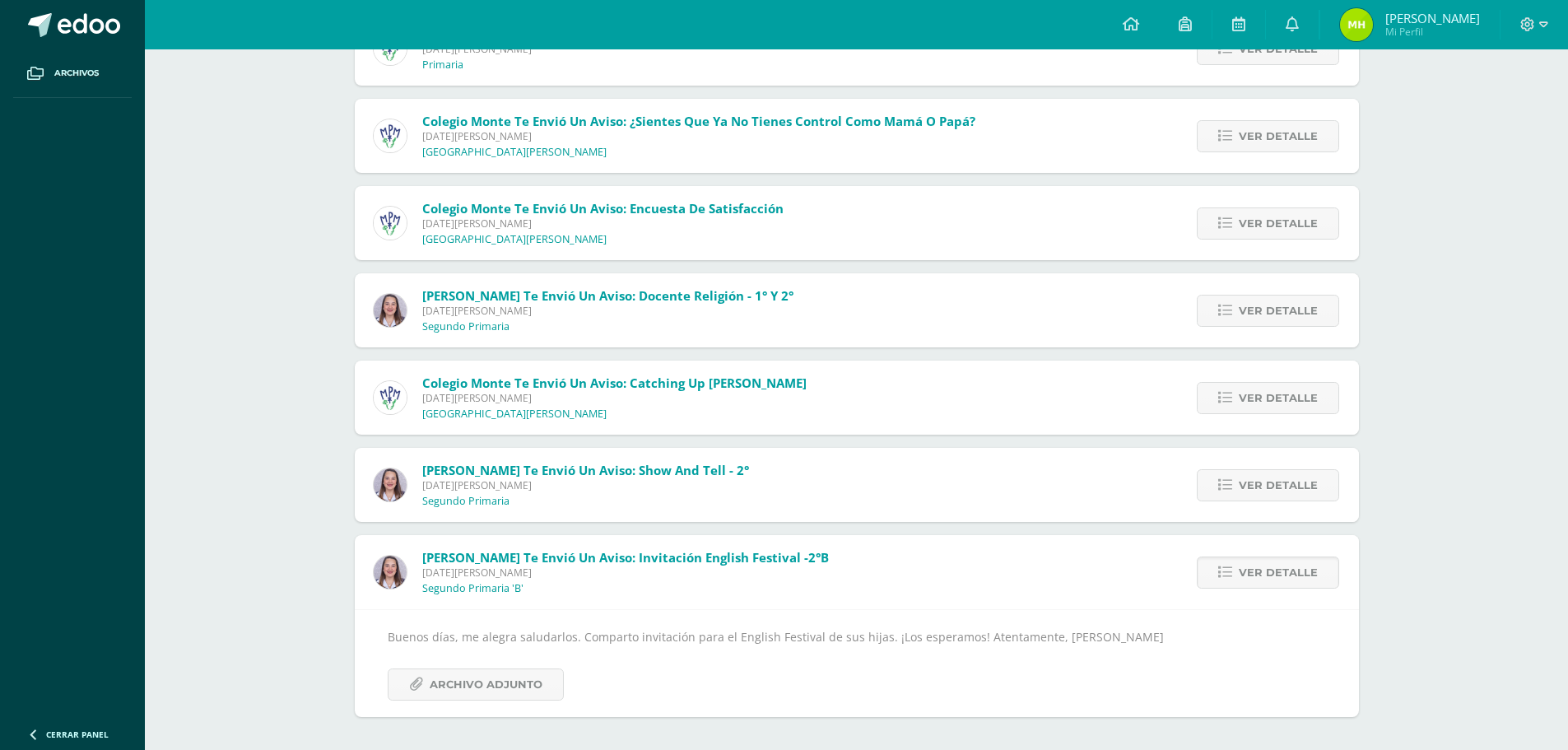 click on "Andrea Marroquín te envió un aviso: Show and Tell - 2°" at bounding box center (585, 470) 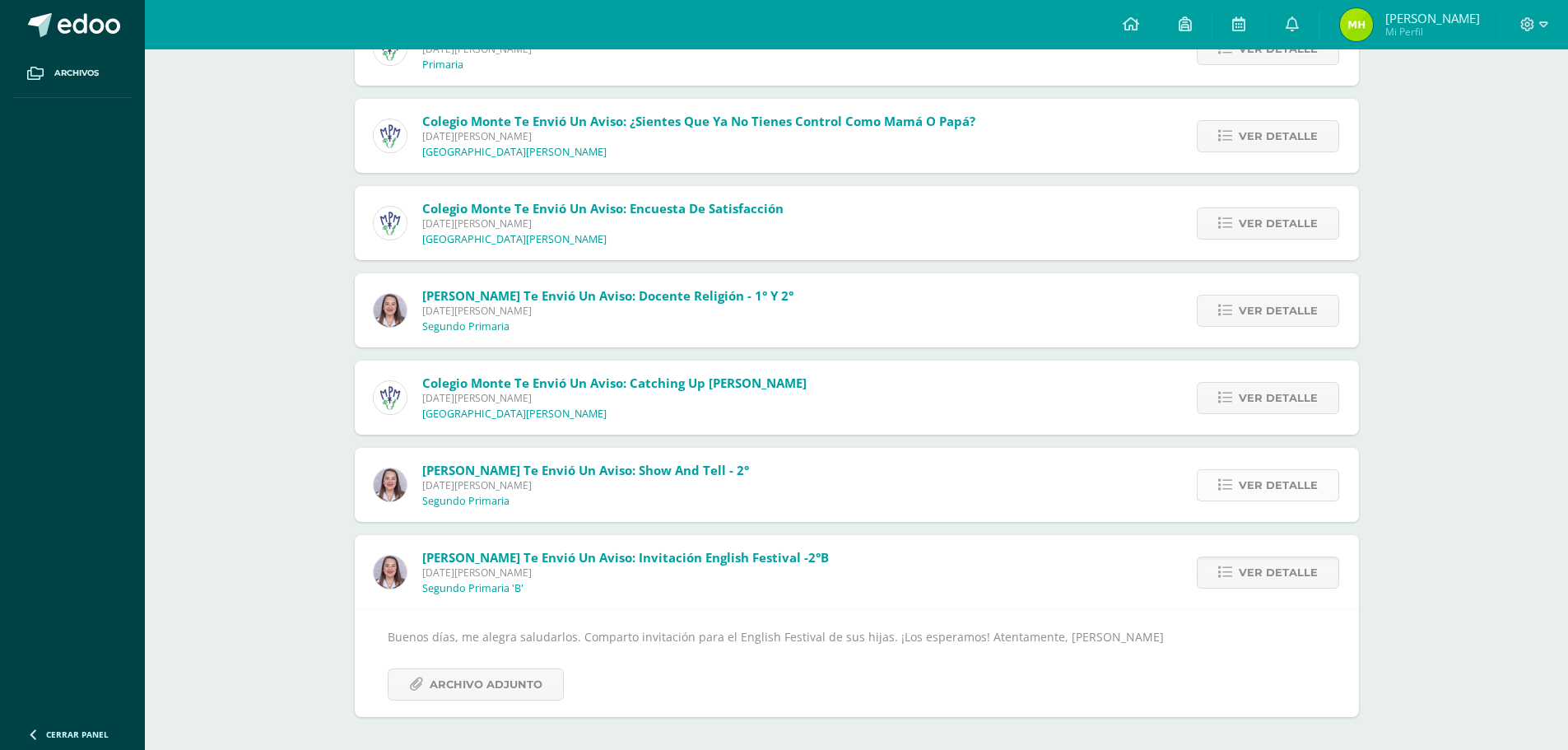 click on "Ver detalle" at bounding box center [1268, 485] 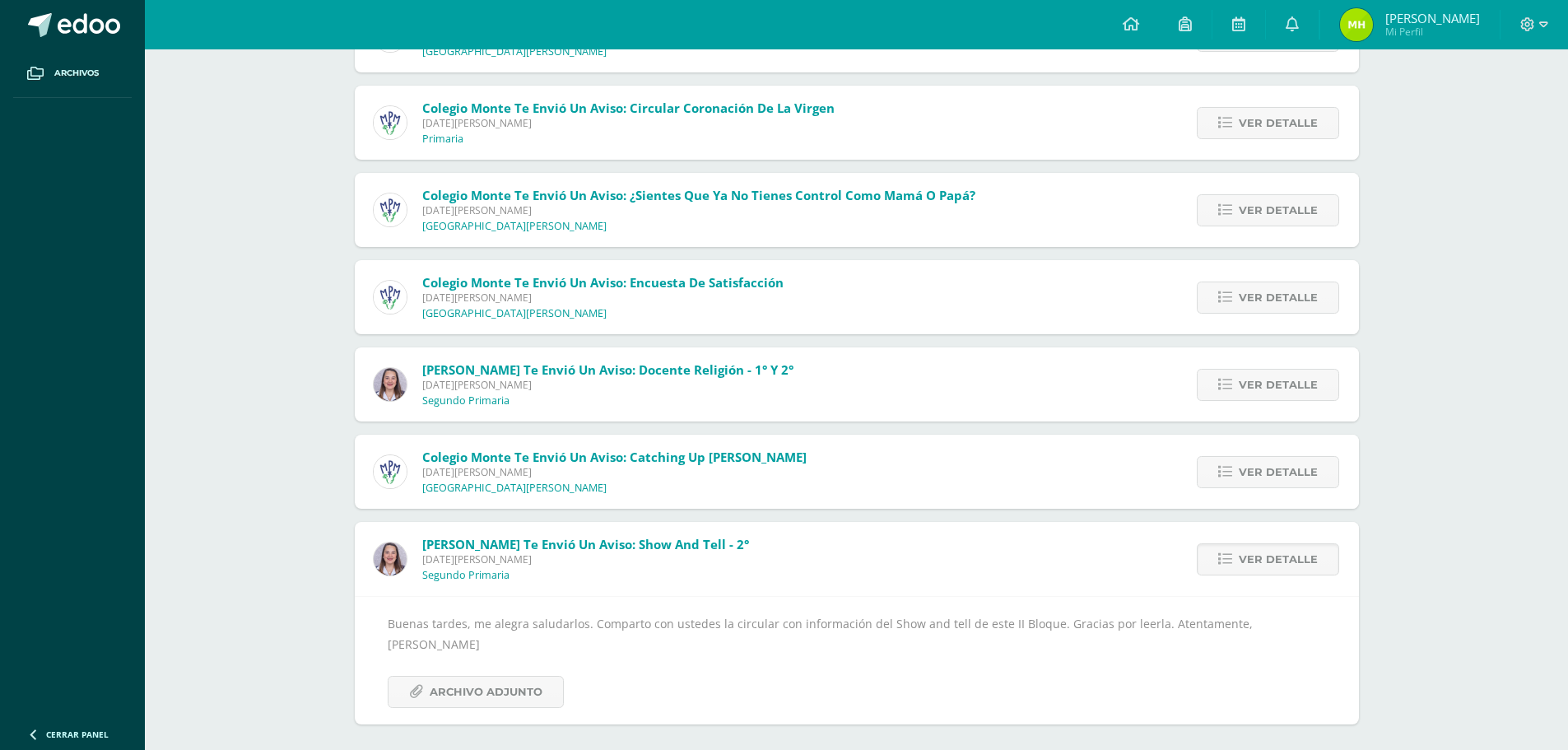 scroll, scrollTop: 2162, scrollLeft: 0, axis: vertical 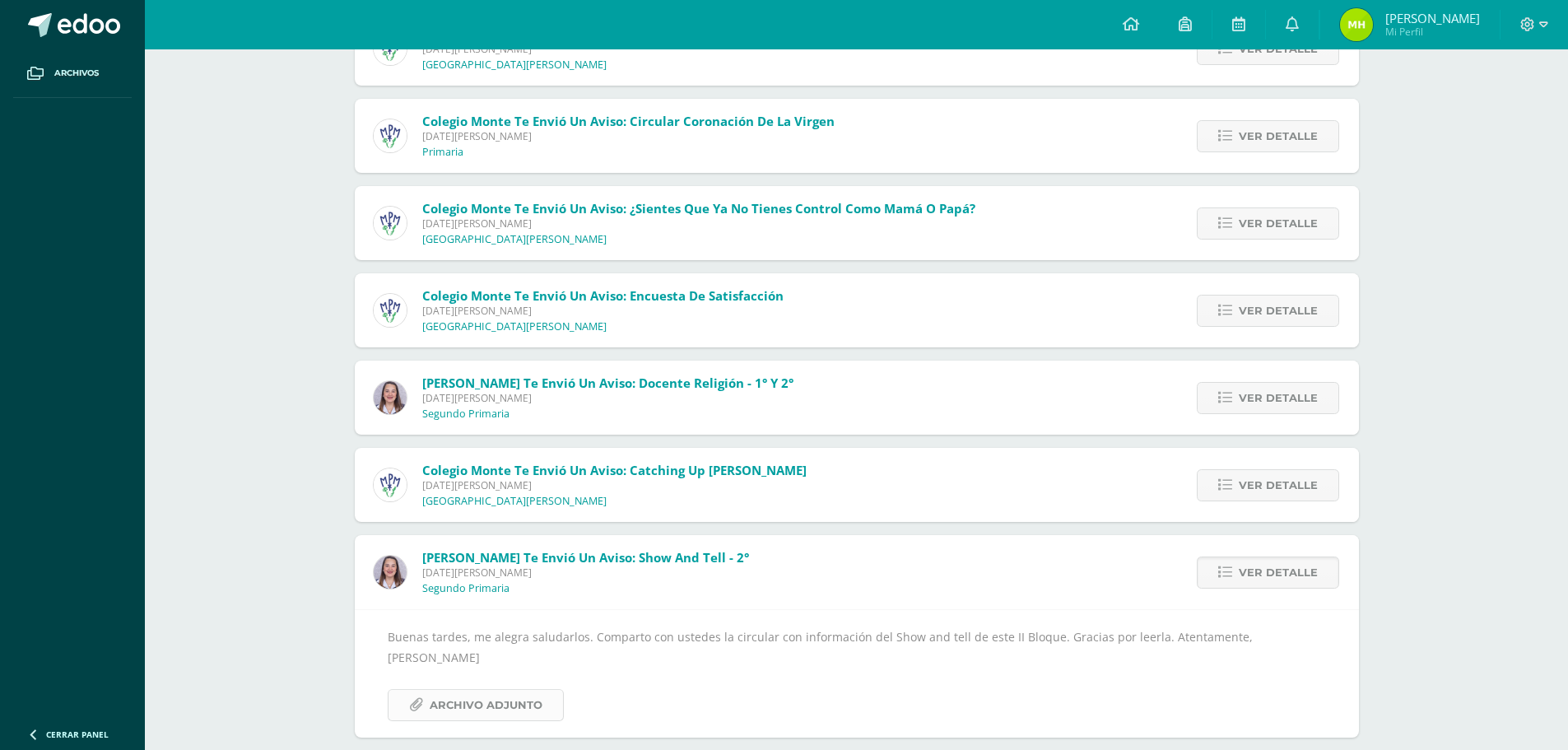 click on "Archivo Adjunto" at bounding box center [486, 705] 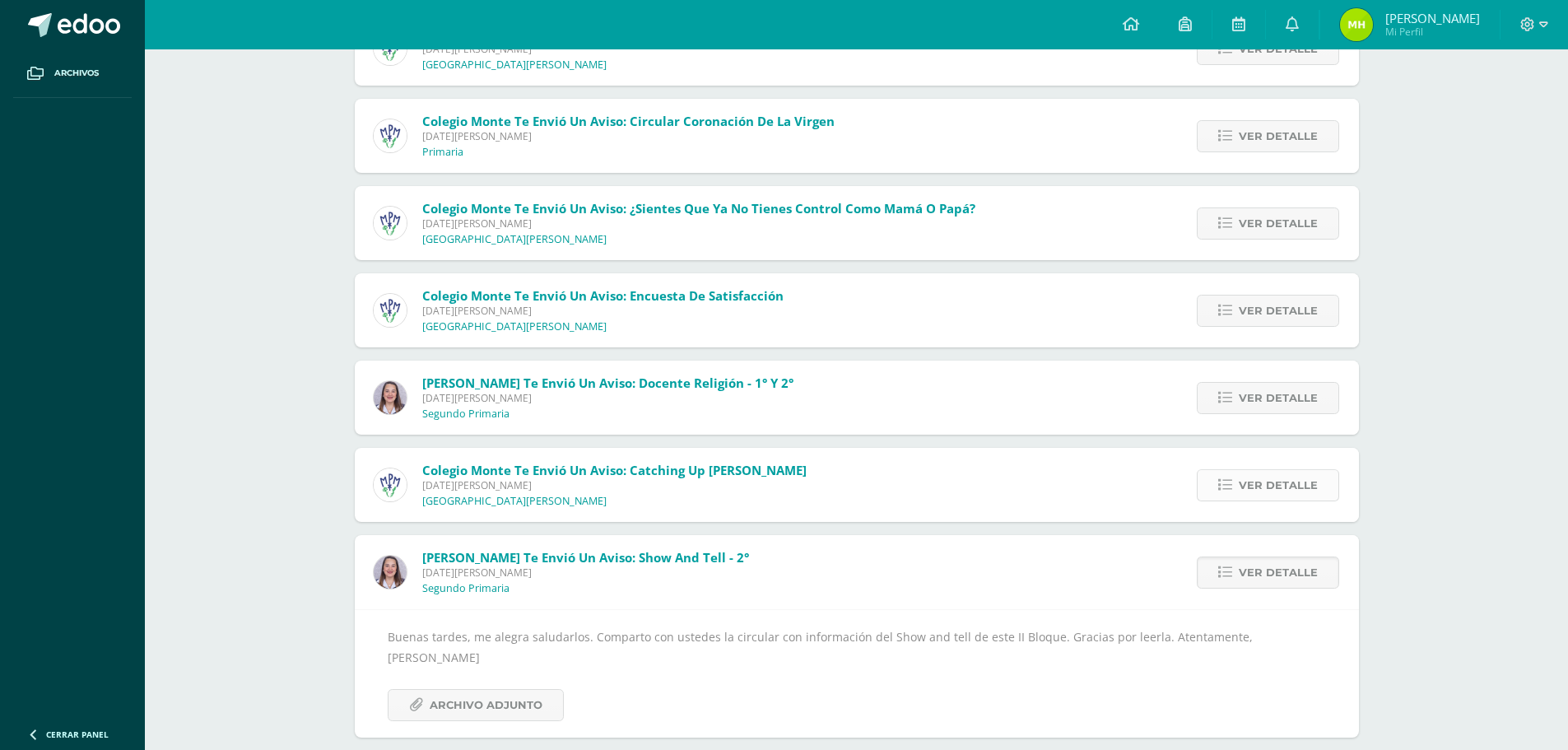 click on "Ver detalle" at bounding box center [1278, 485] 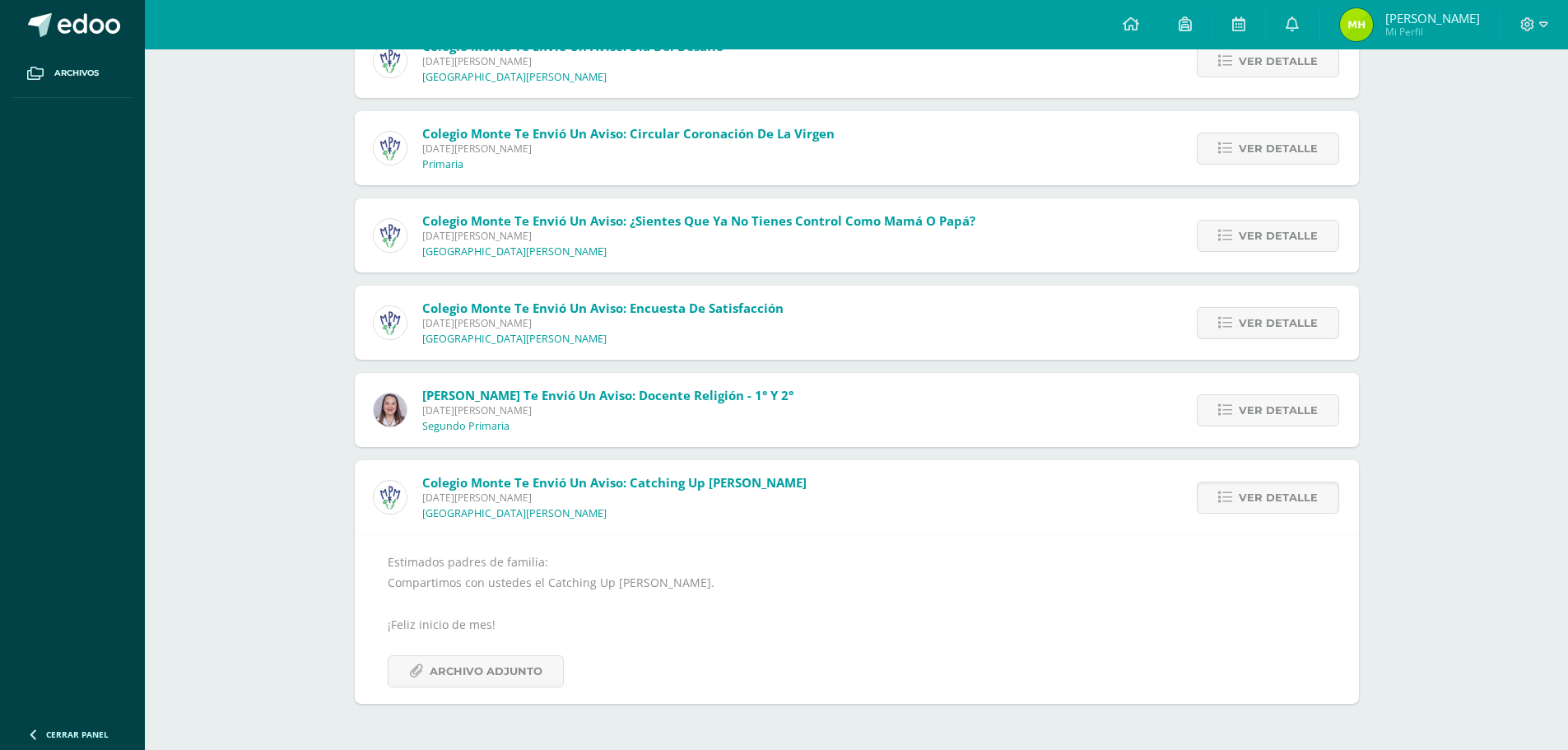 scroll, scrollTop: 2136, scrollLeft: 0, axis: vertical 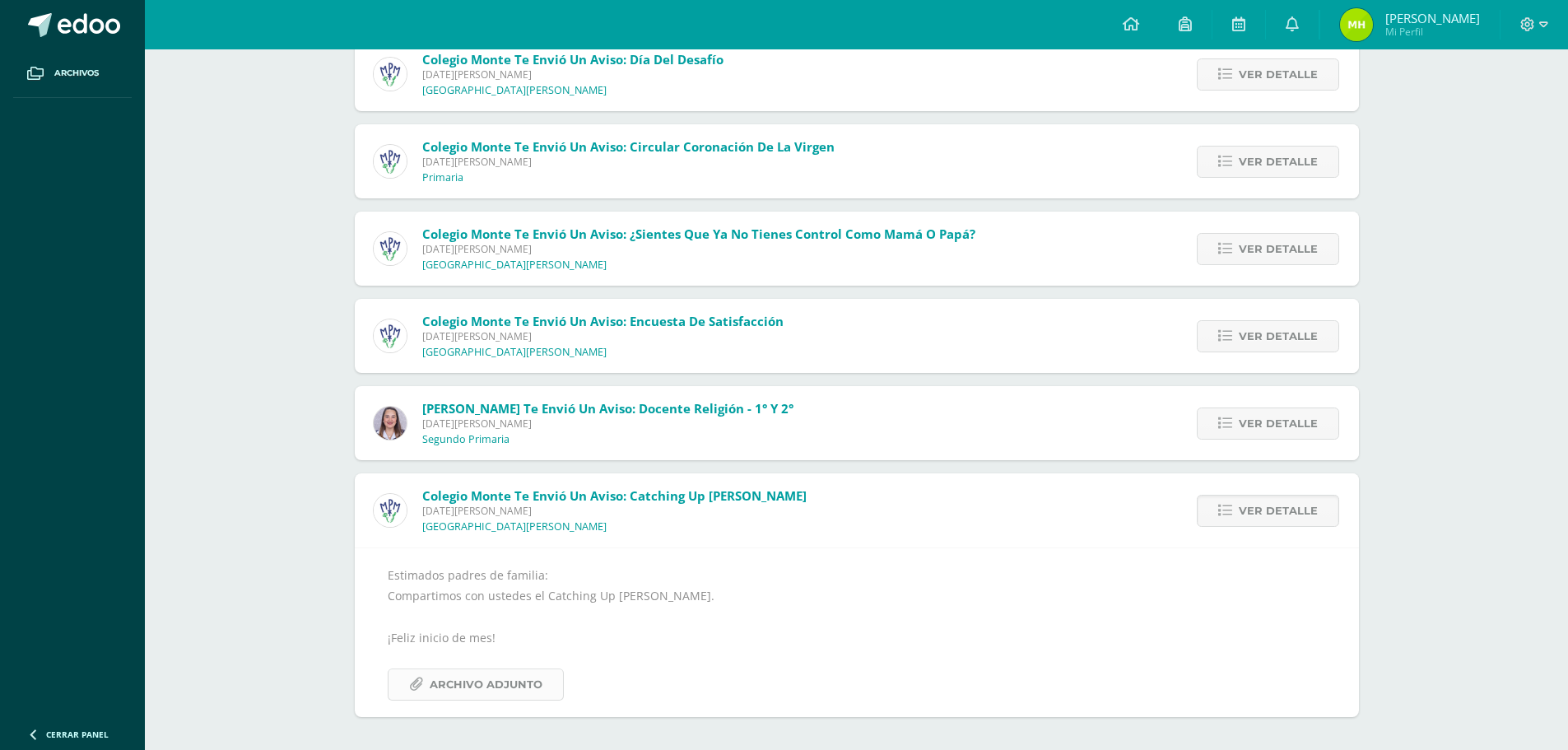 click on "Archivo Adjunto" at bounding box center [486, 684] 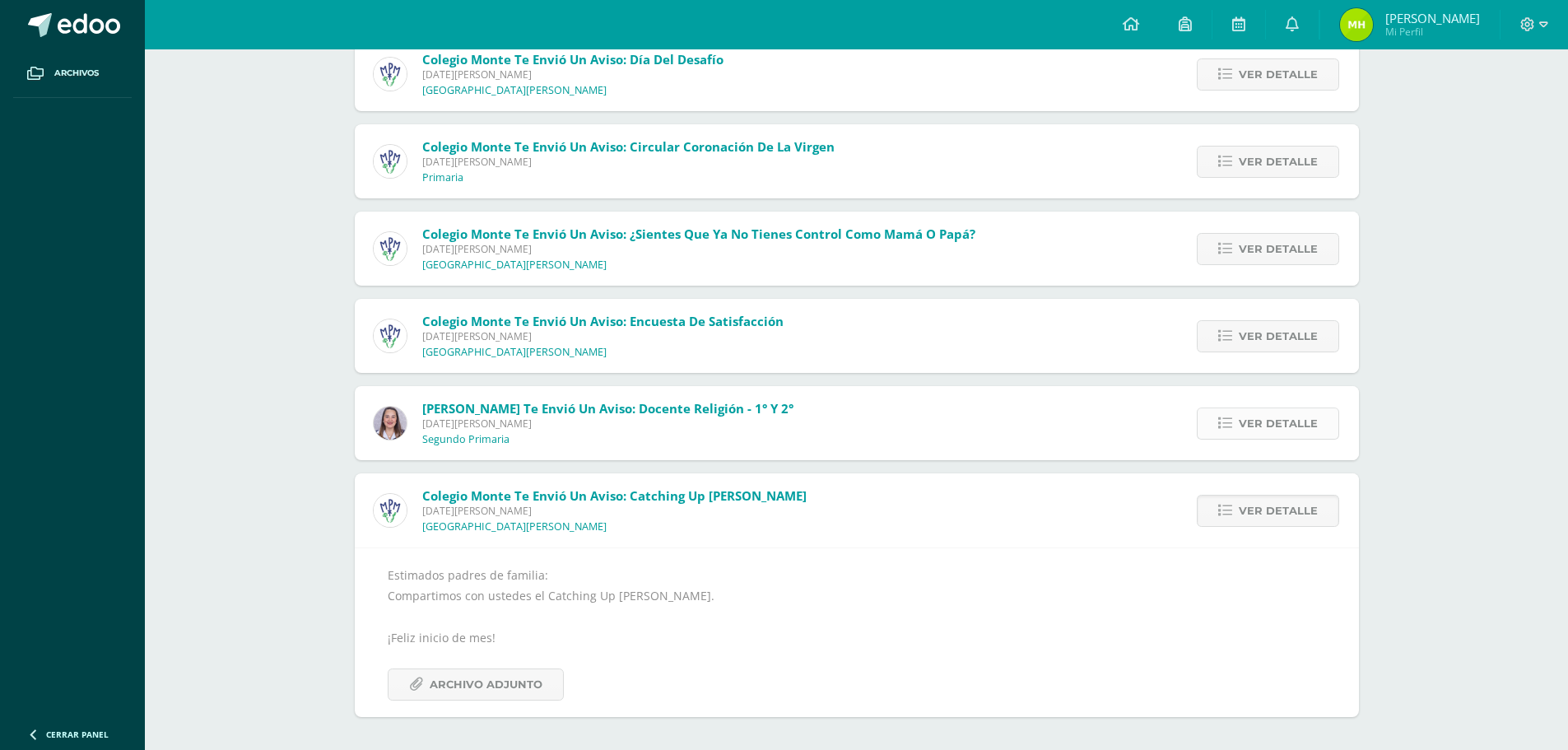 click on "Ver detalle" at bounding box center [1278, 423] 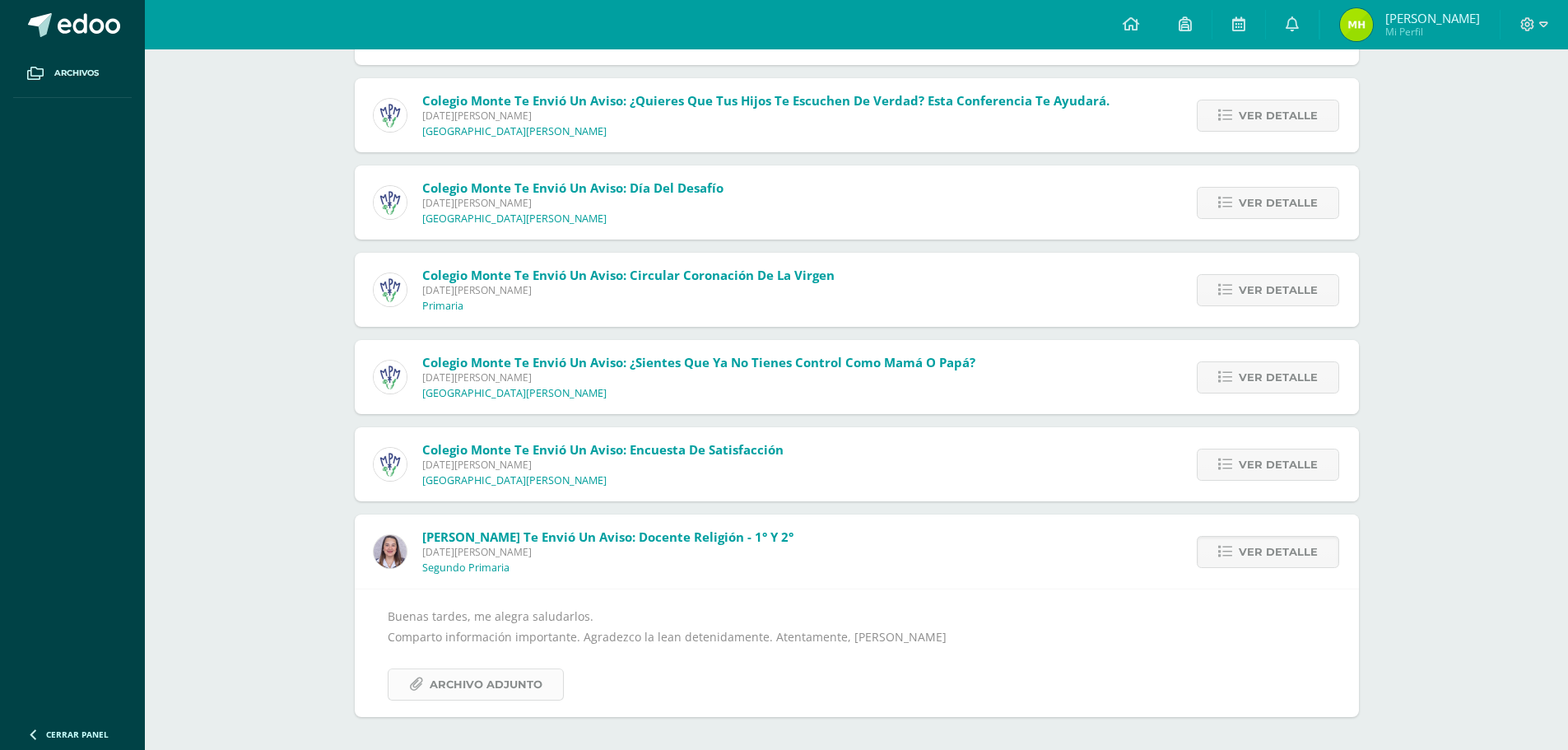 scroll, scrollTop: 2008, scrollLeft: 0, axis: vertical 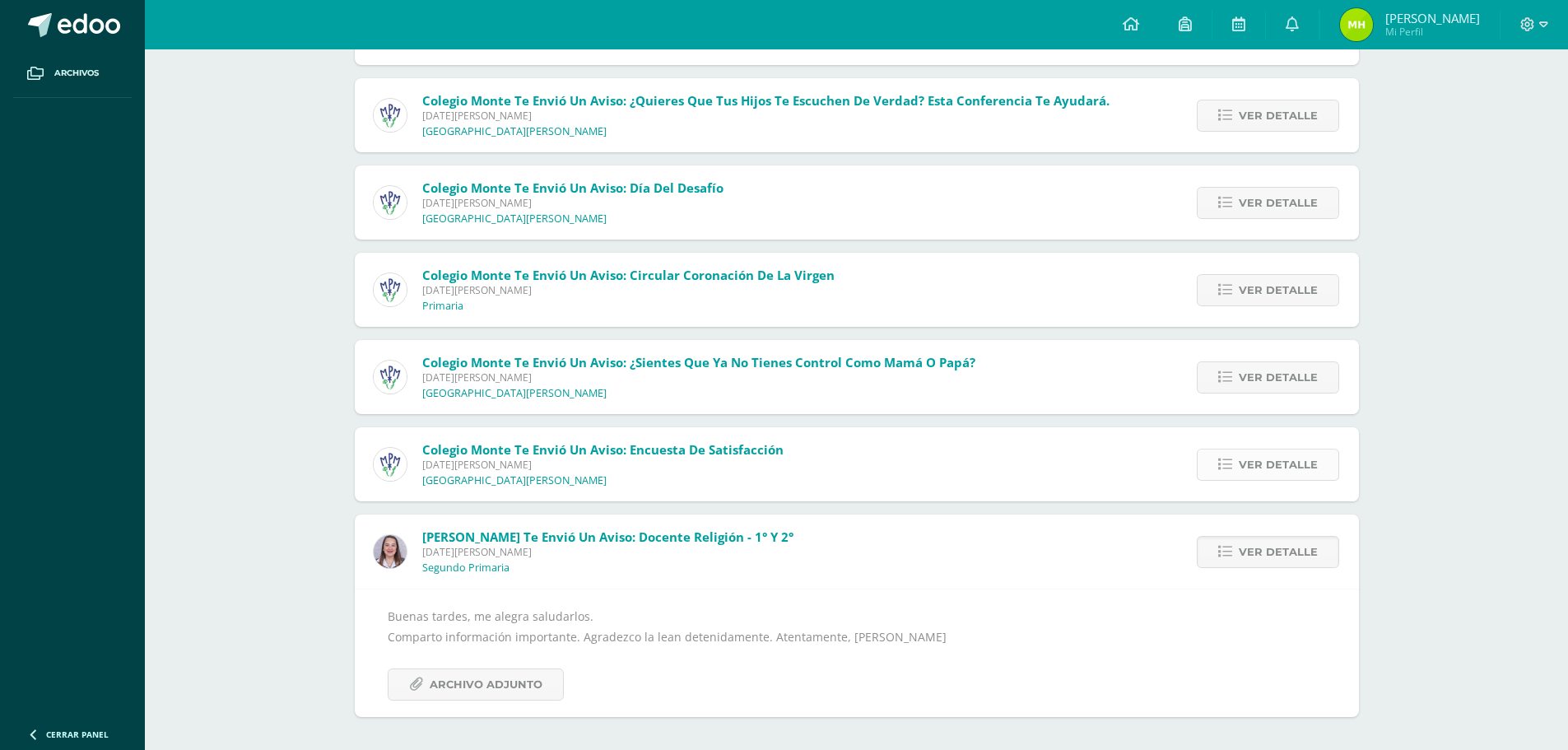 click on "Ver detalle" at bounding box center (1278, 464) 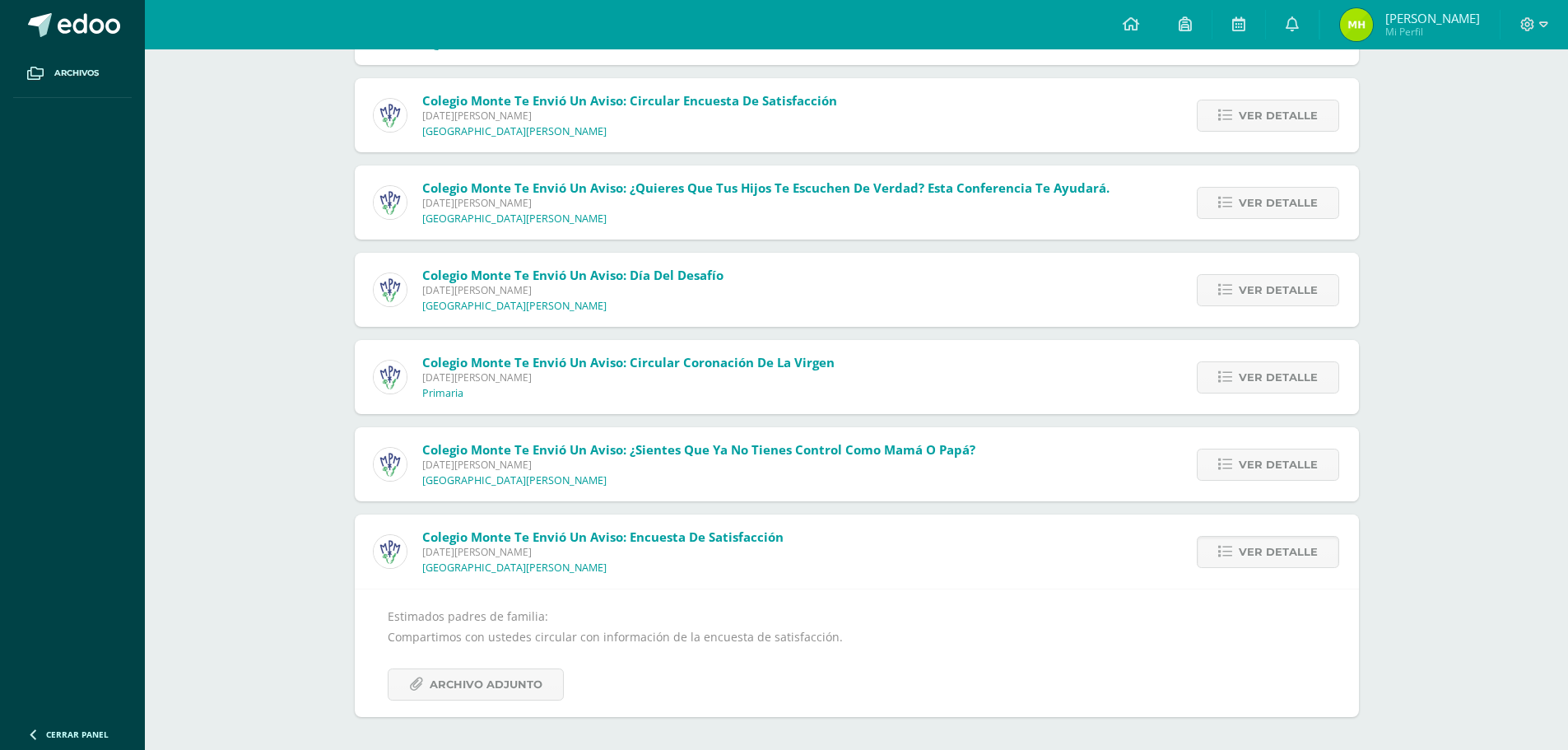 scroll, scrollTop: 1921, scrollLeft: 0, axis: vertical 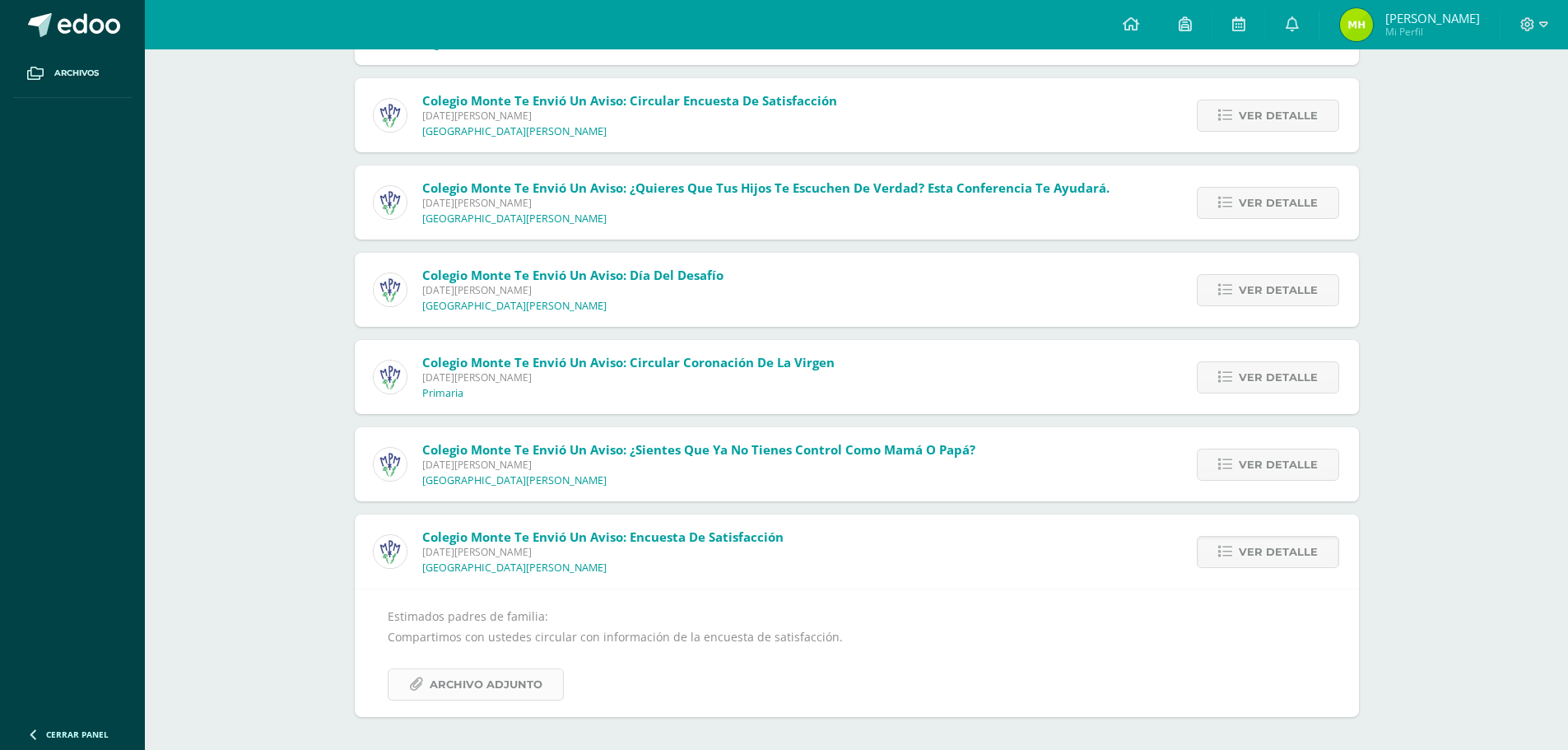 click on "Archivo Adjunto" at bounding box center [486, 684] 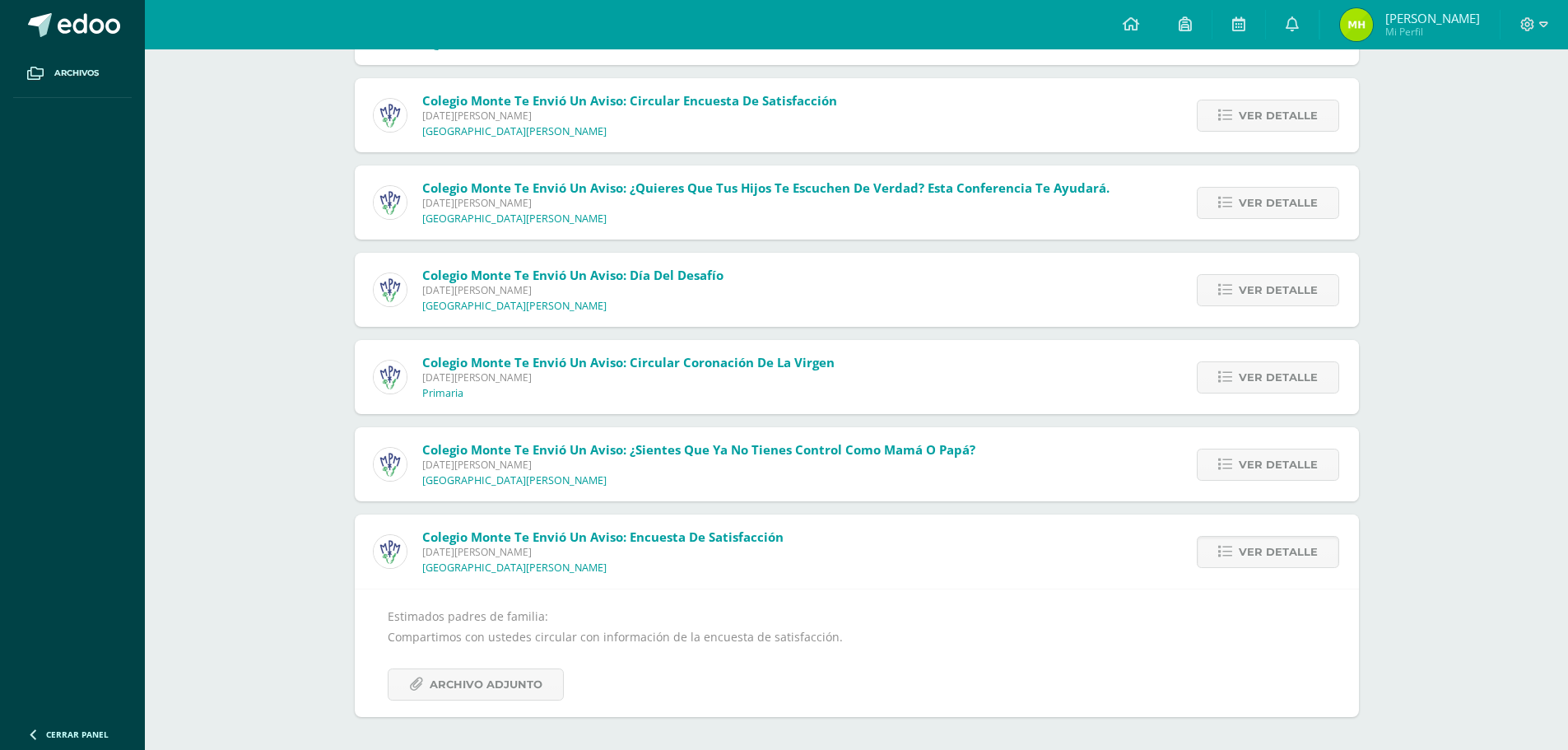 click on "Martes 20 de Mayo de 2025" at bounding box center [699, 464] 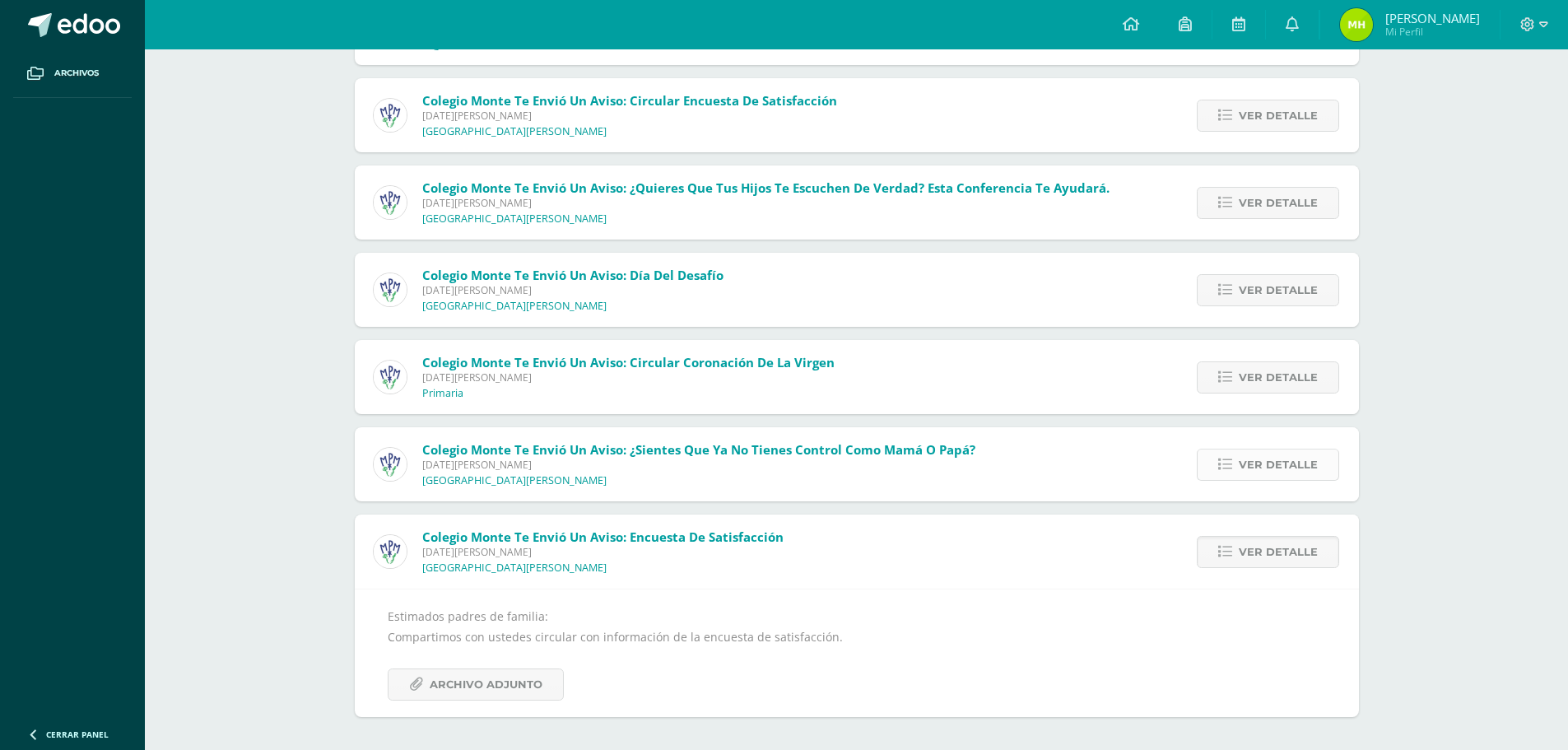 click on "Ver detalle" at bounding box center [1268, 464] 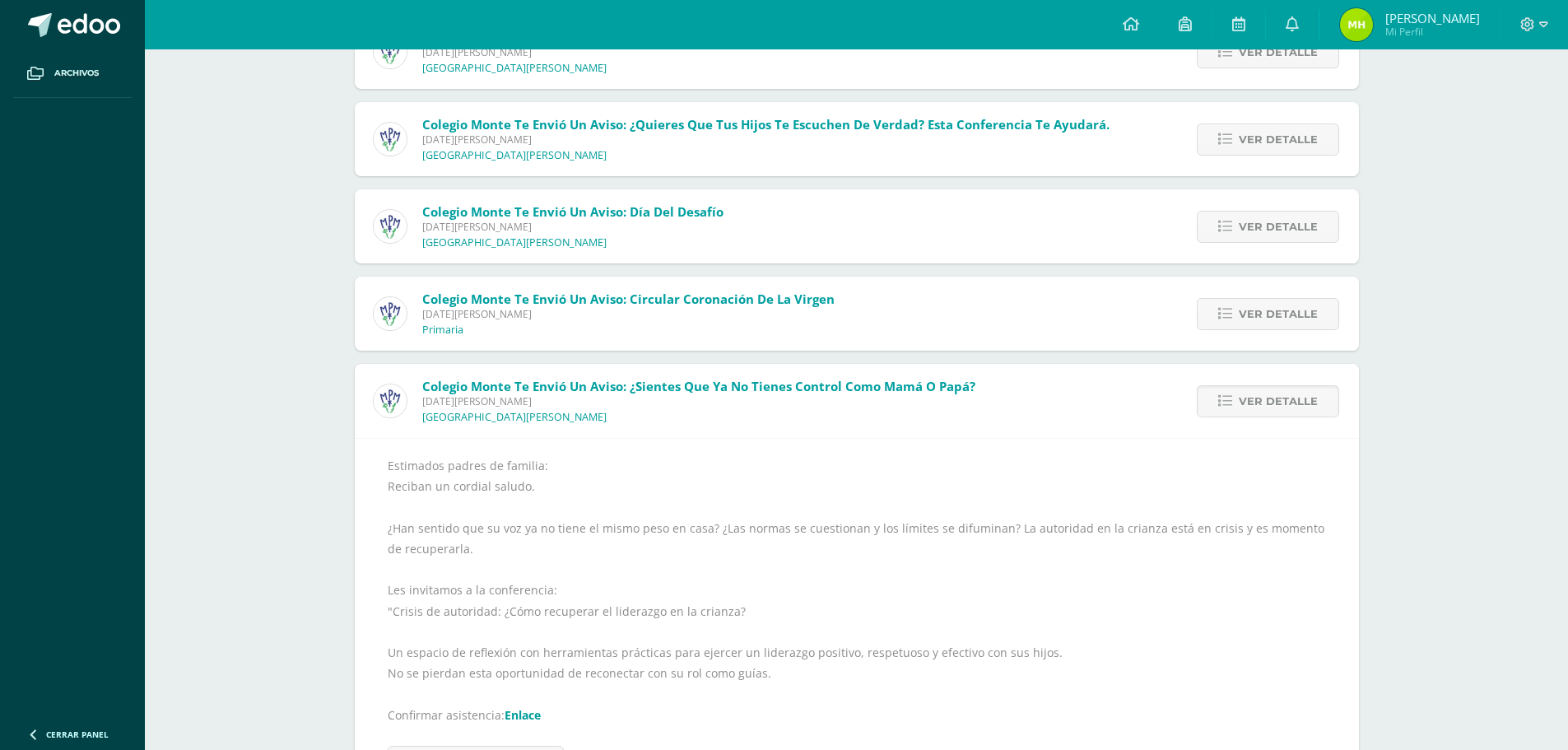 scroll, scrollTop: 2061, scrollLeft: 0, axis: vertical 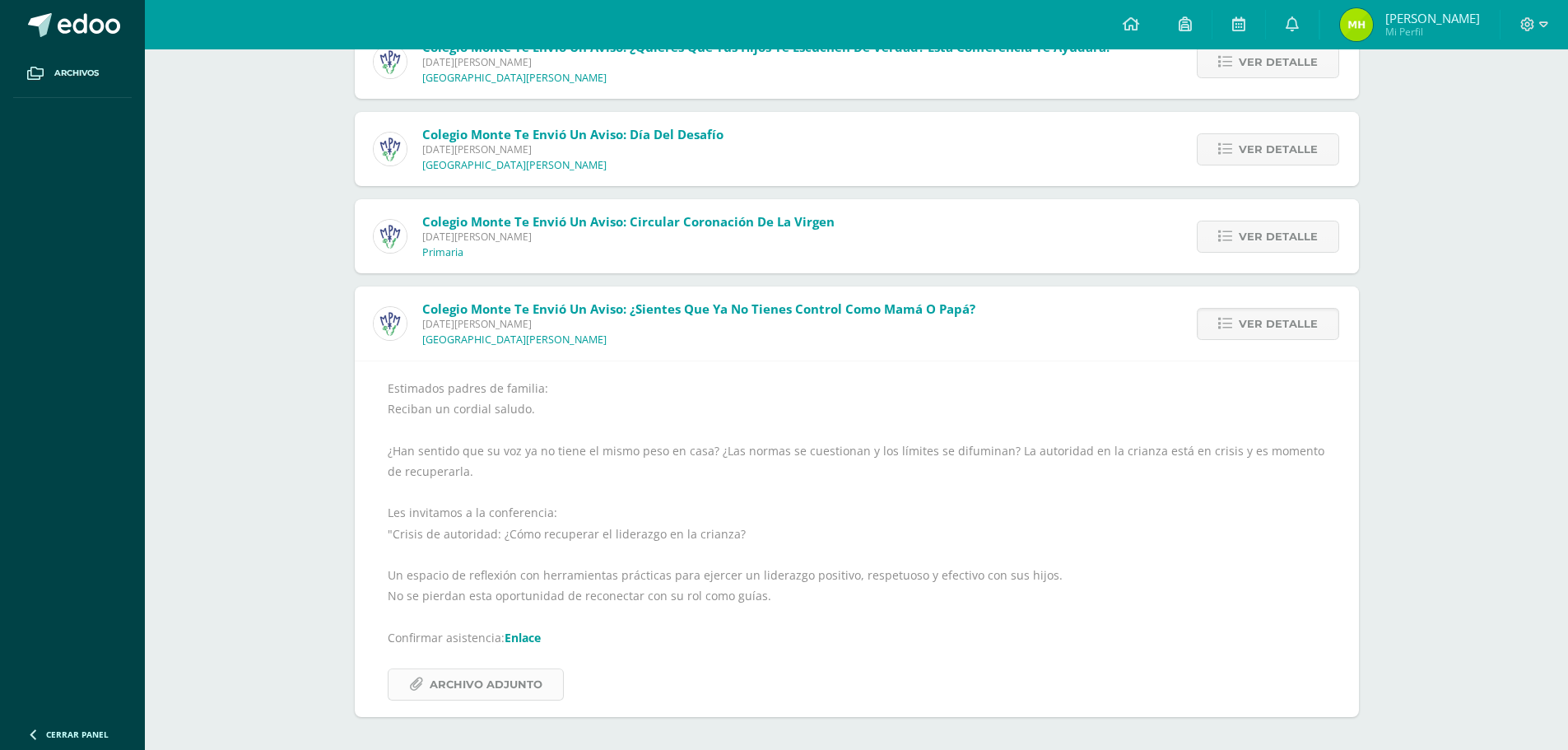 click on "Archivo Adjunto" at bounding box center (486, 684) 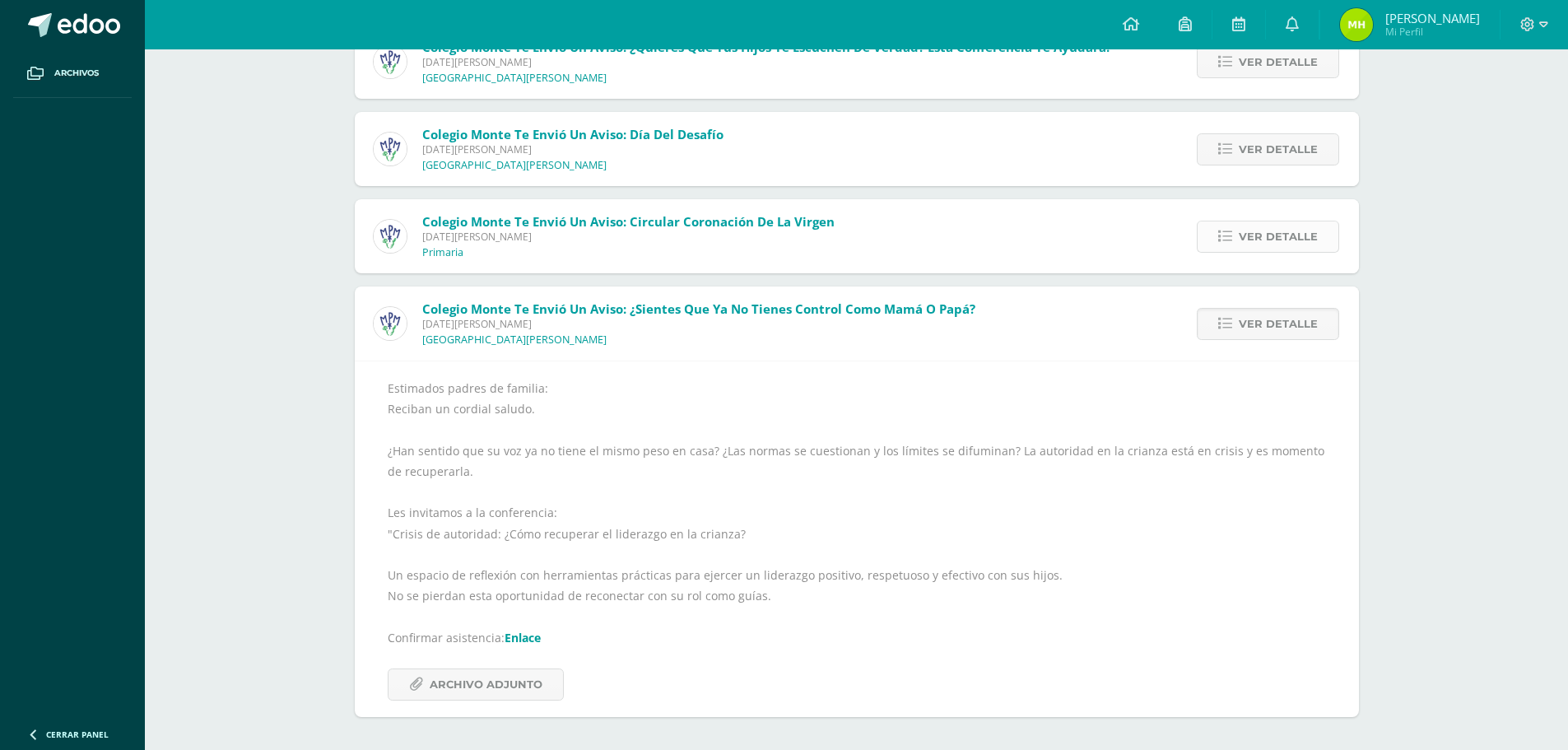 click on "Ver detalle" at bounding box center (1268, 236) 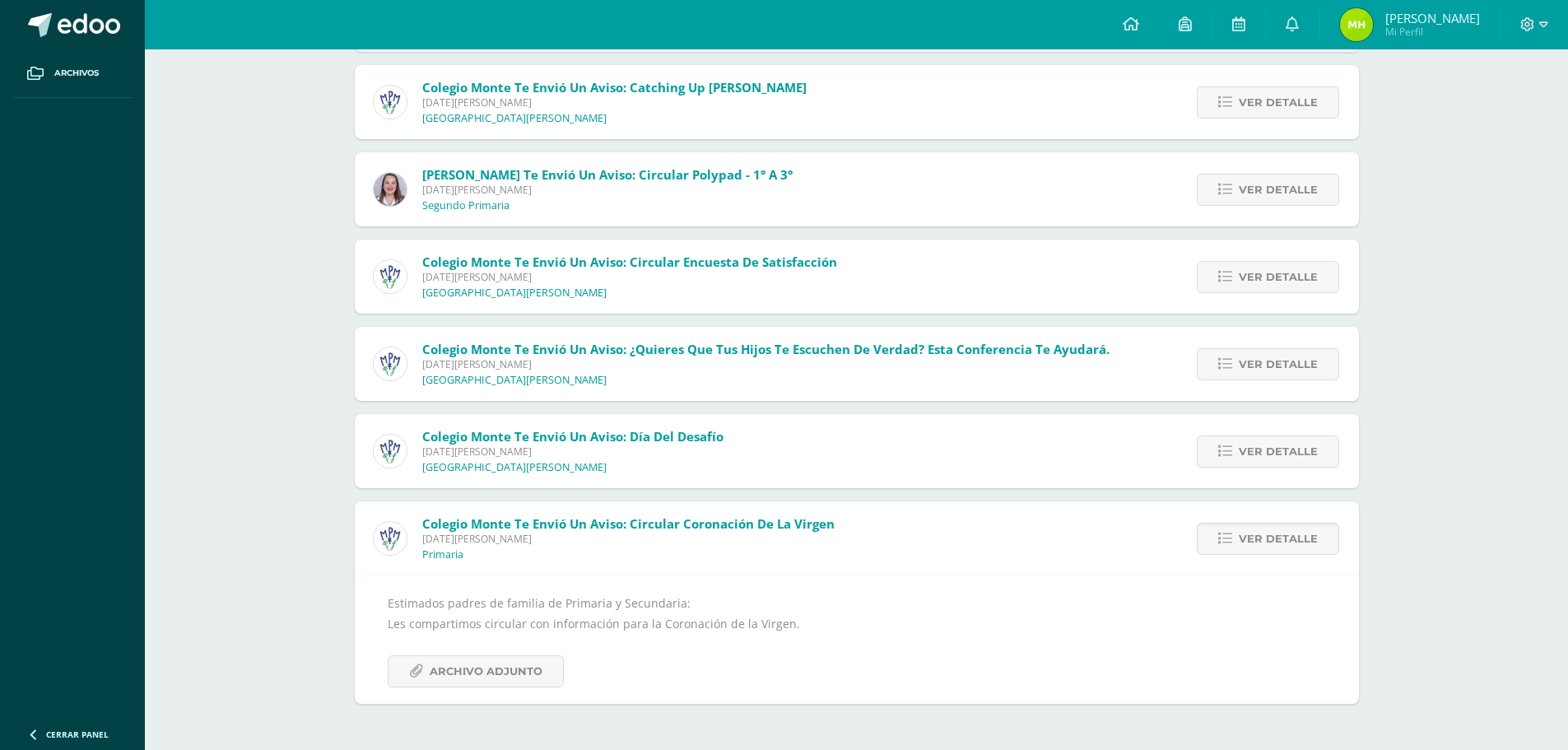 scroll, scrollTop: 1746, scrollLeft: 0, axis: vertical 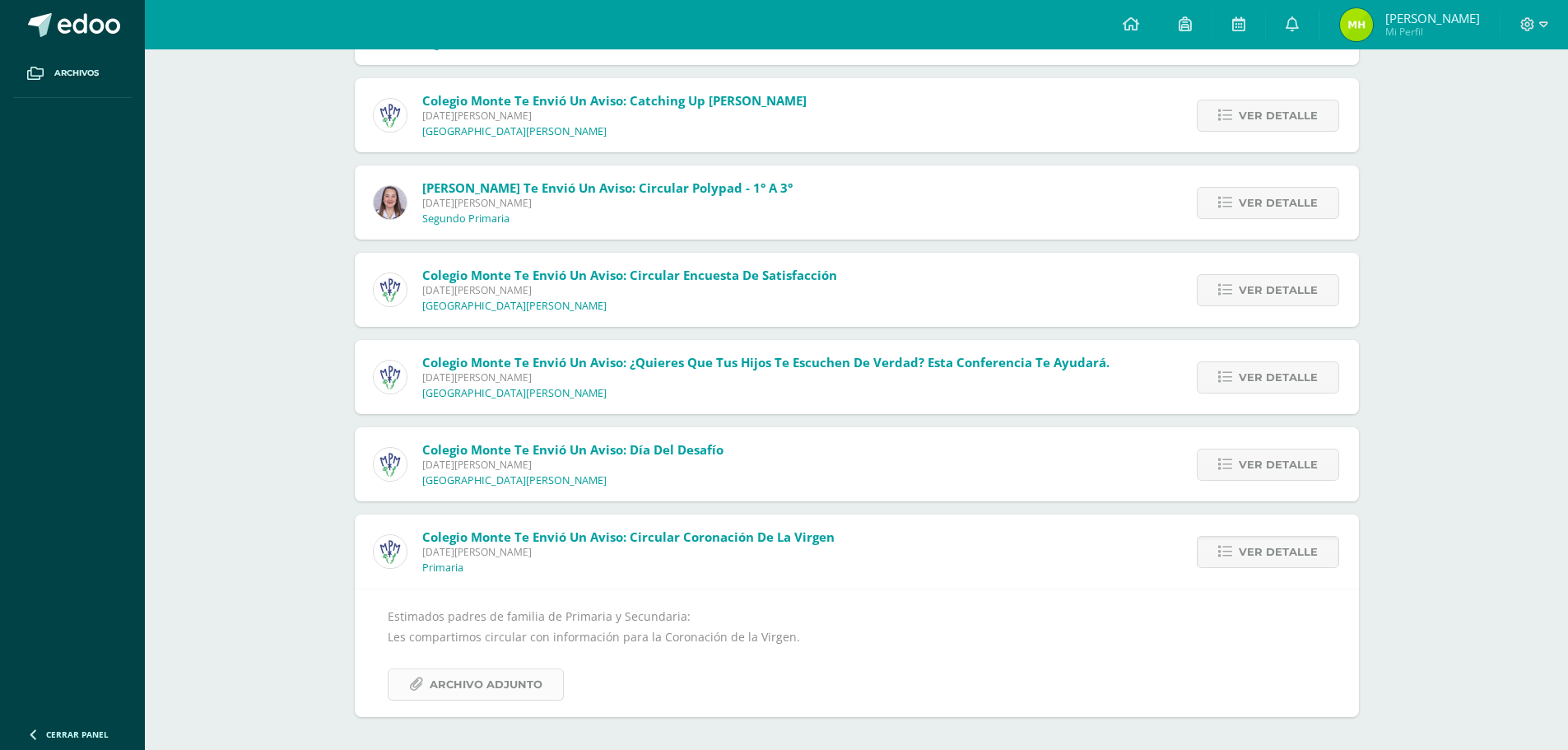 click on "Archivo Adjunto" at bounding box center (486, 684) 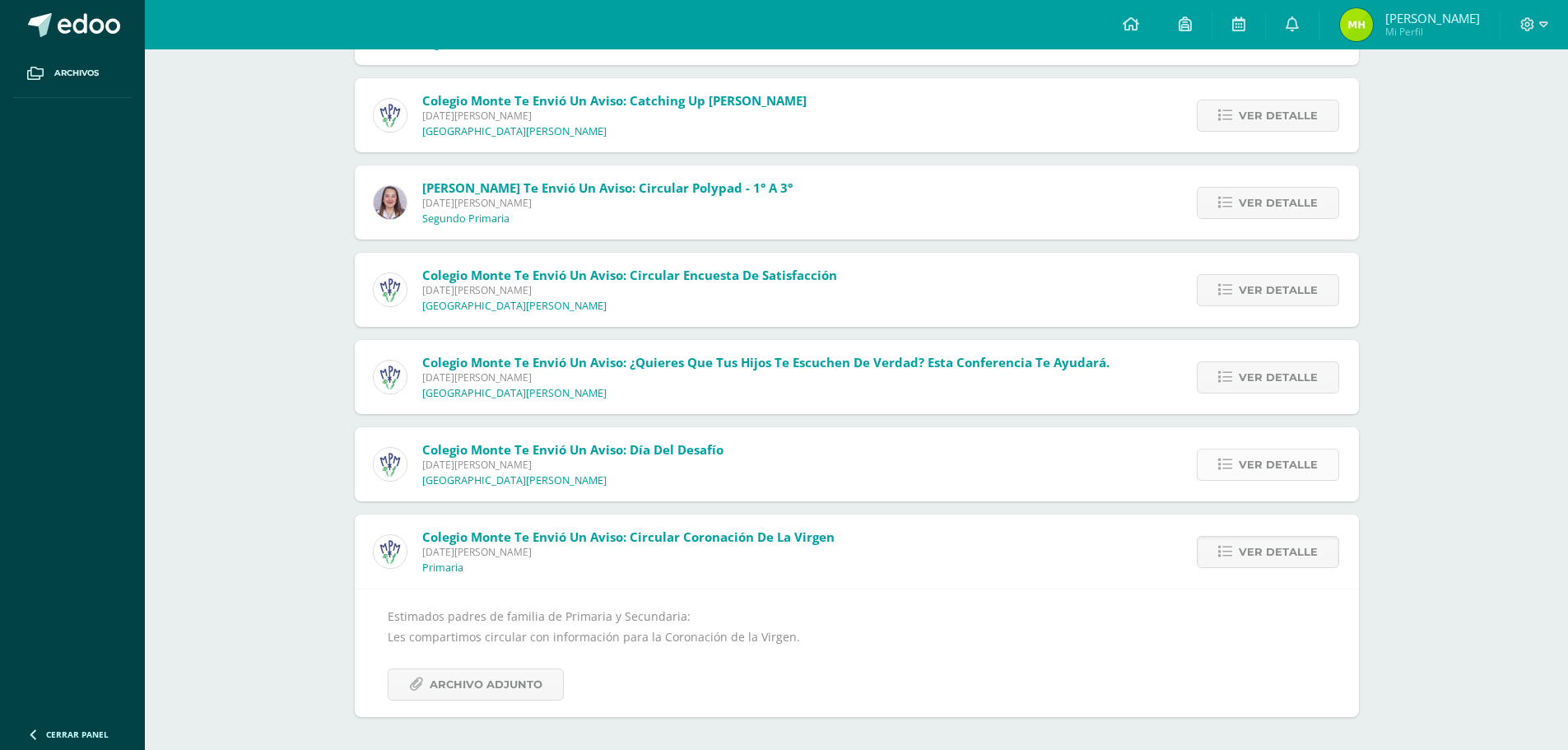 click on "Ver detalle" at bounding box center (1268, 464) 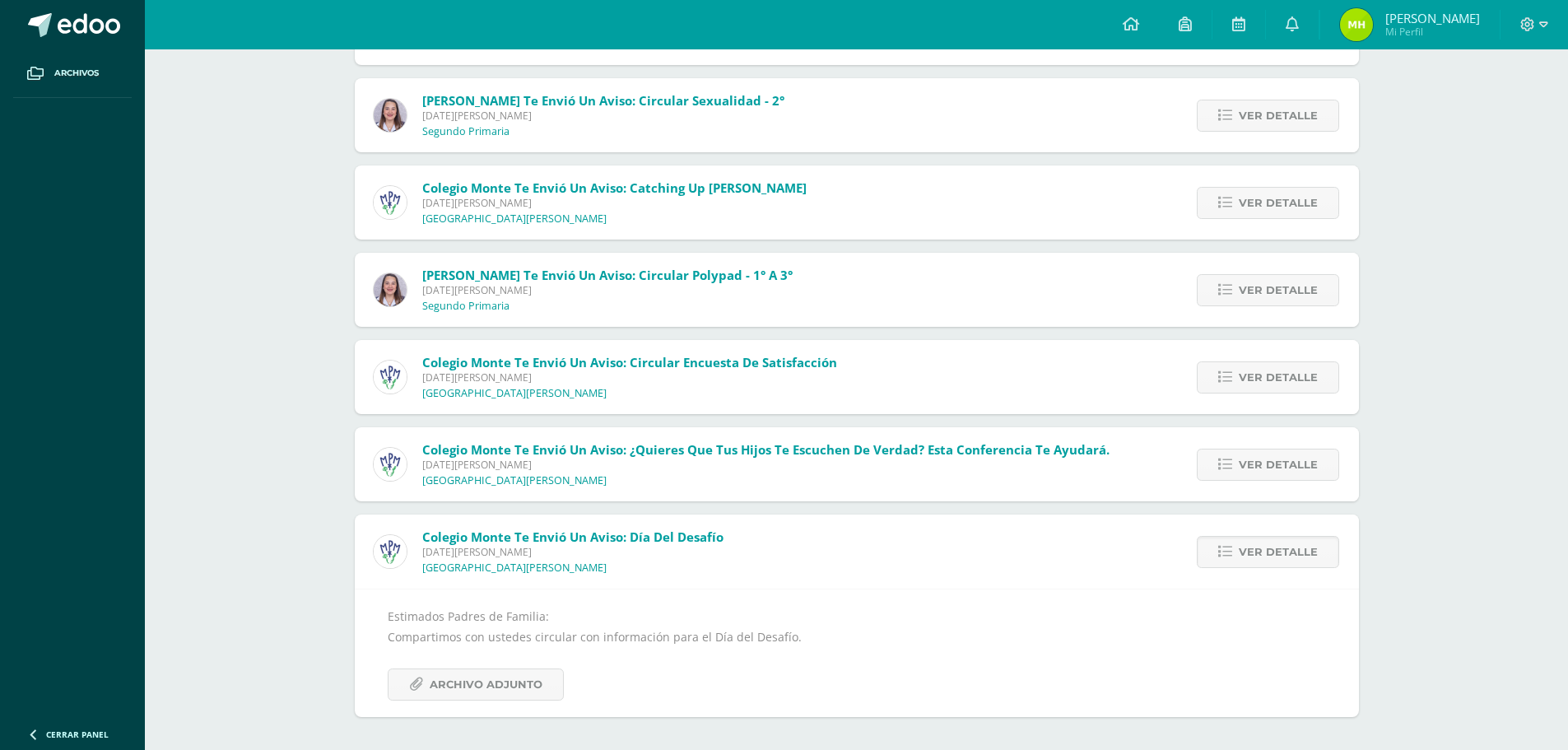 scroll, scrollTop: 1659, scrollLeft: 0, axis: vertical 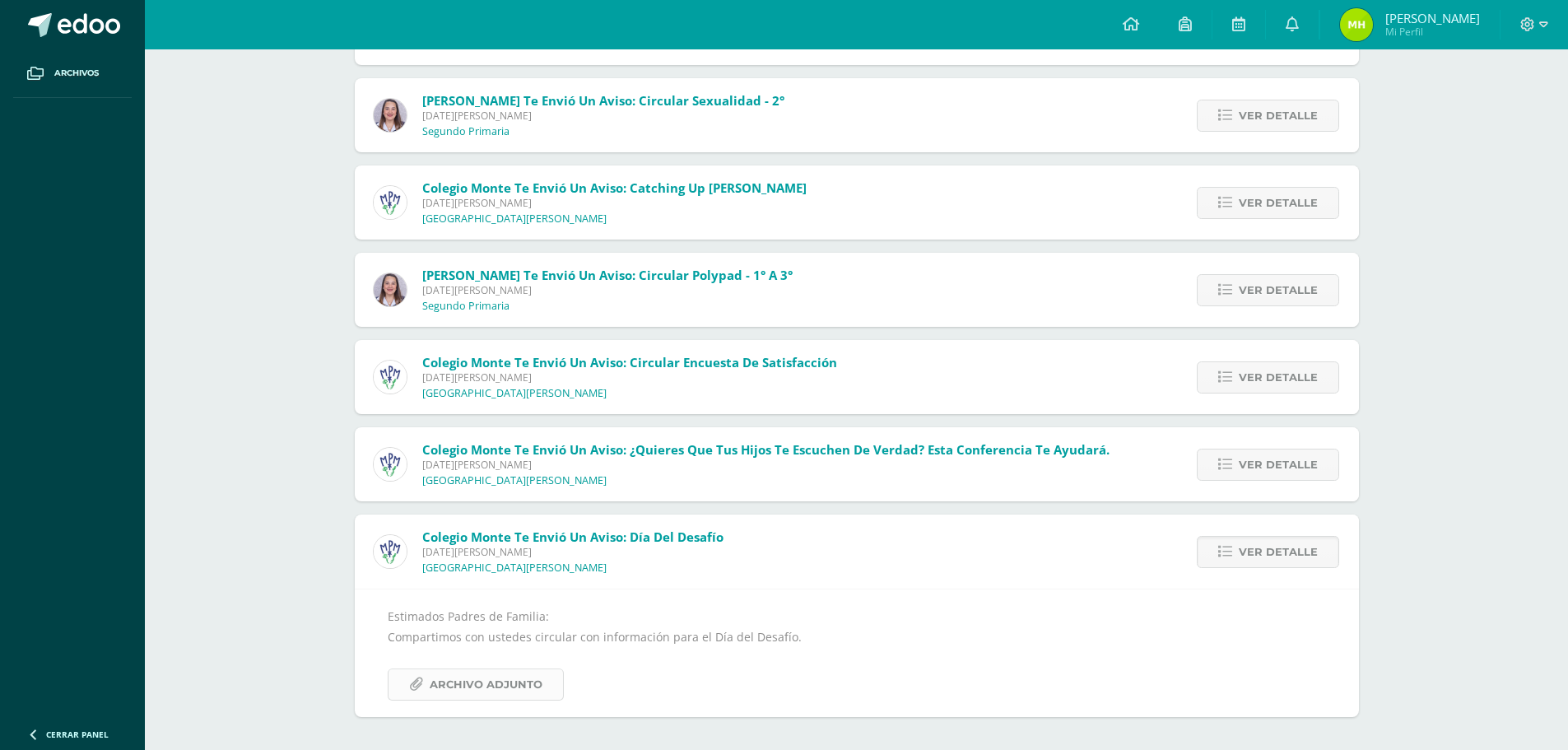 click at bounding box center (416, 684) 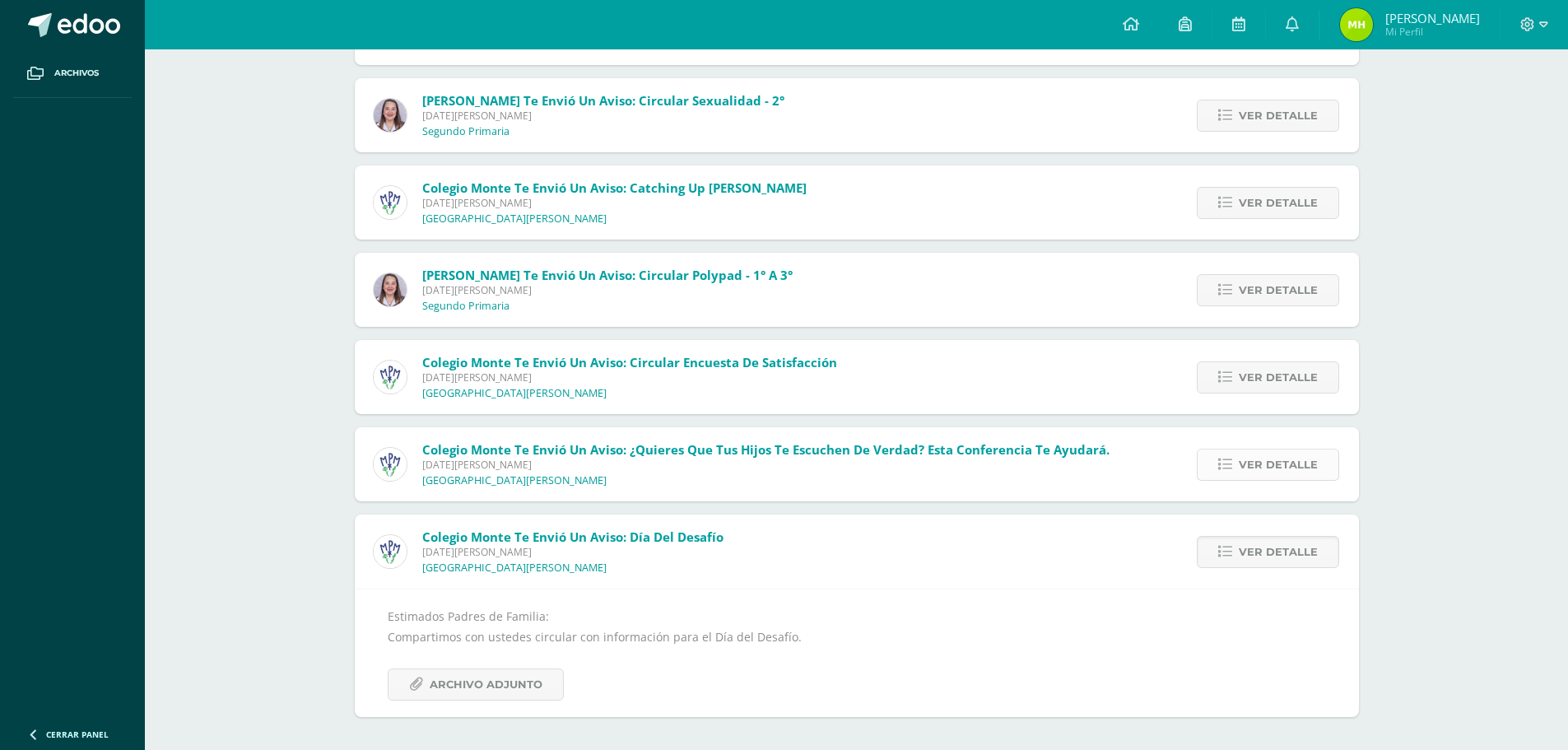 click on "Ver detalle" at bounding box center [1278, 464] 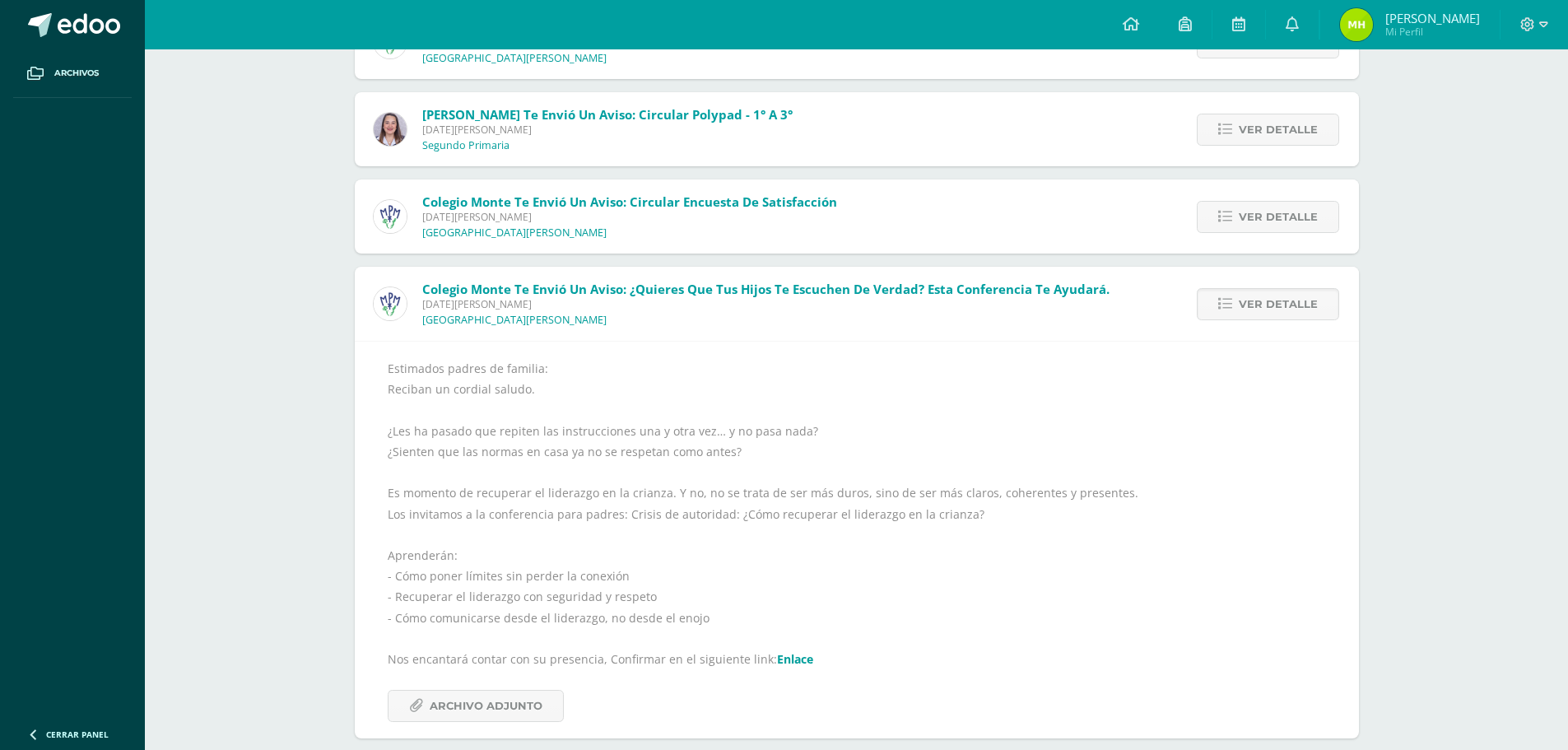 scroll, scrollTop: 1841, scrollLeft: 0, axis: vertical 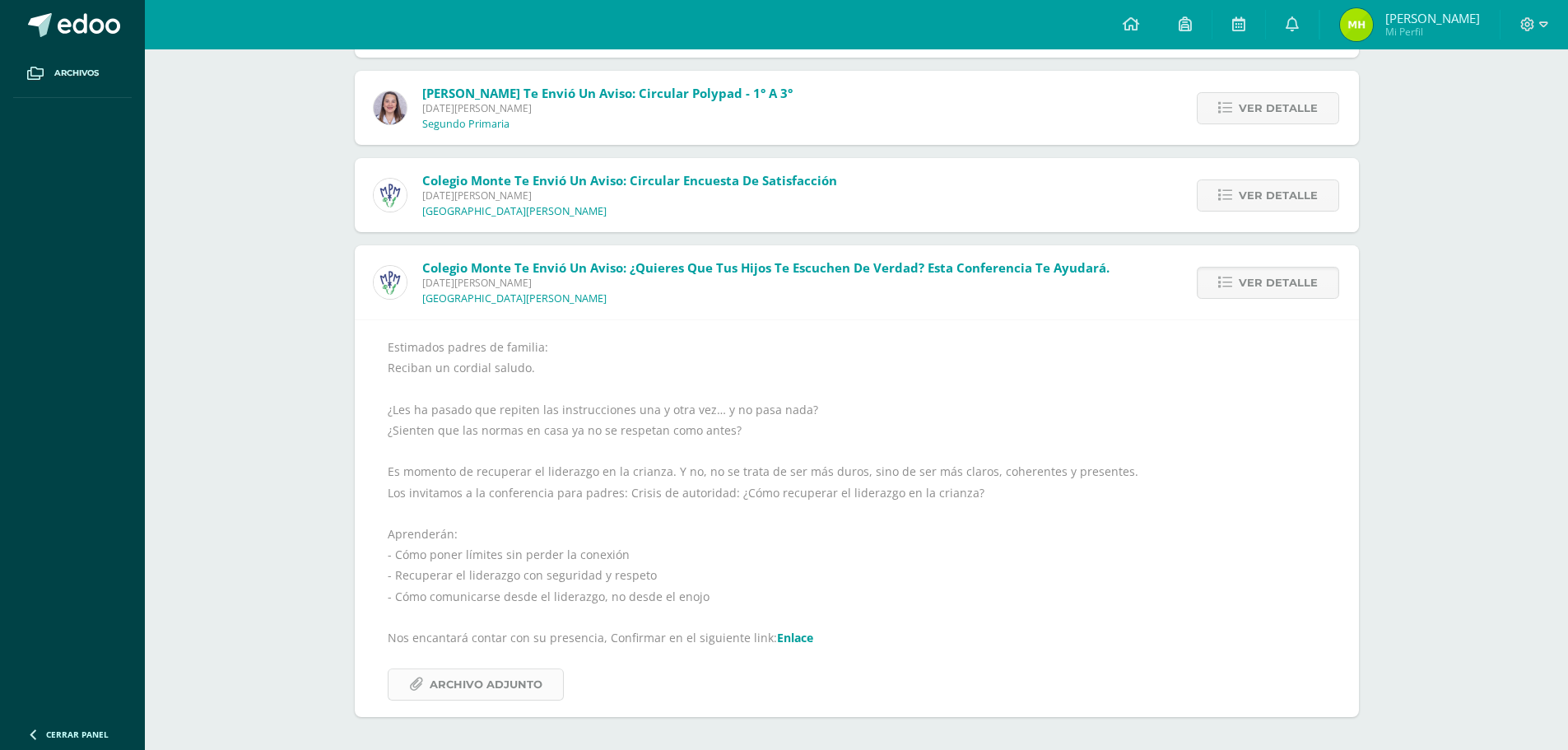 click on "Archivo Adjunto" at bounding box center (476, 684) 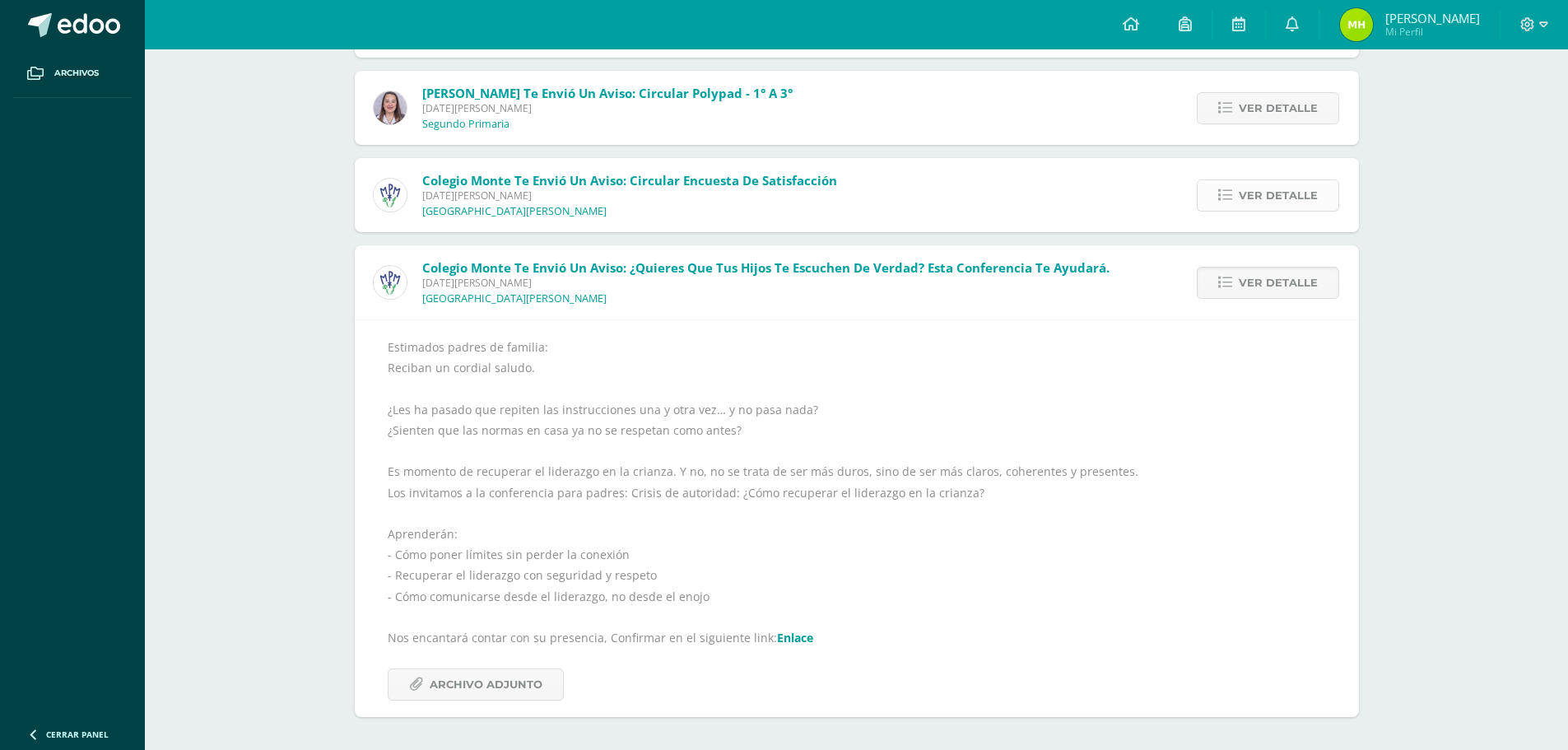 click on "Ver detalle" at bounding box center (1268, 195) 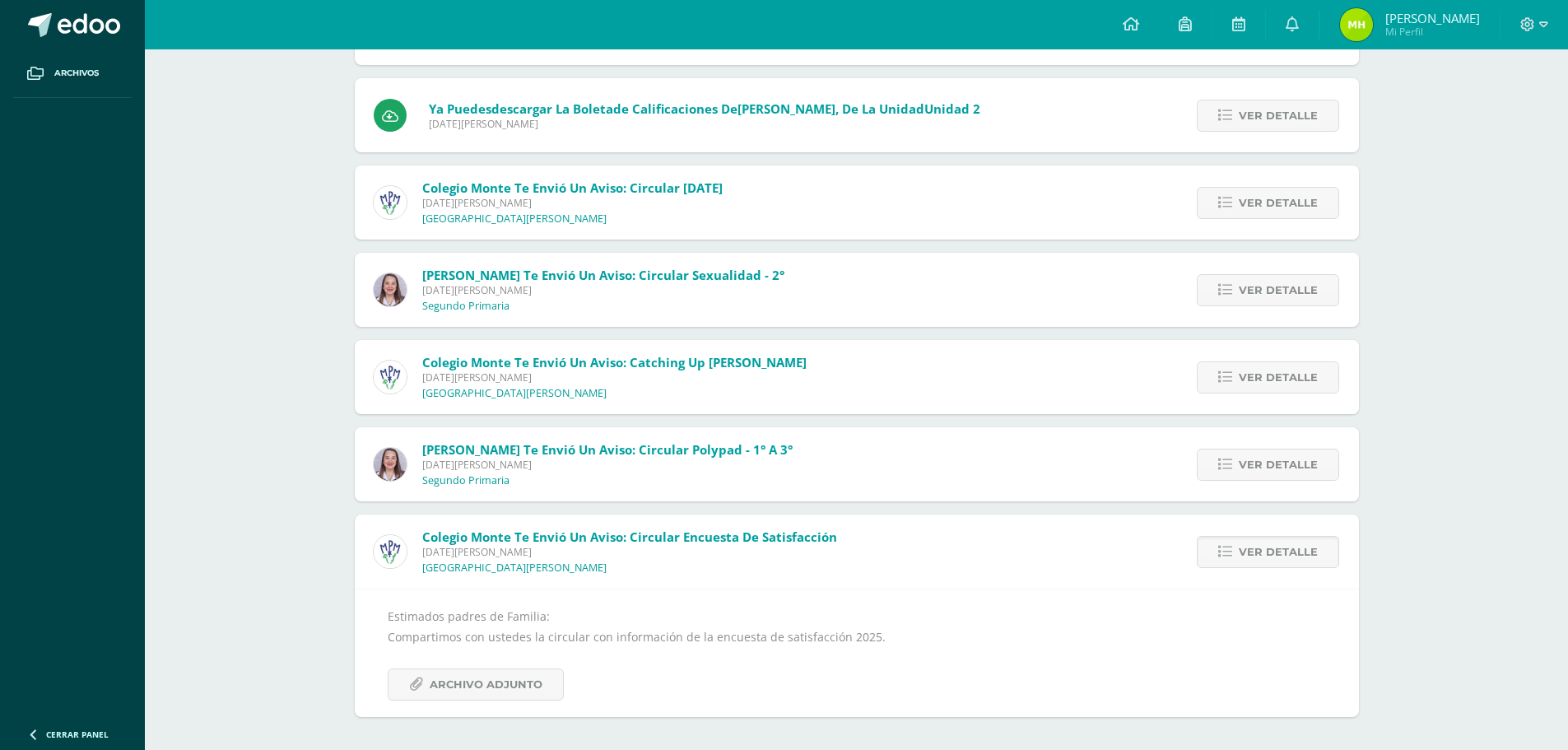scroll, scrollTop: 1484, scrollLeft: 0, axis: vertical 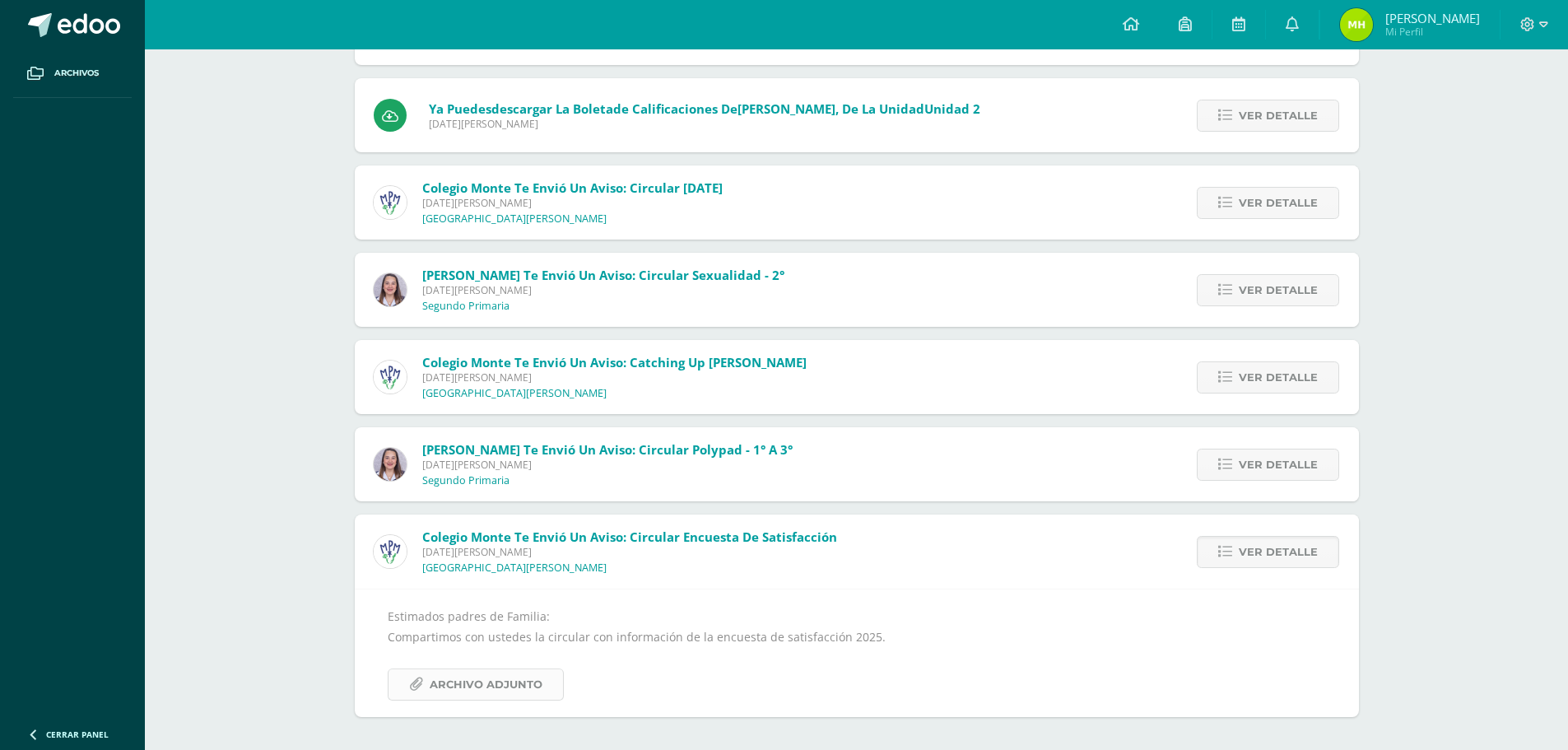 click on "Archivo Adjunto" at bounding box center (486, 684) 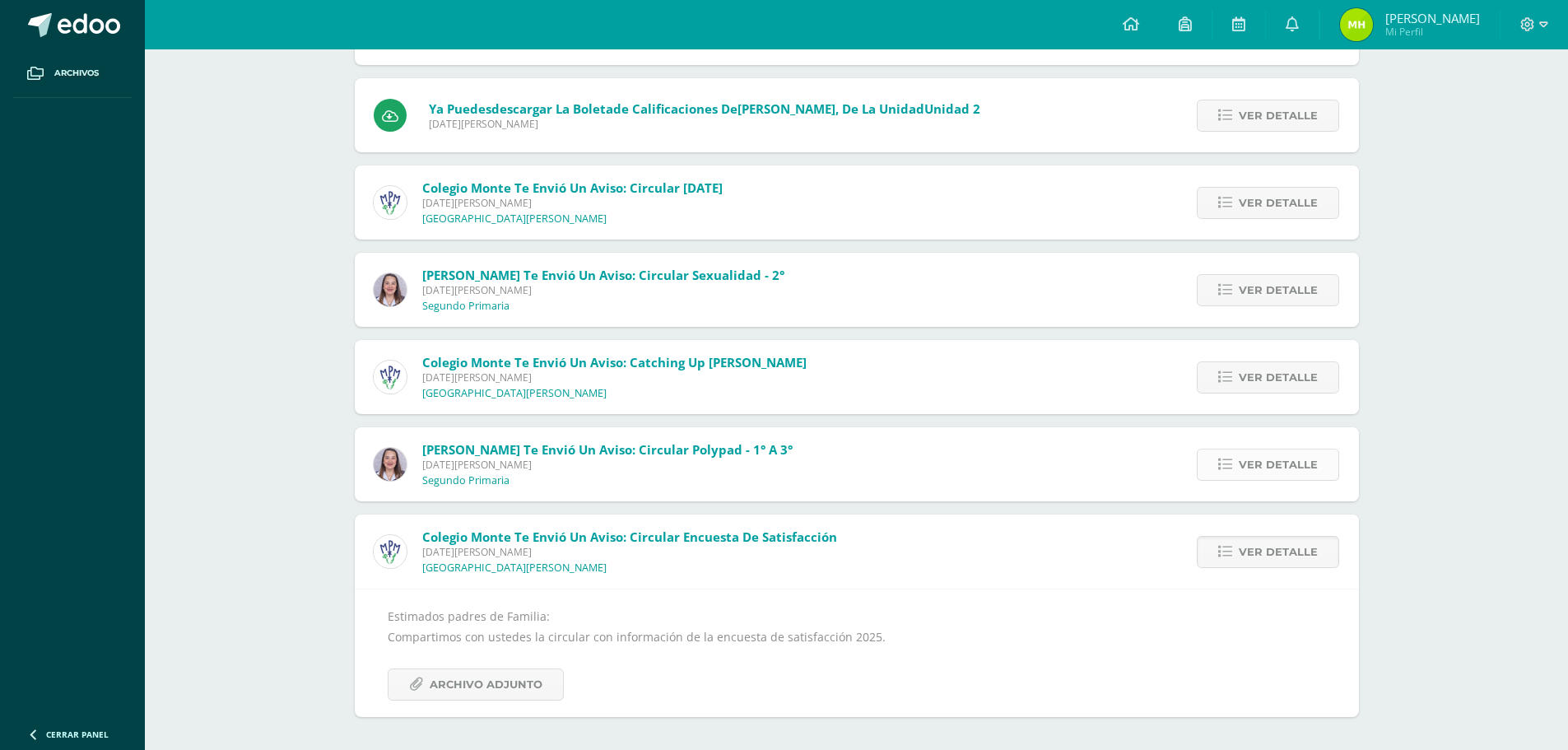 click at bounding box center [1225, 464] 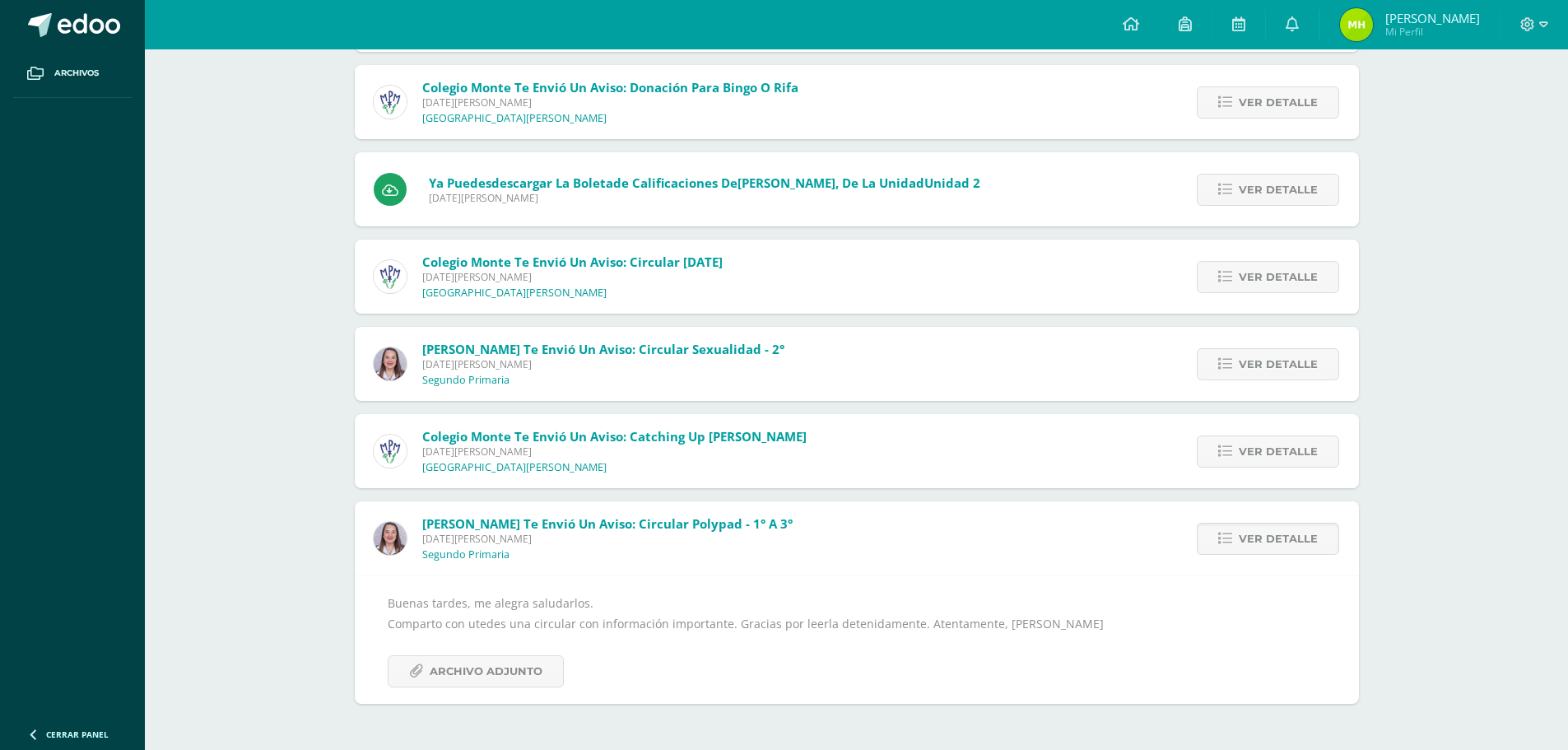scroll, scrollTop: 1397, scrollLeft: 0, axis: vertical 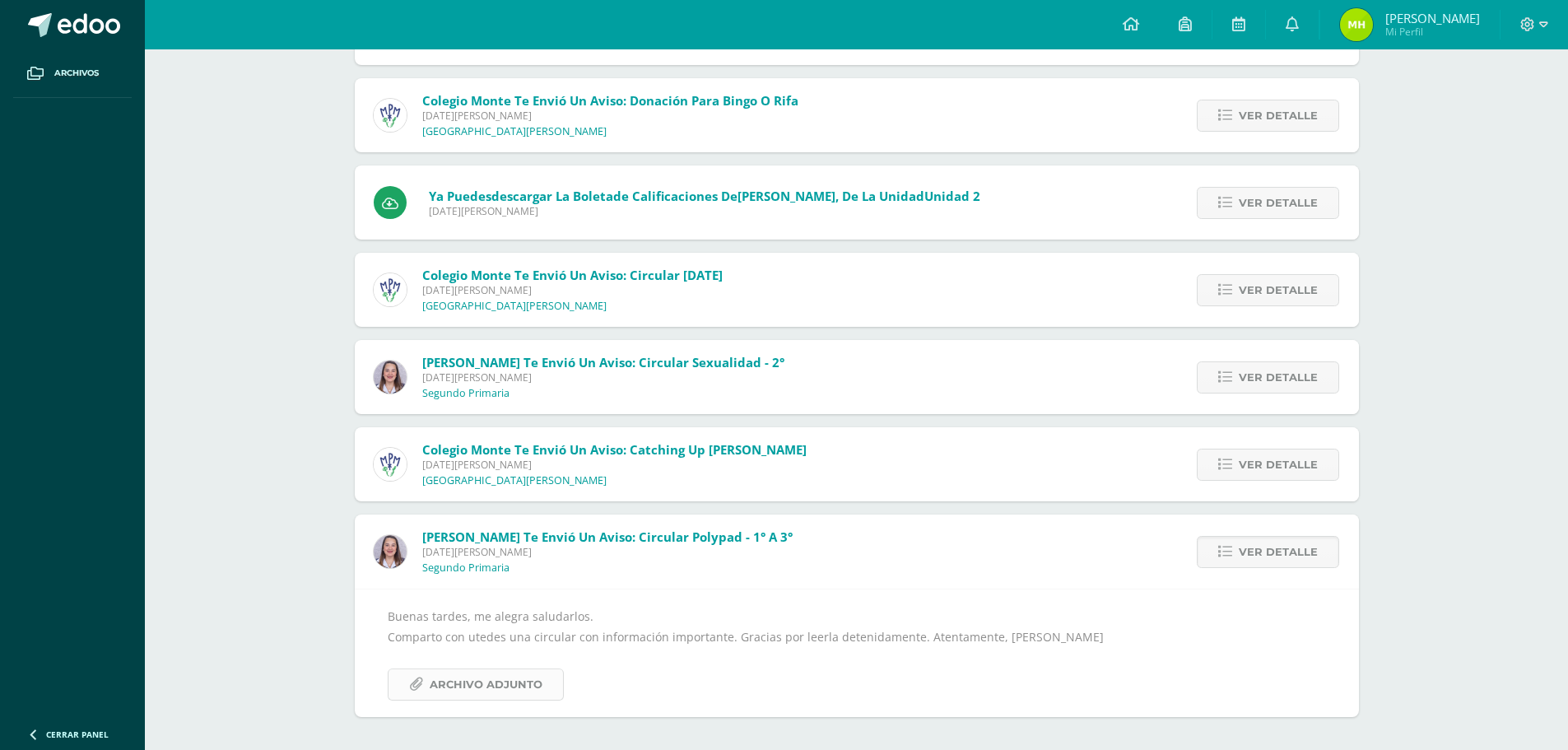 click on "Archivo Adjunto" at bounding box center (486, 684) 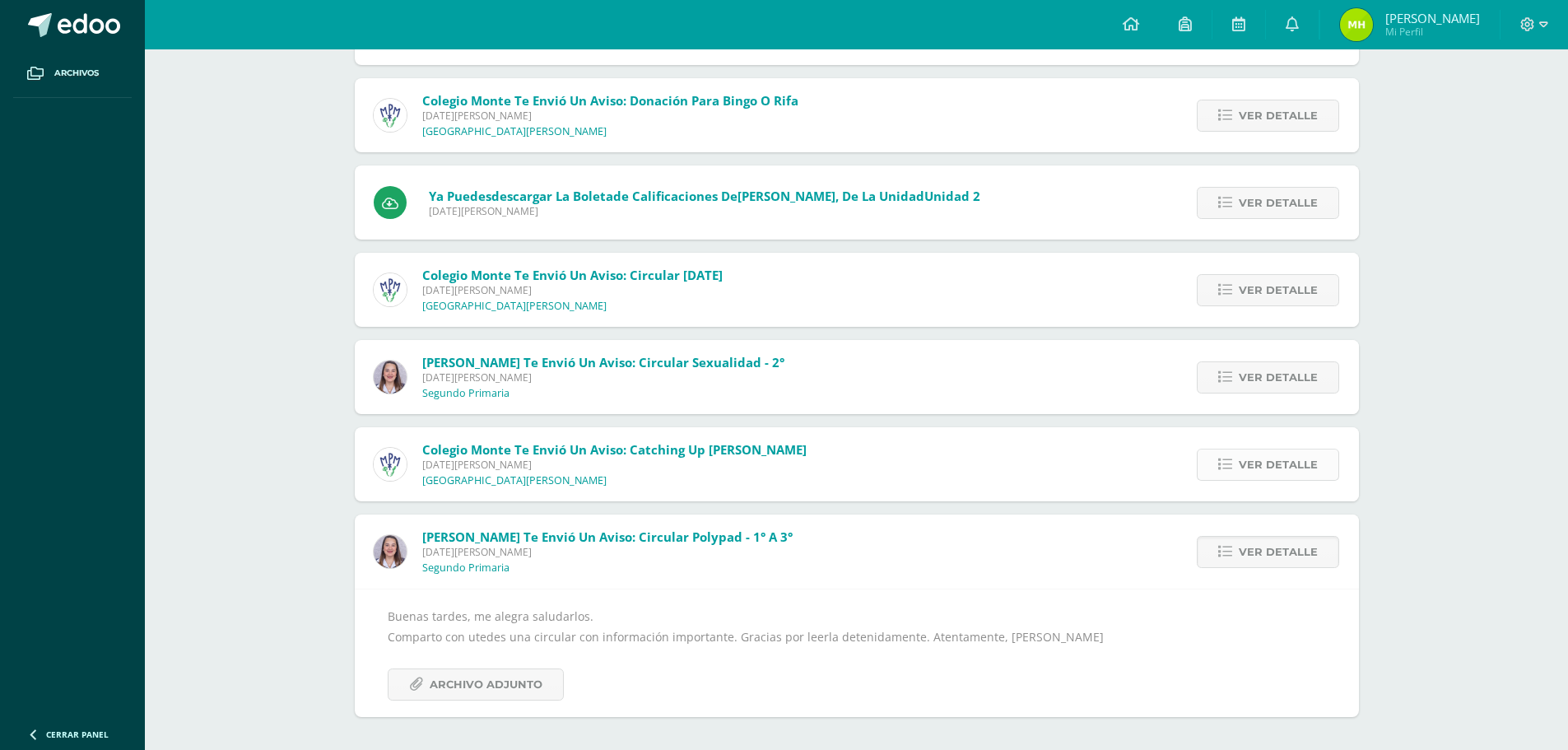 click on "Ver detalle" at bounding box center [1268, 464] 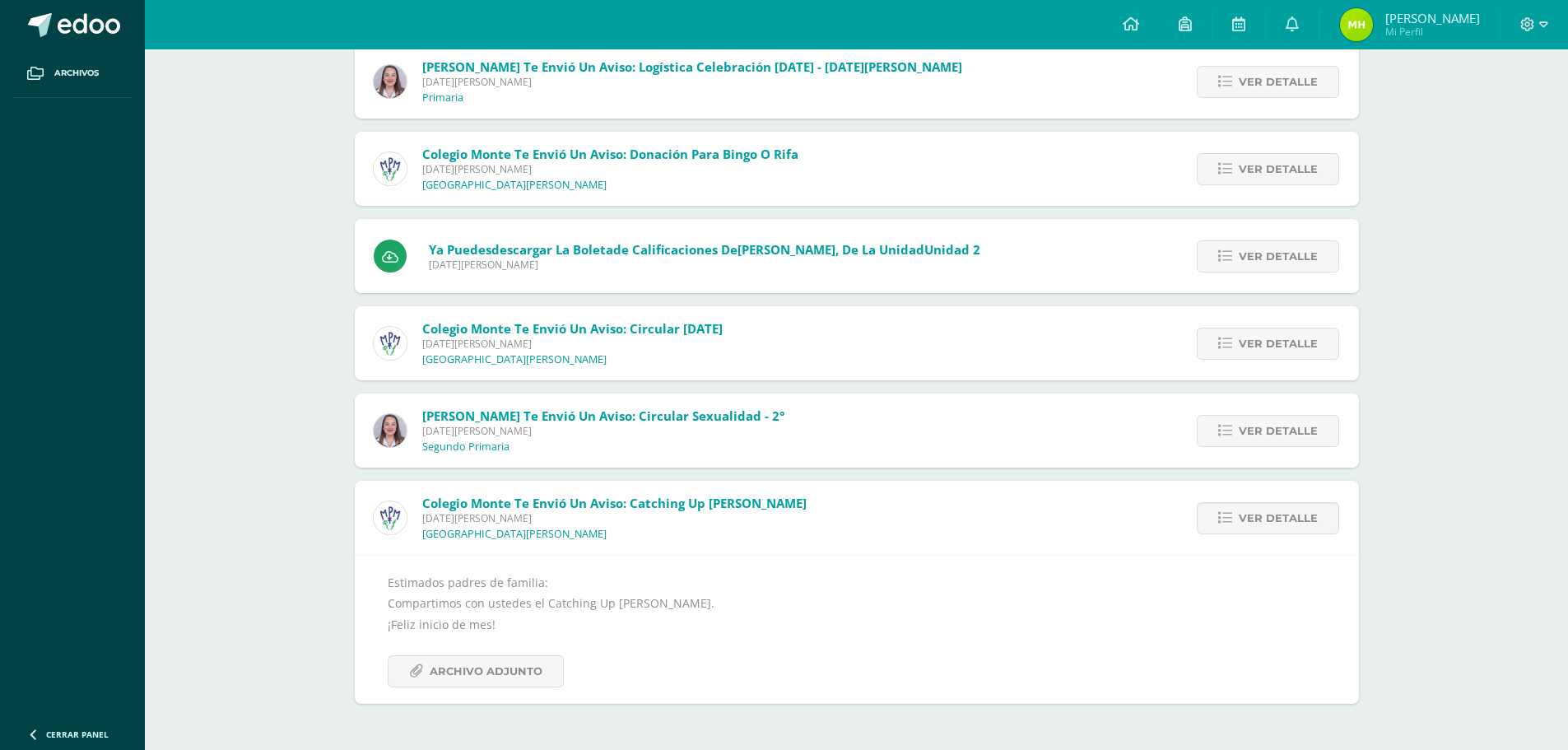 scroll, scrollTop: 1330, scrollLeft: 0, axis: vertical 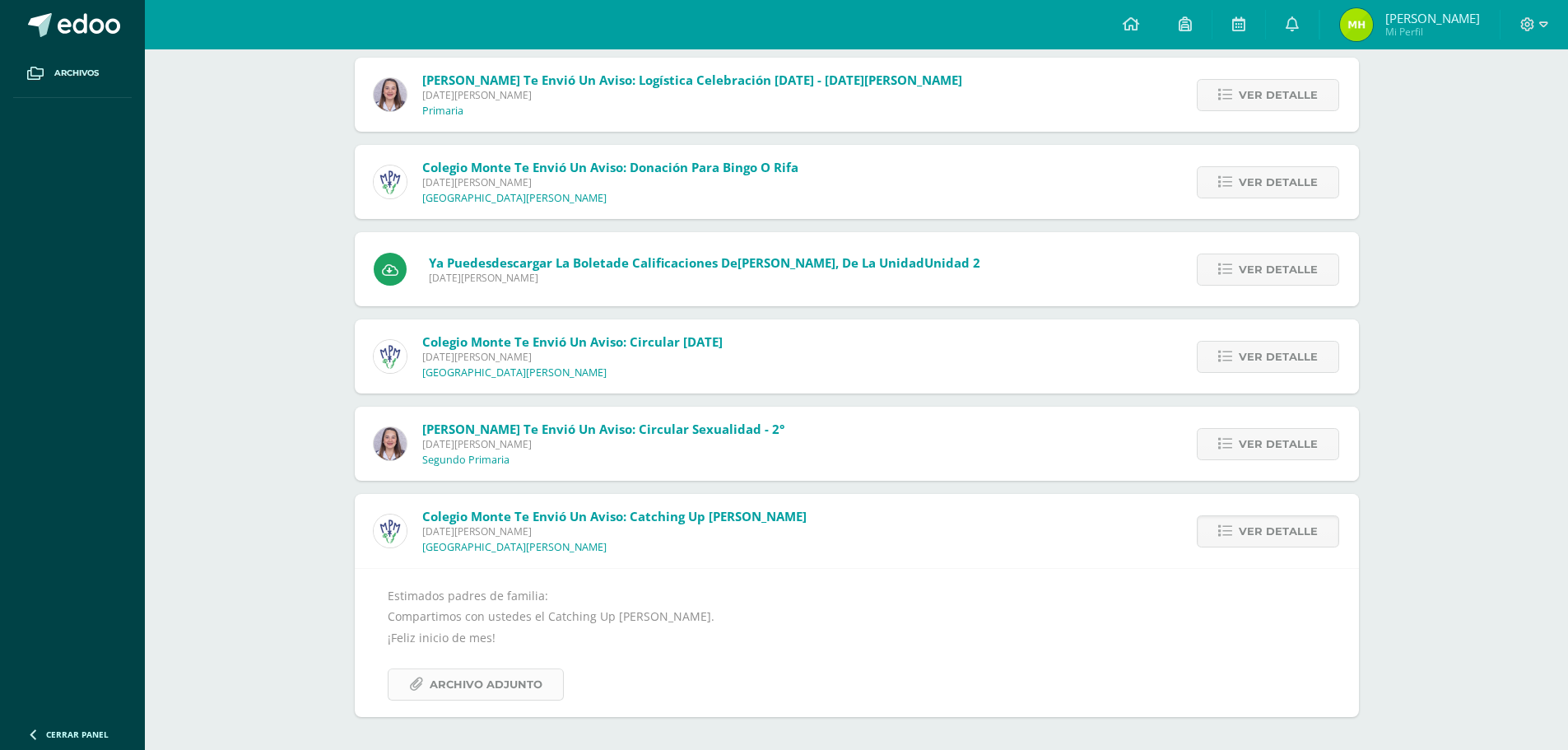 click on "Archivo Adjunto" at bounding box center [486, 684] 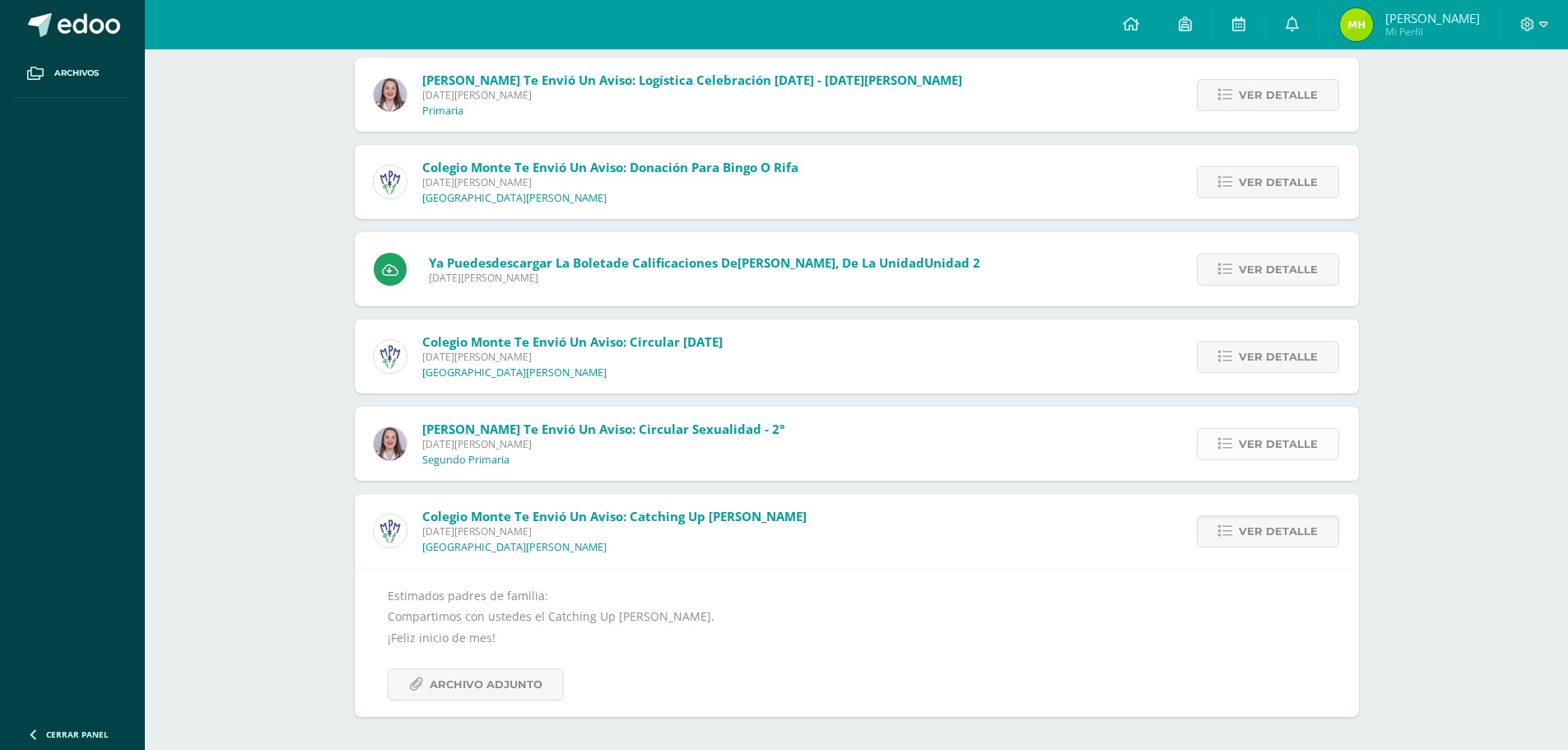 click at bounding box center (1225, 444) 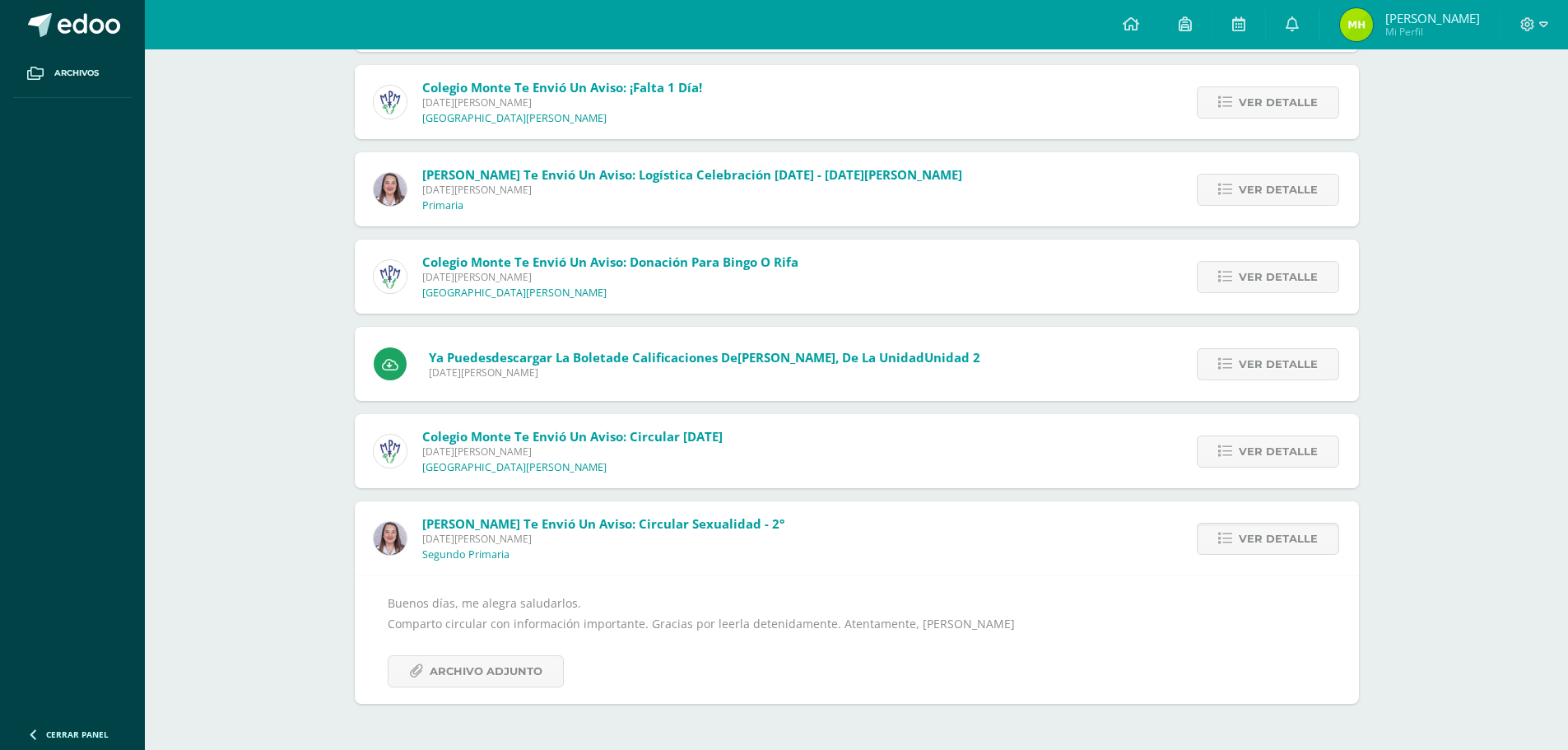 scroll, scrollTop: 1223, scrollLeft: 0, axis: vertical 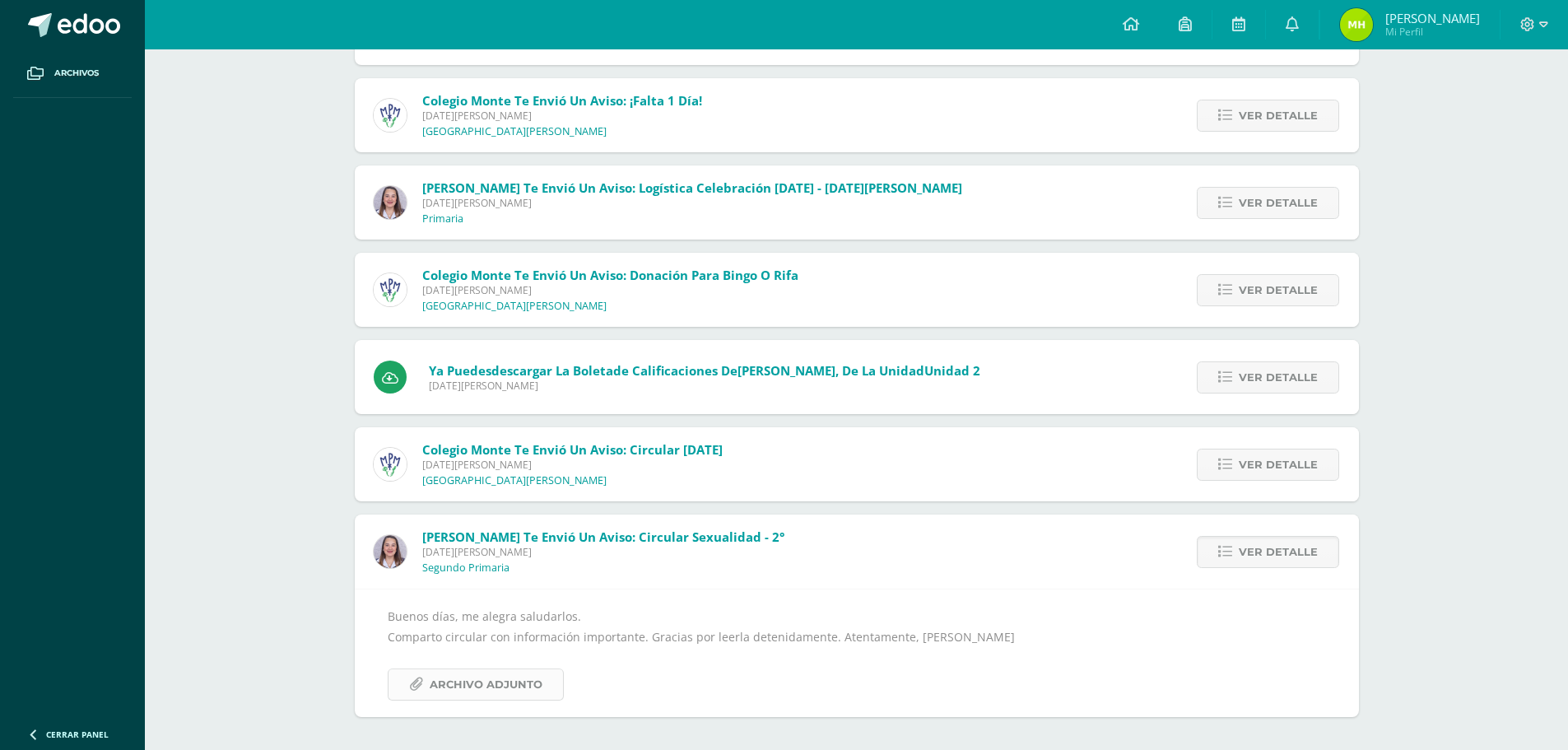 click on "Archivo Adjunto" at bounding box center [486, 684] 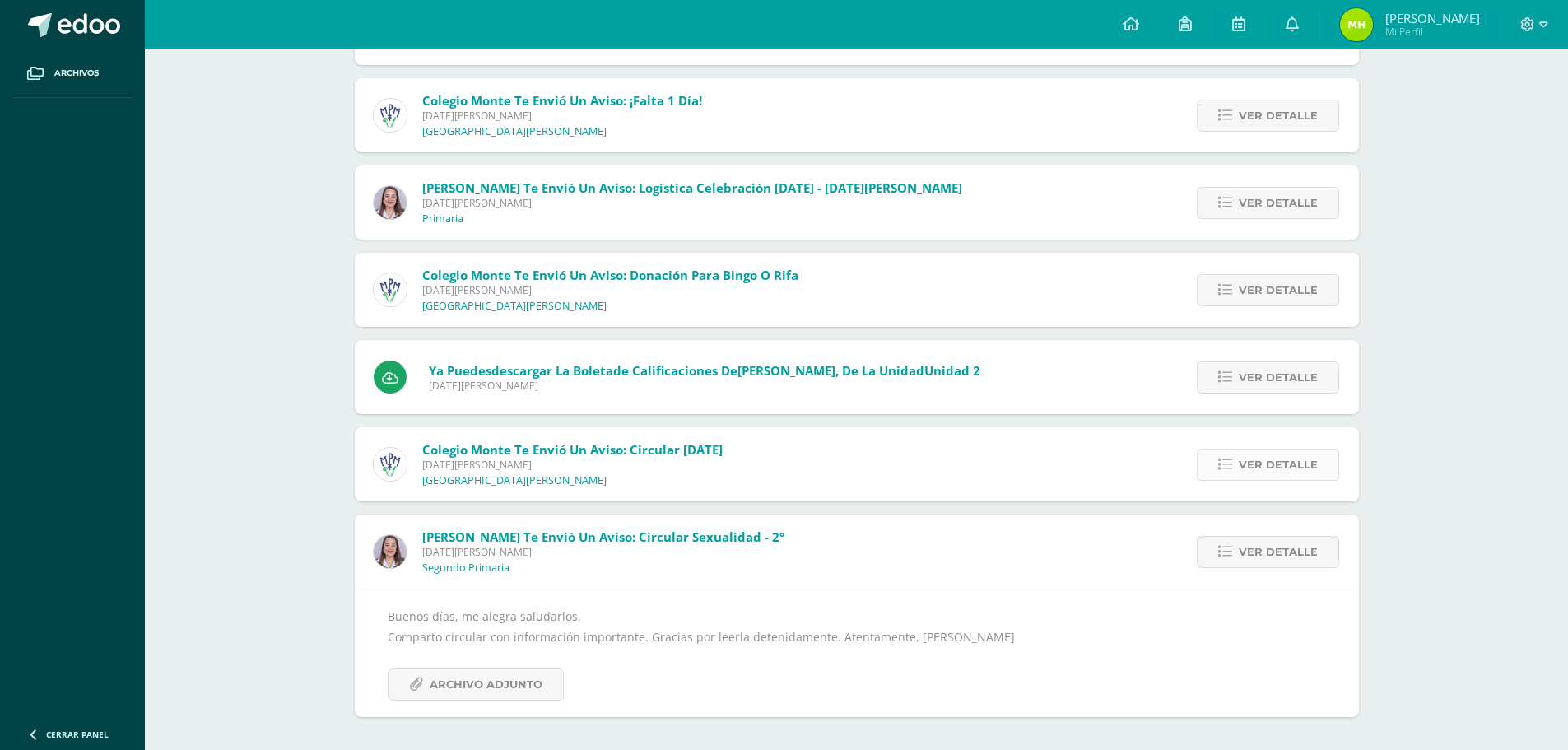 click at bounding box center (1225, 464) 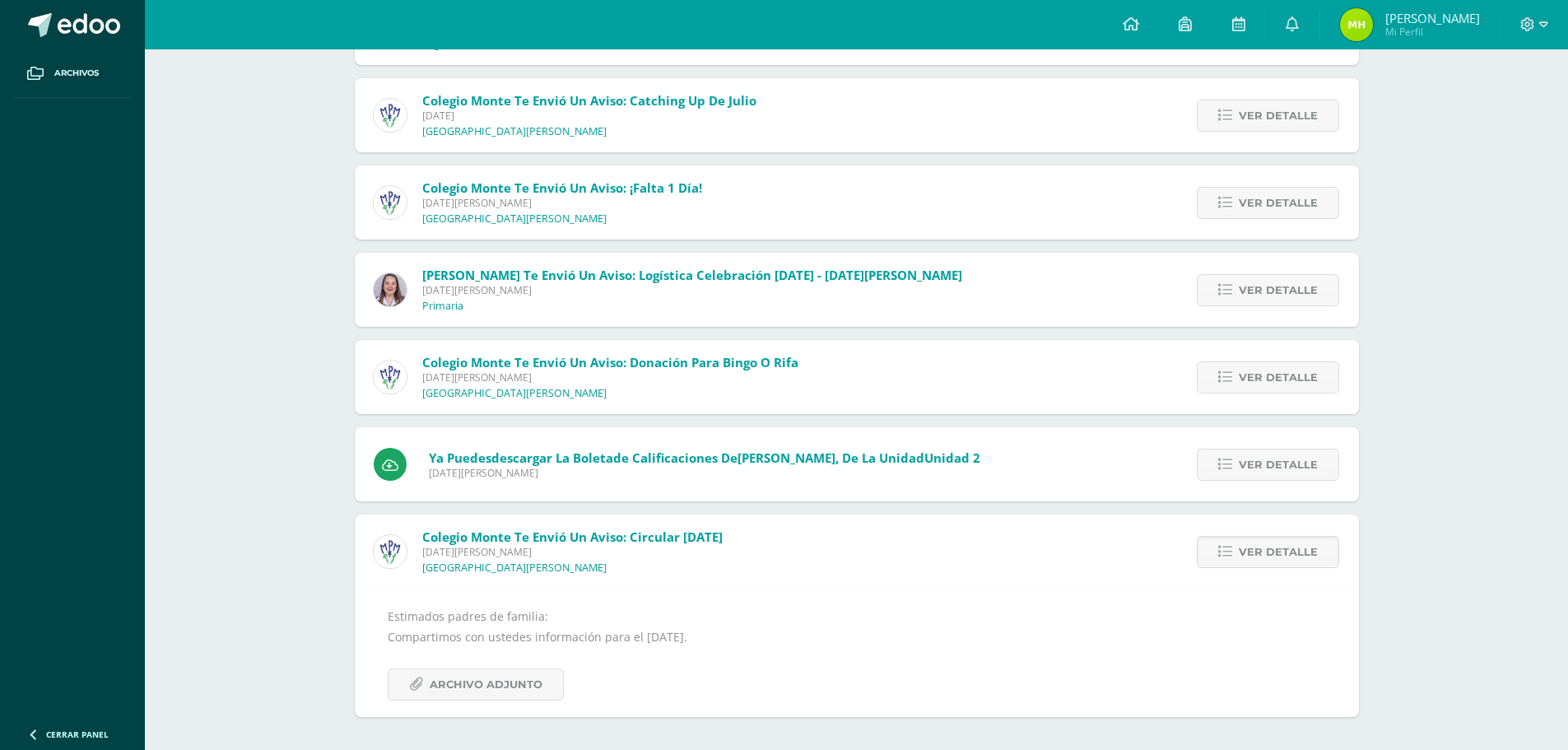 scroll, scrollTop: 1135, scrollLeft: 0, axis: vertical 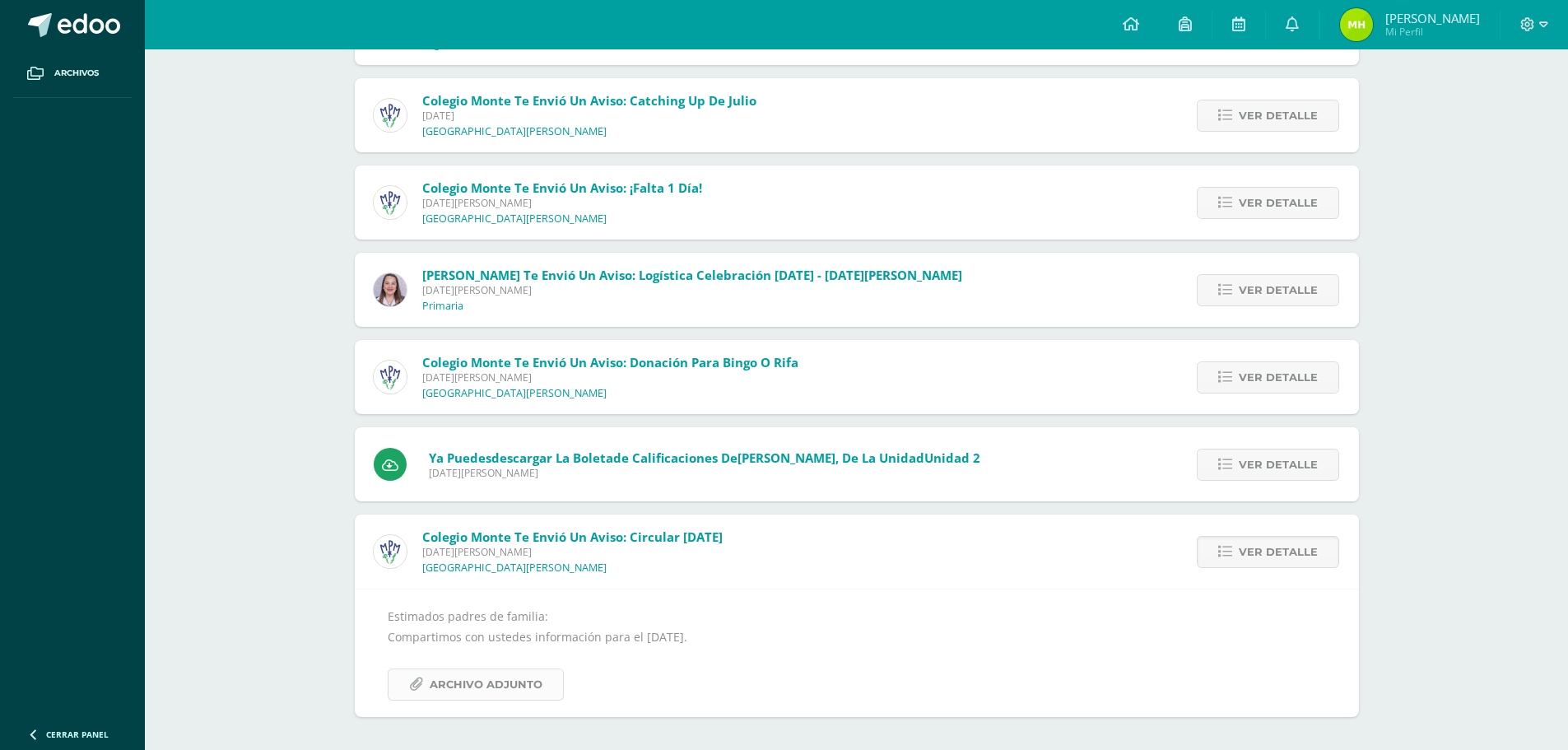 click on "Archivo Adjunto" at bounding box center (476, 684) 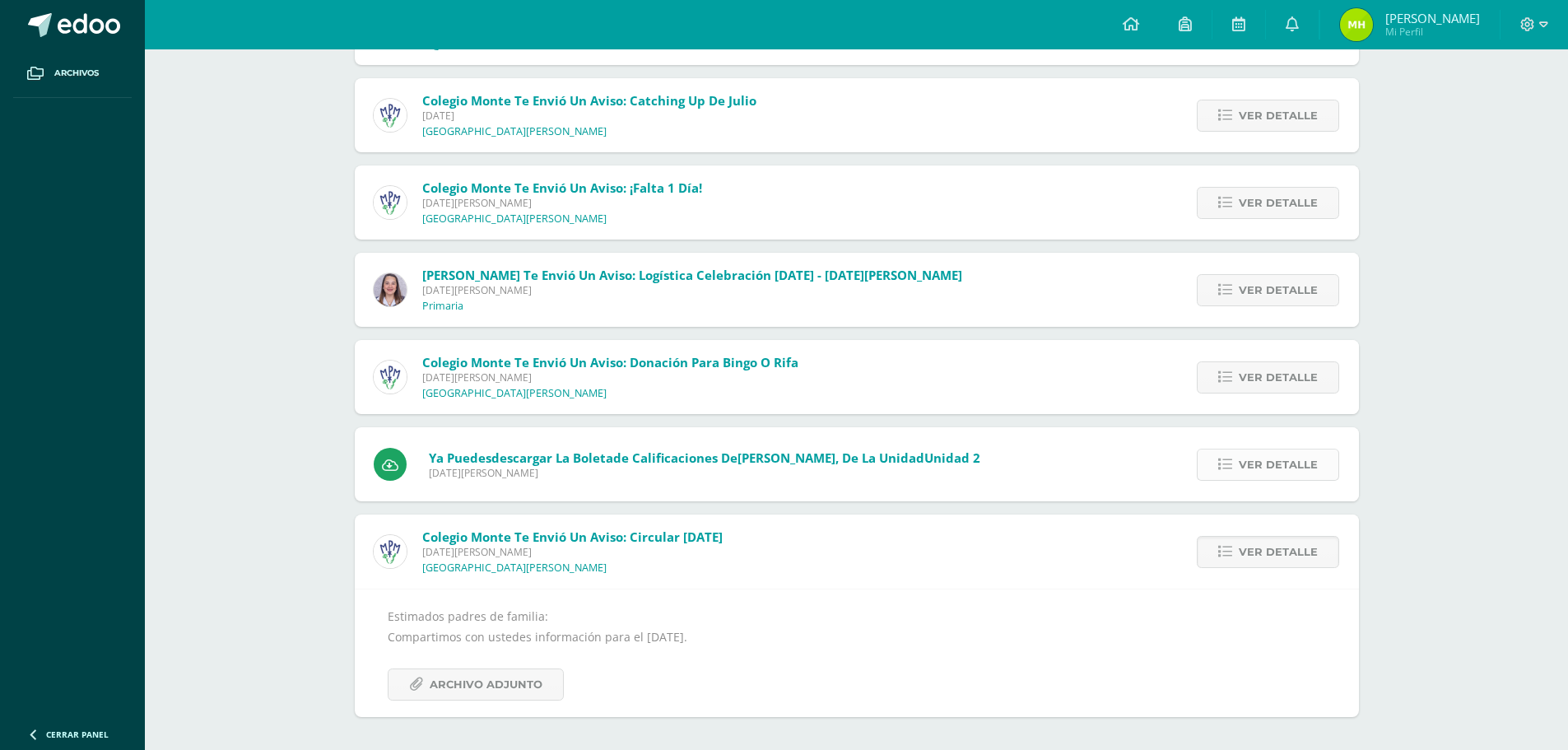 click on "Ver detalle" at bounding box center (1278, 464) 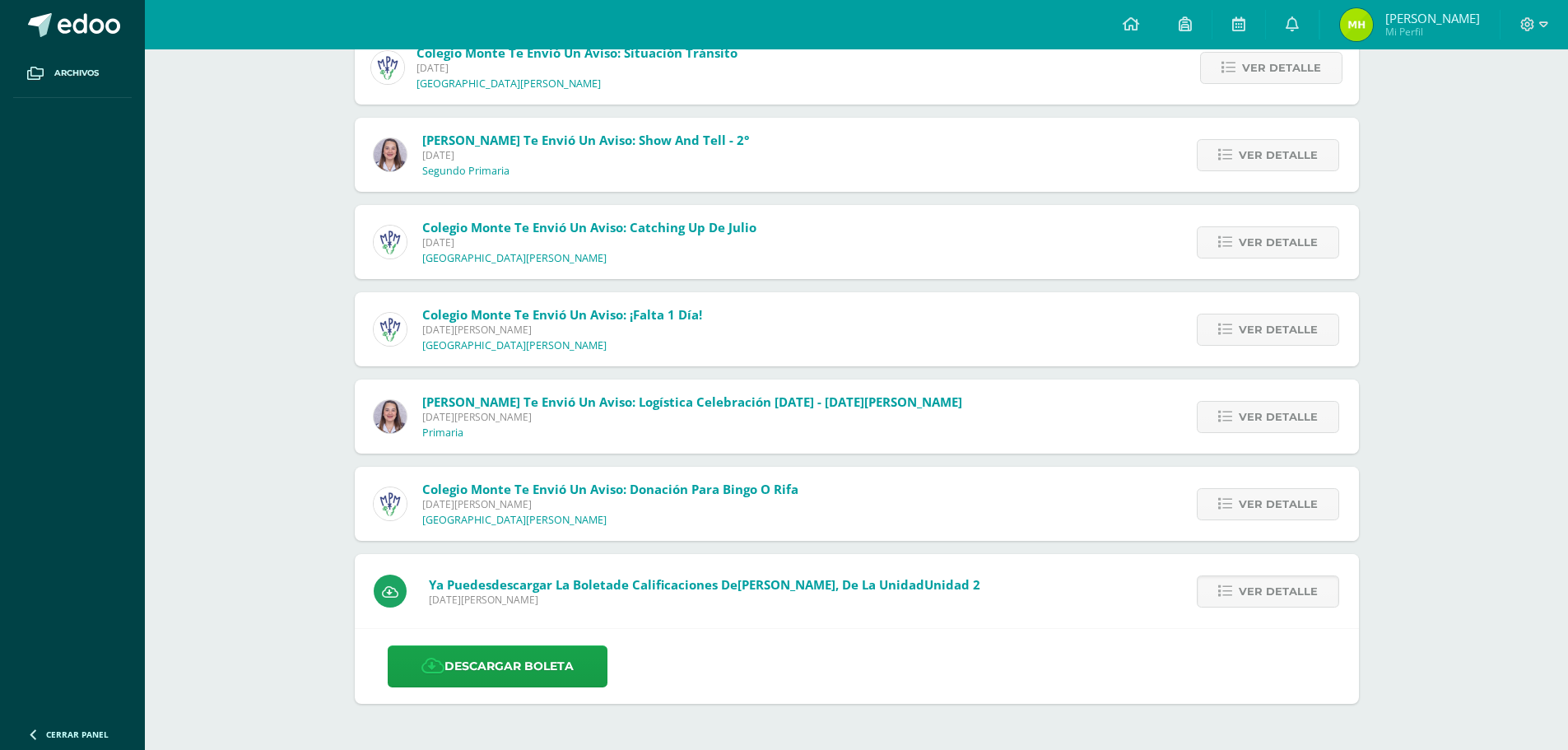 scroll, scrollTop: 995, scrollLeft: 0, axis: vertical 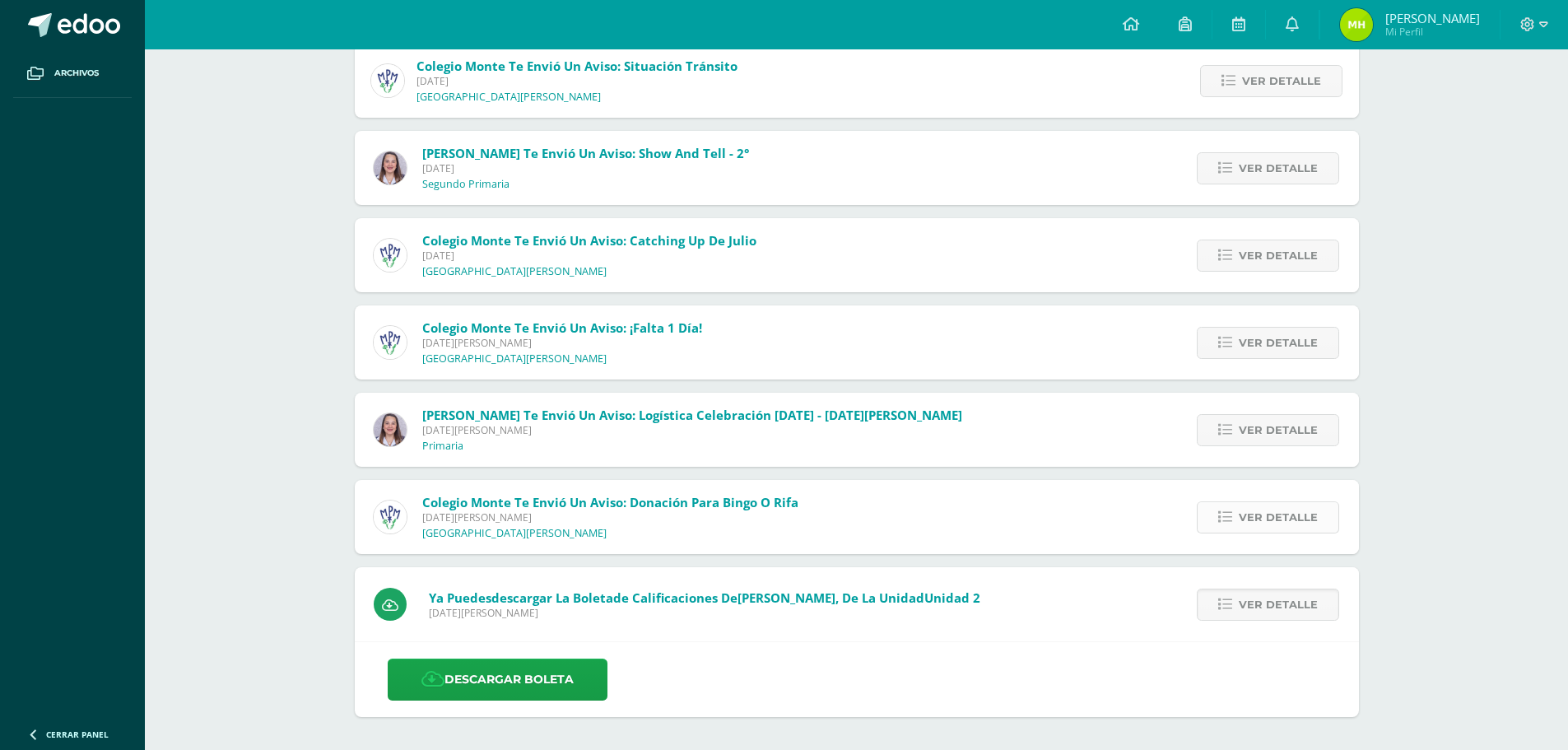 click on "Ver detalle" at bounding box center [1268, 517] 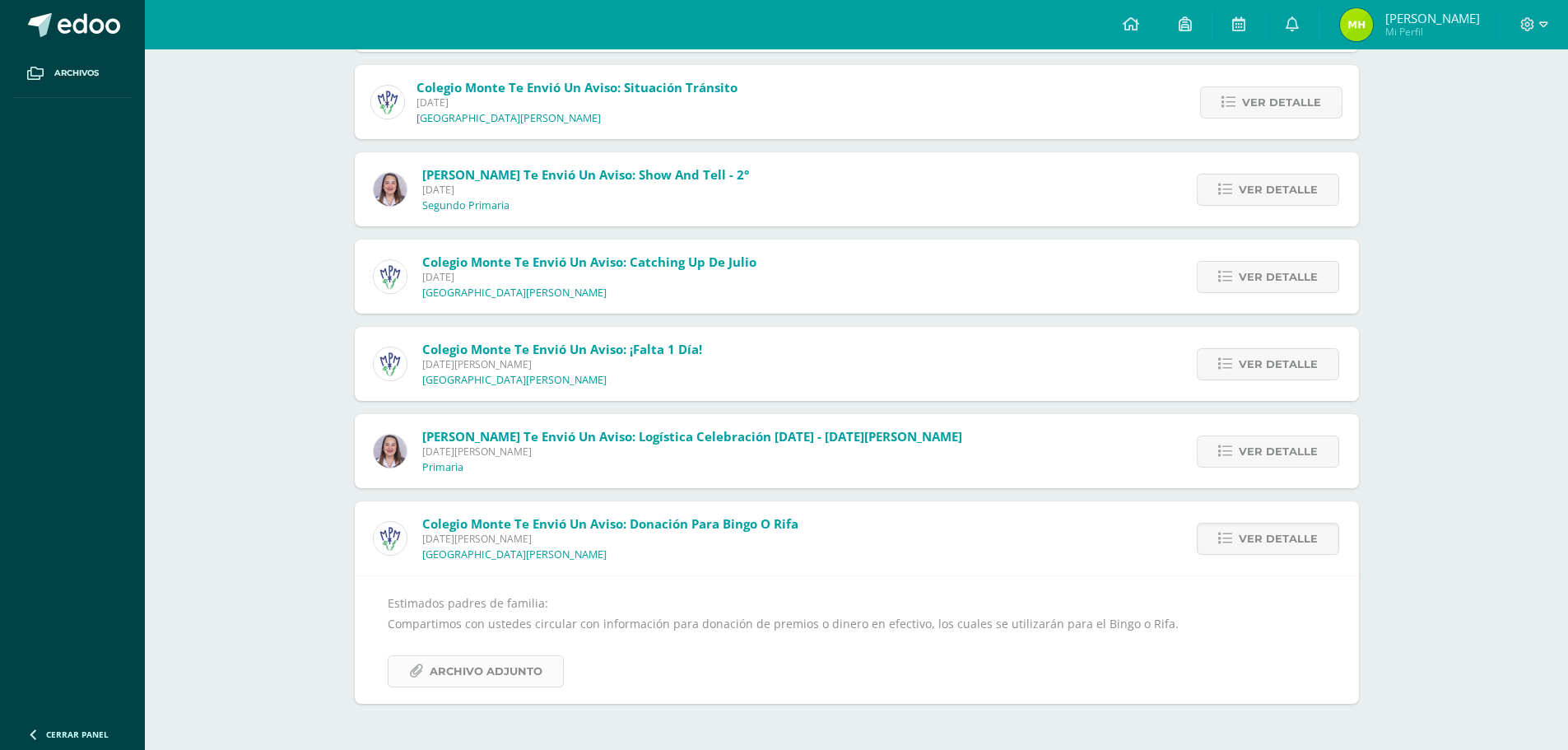 scroll, scrollTop: 961, scrollLeft: 0, axis: vertical 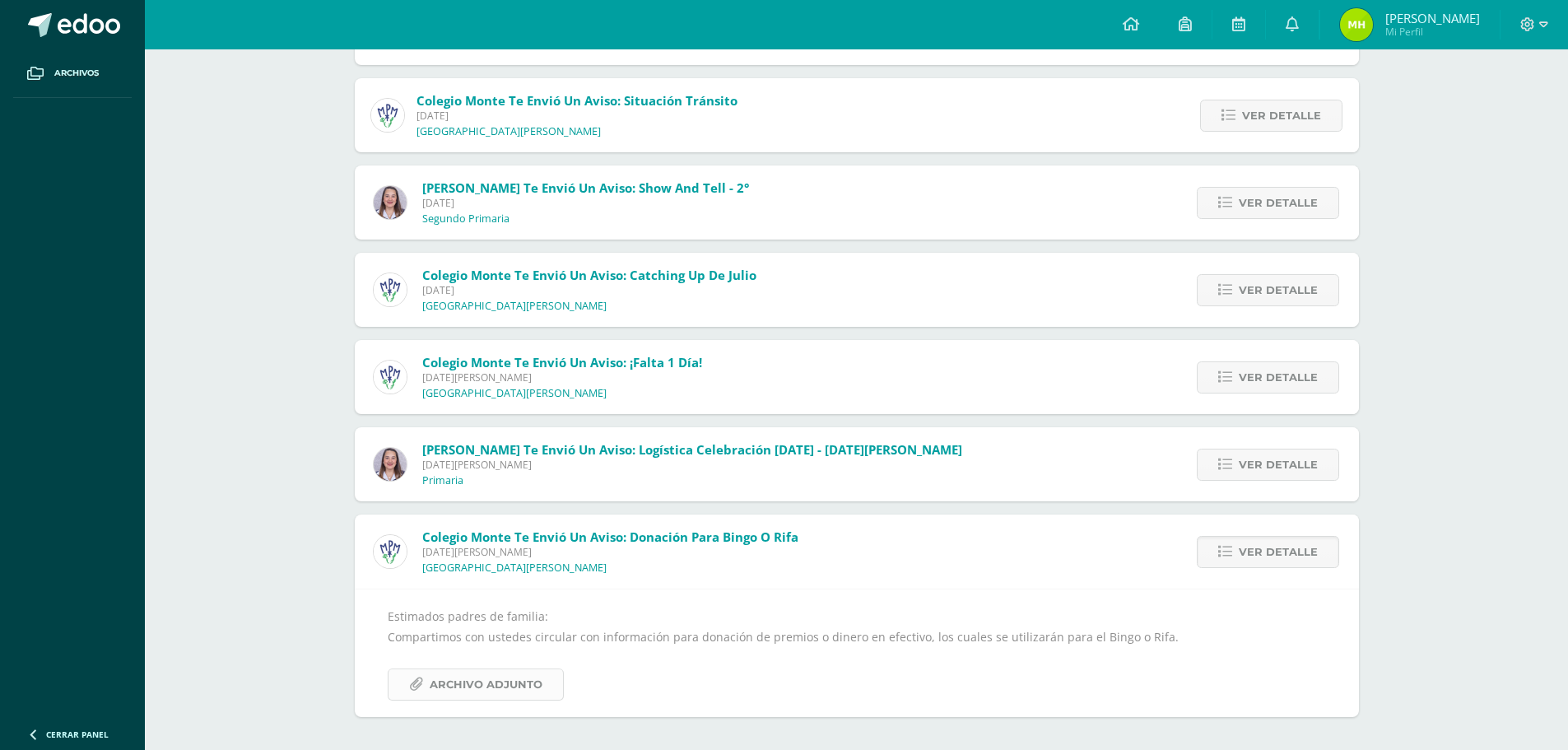 click on "Archivo Adjunto" at bounding box center [486, 684] 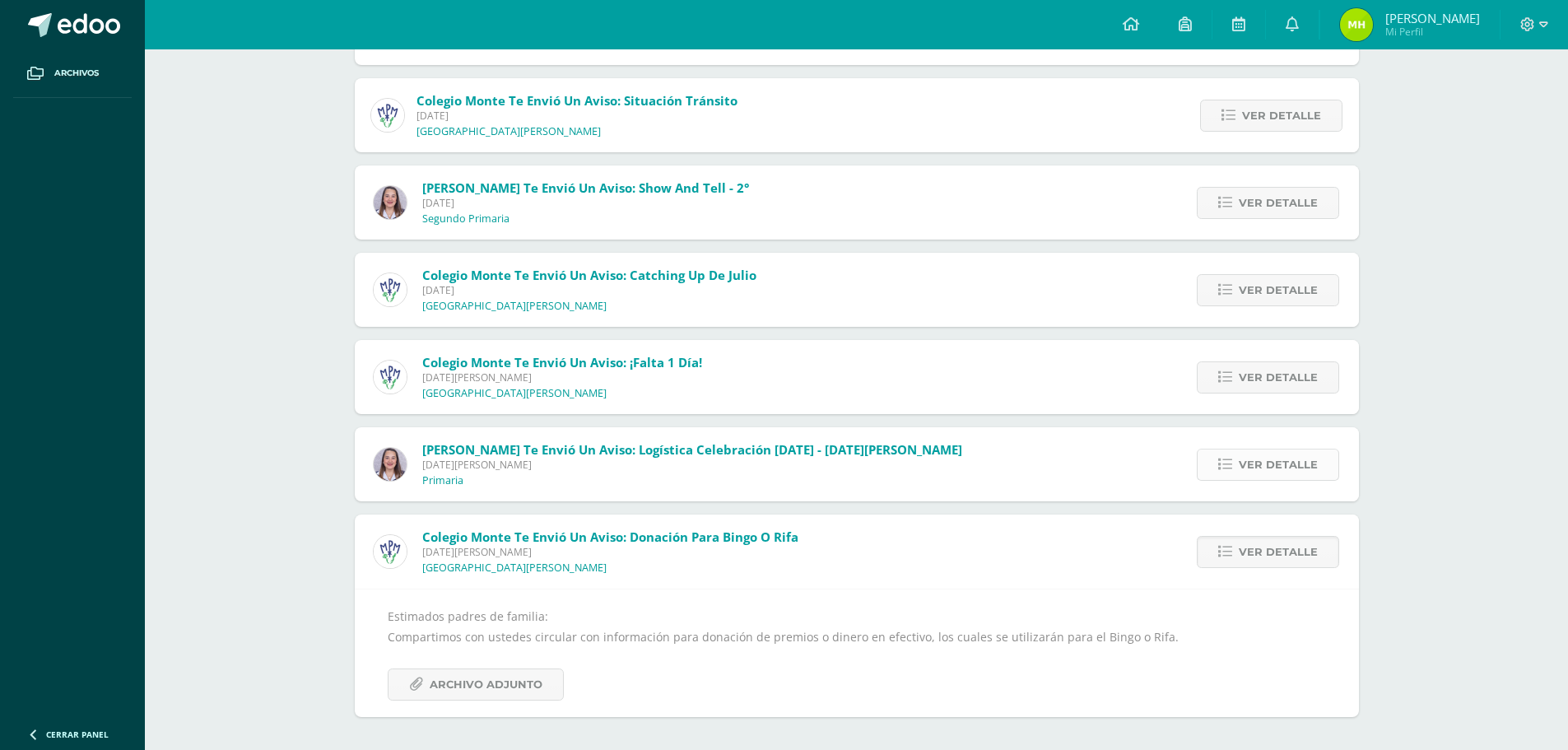 click on "Ver detalle" at bounding box center (1278, 464) 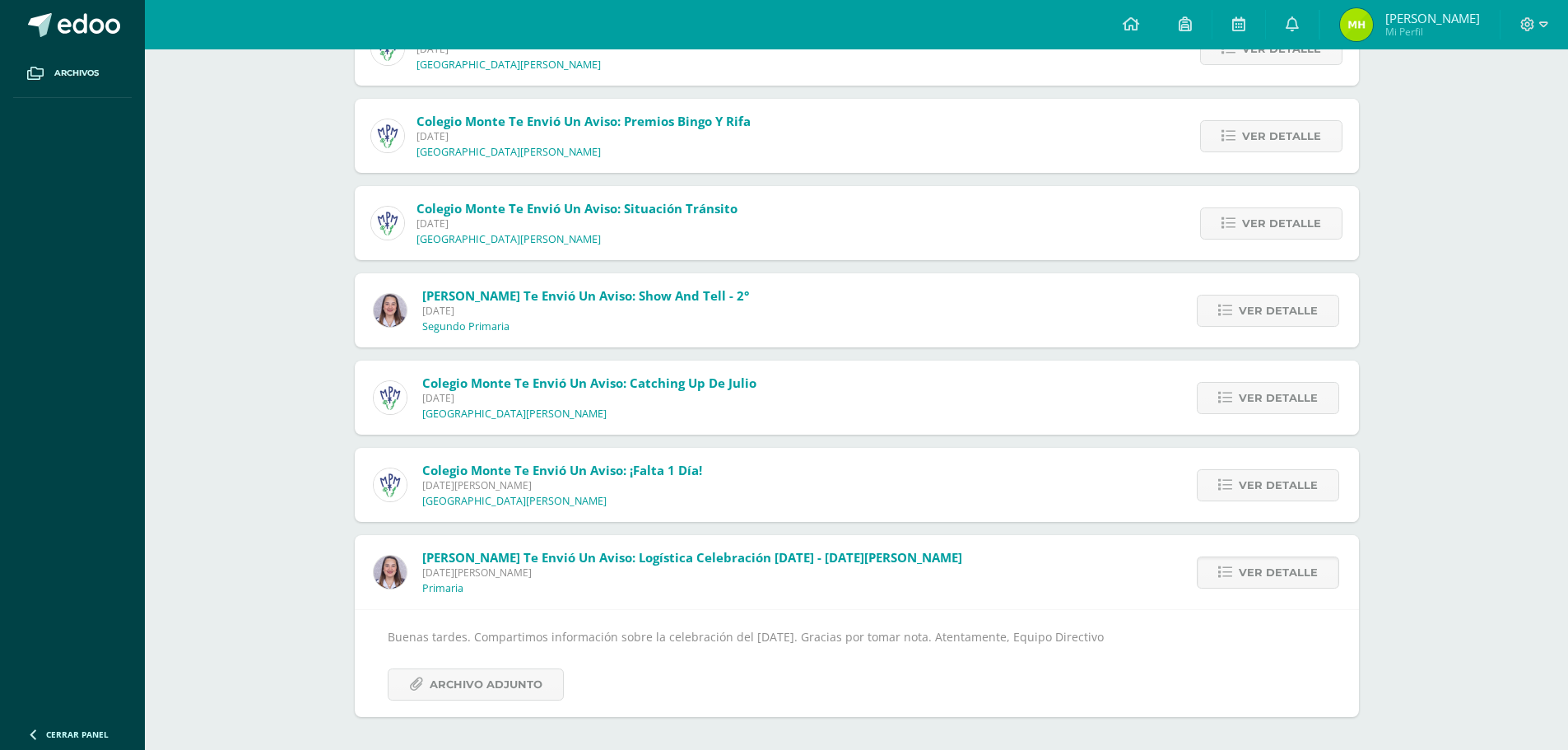 scroll, scrollTop: 853, scrollLeft: 0, axis: vertical 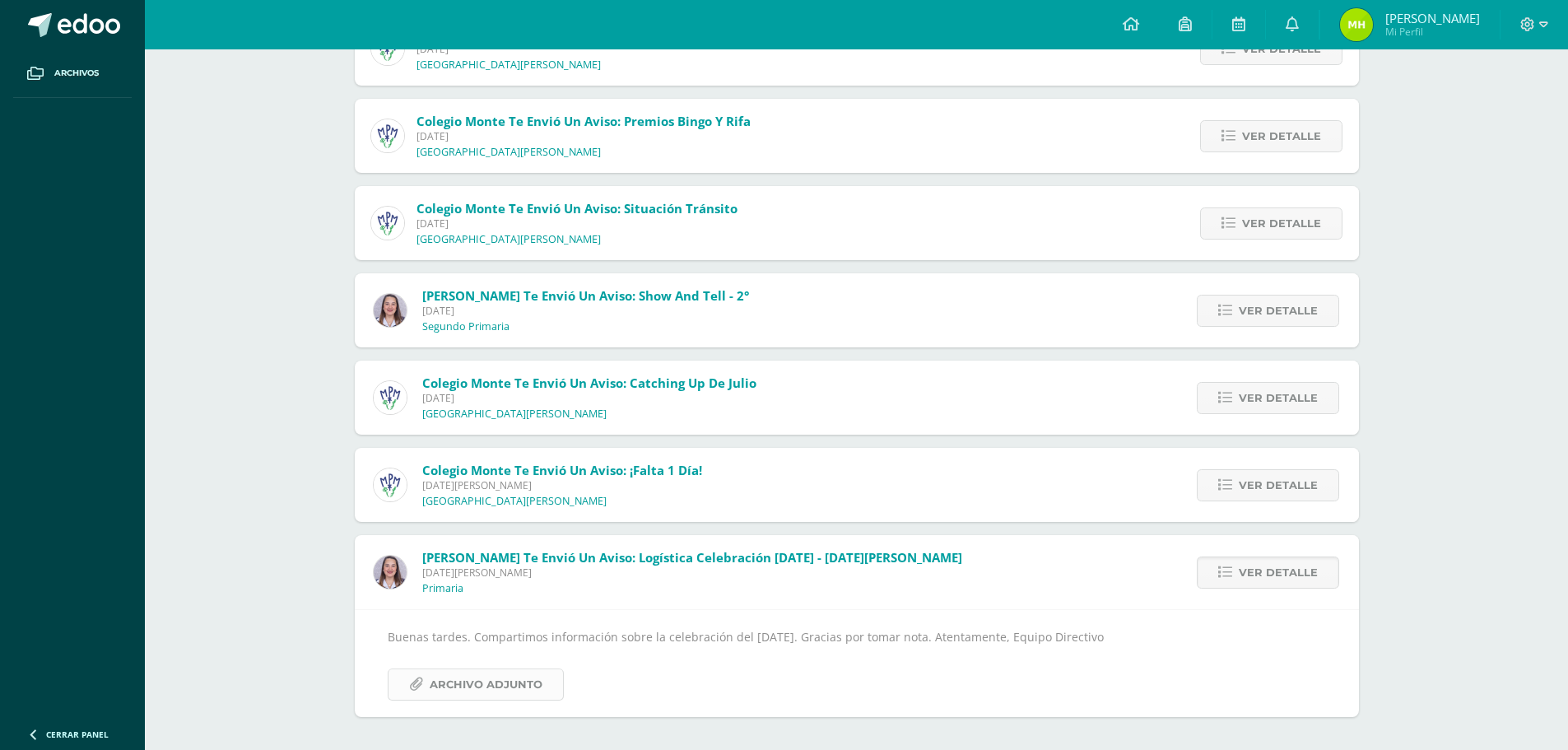 click on "Archivo Adjunto" at bounding box center (486, 684) 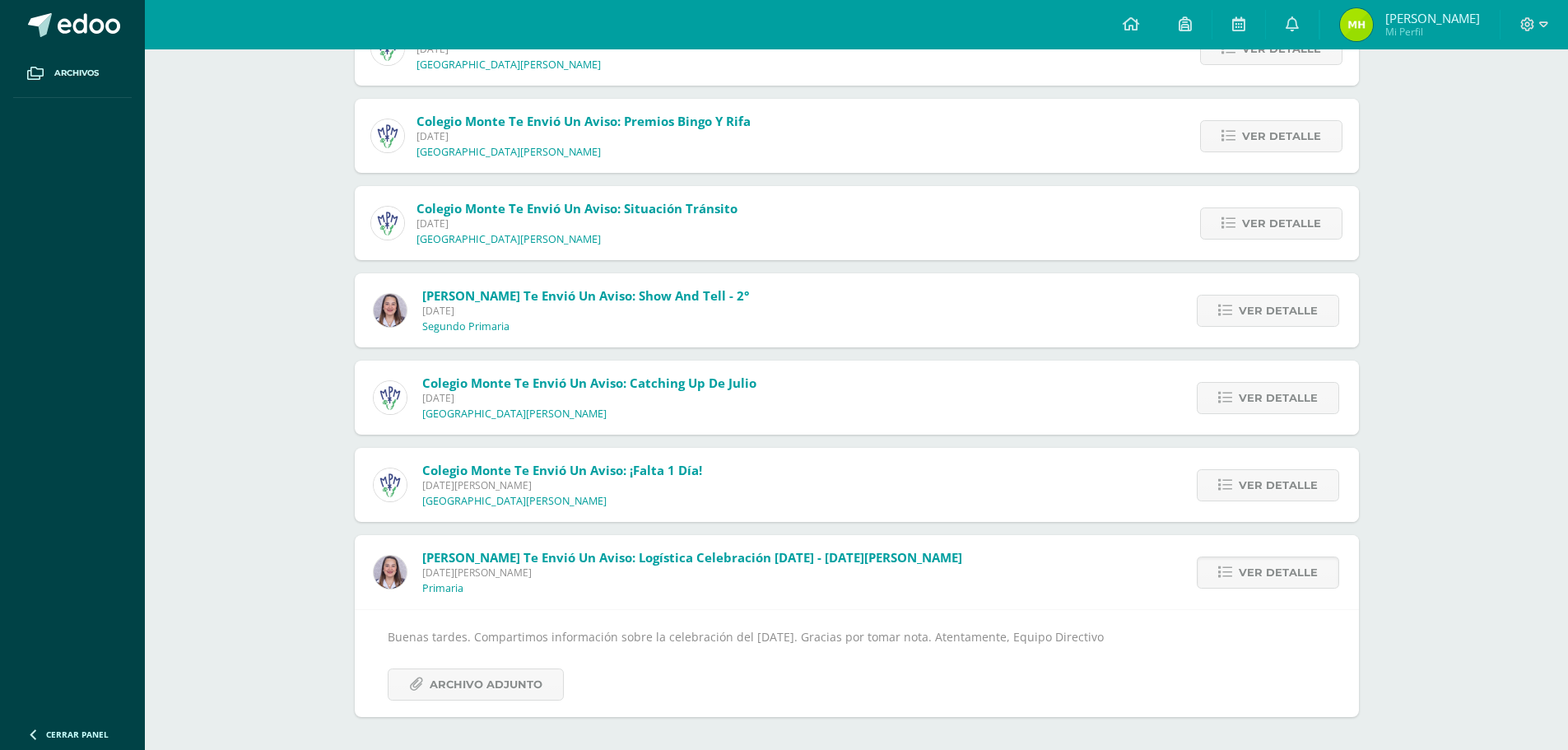 click on "Ver detalle" at bounding box center [1265, 485] 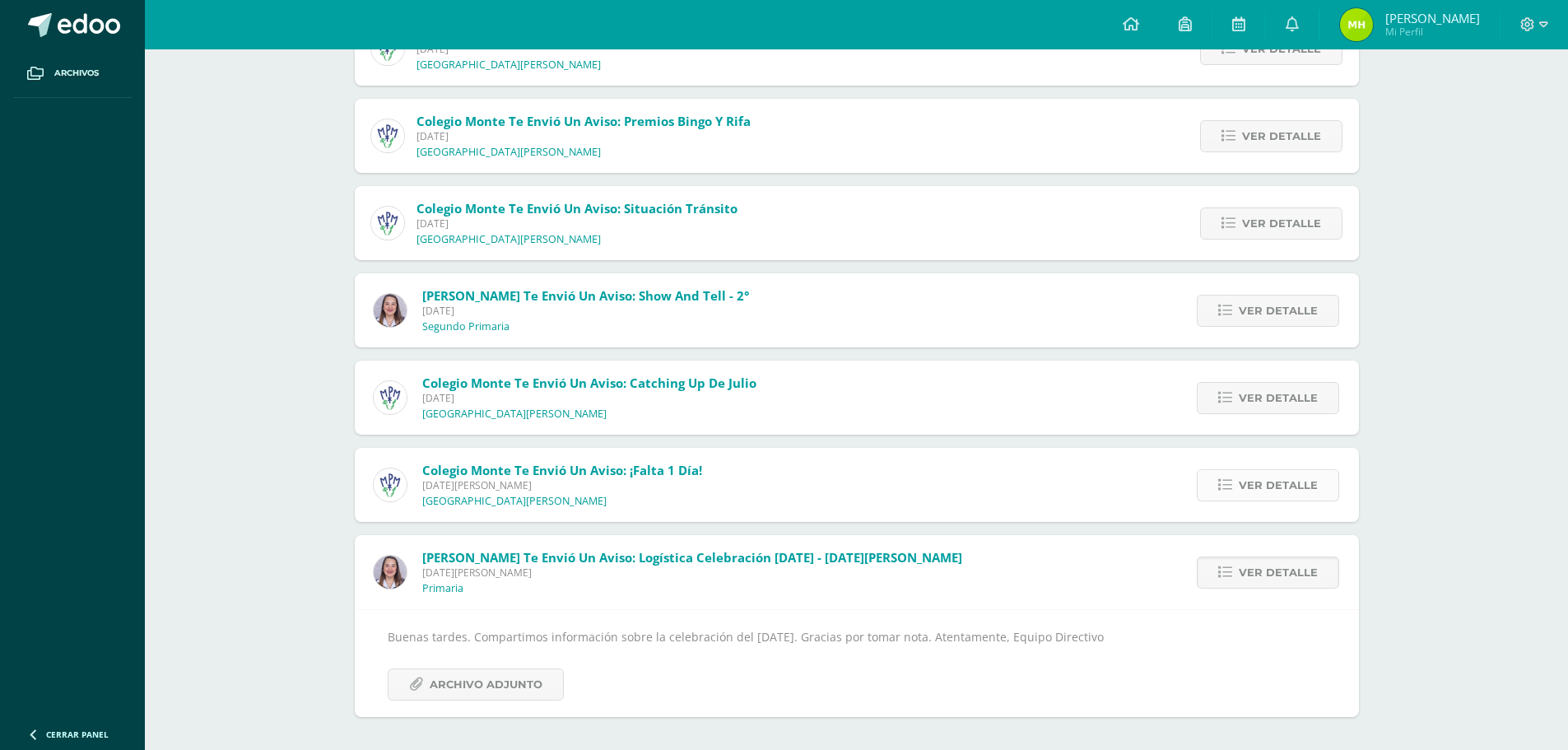click on "Ver detalle" at bounding box center (1278, 485) 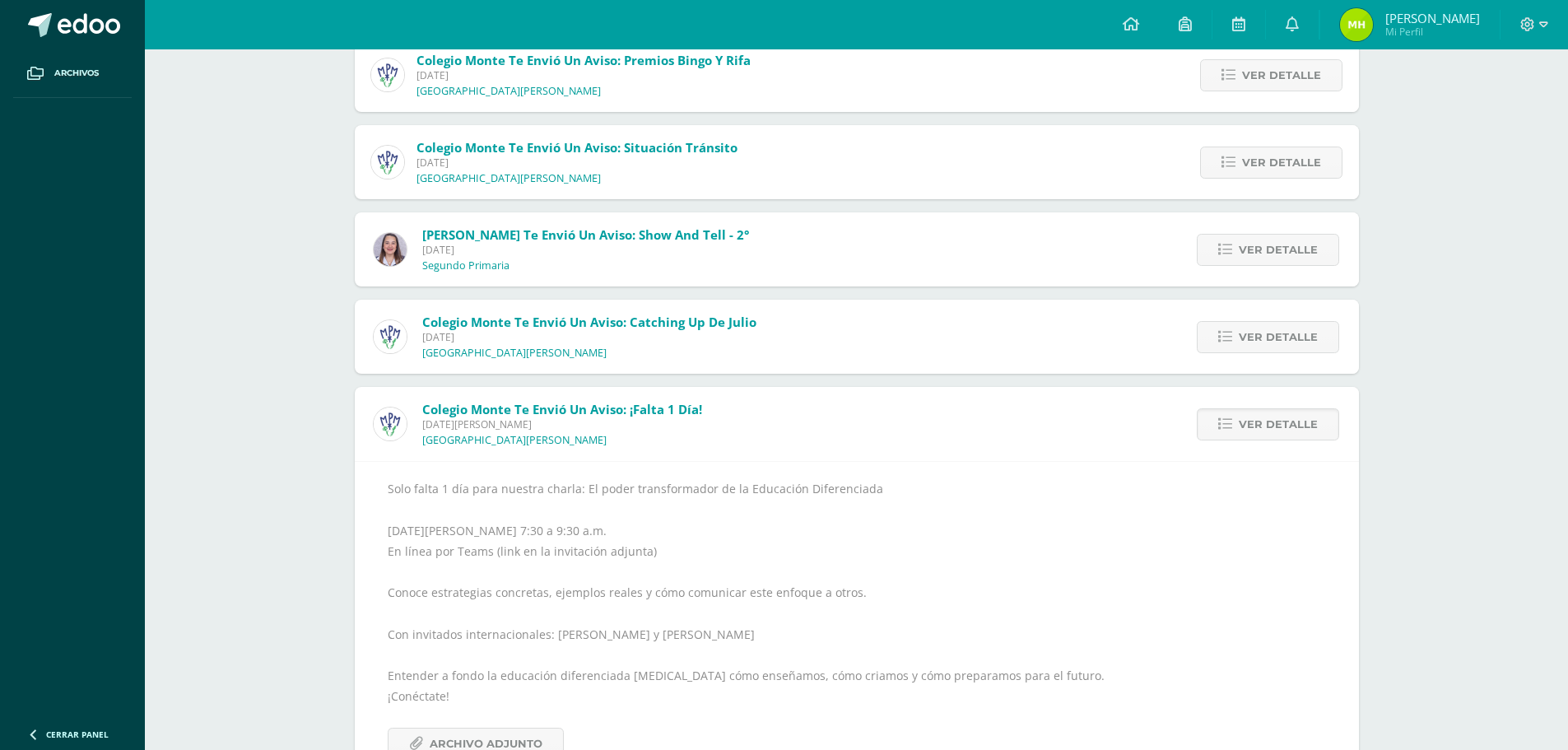 scroll, scrollTop: 973, scrollLeft: 0, axis: vertical 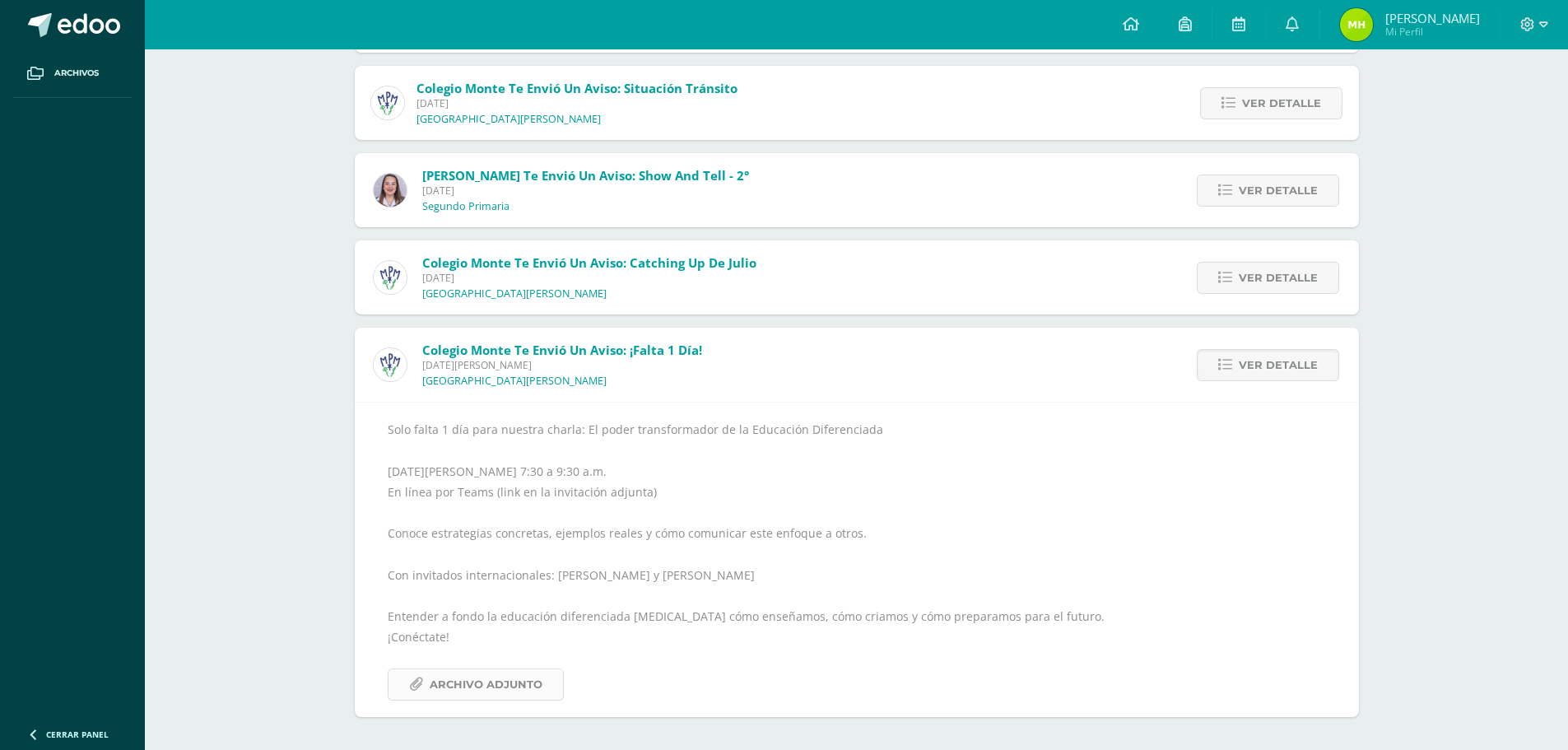 click on "Archivo Adjunto" at bounding box center [476, 684] 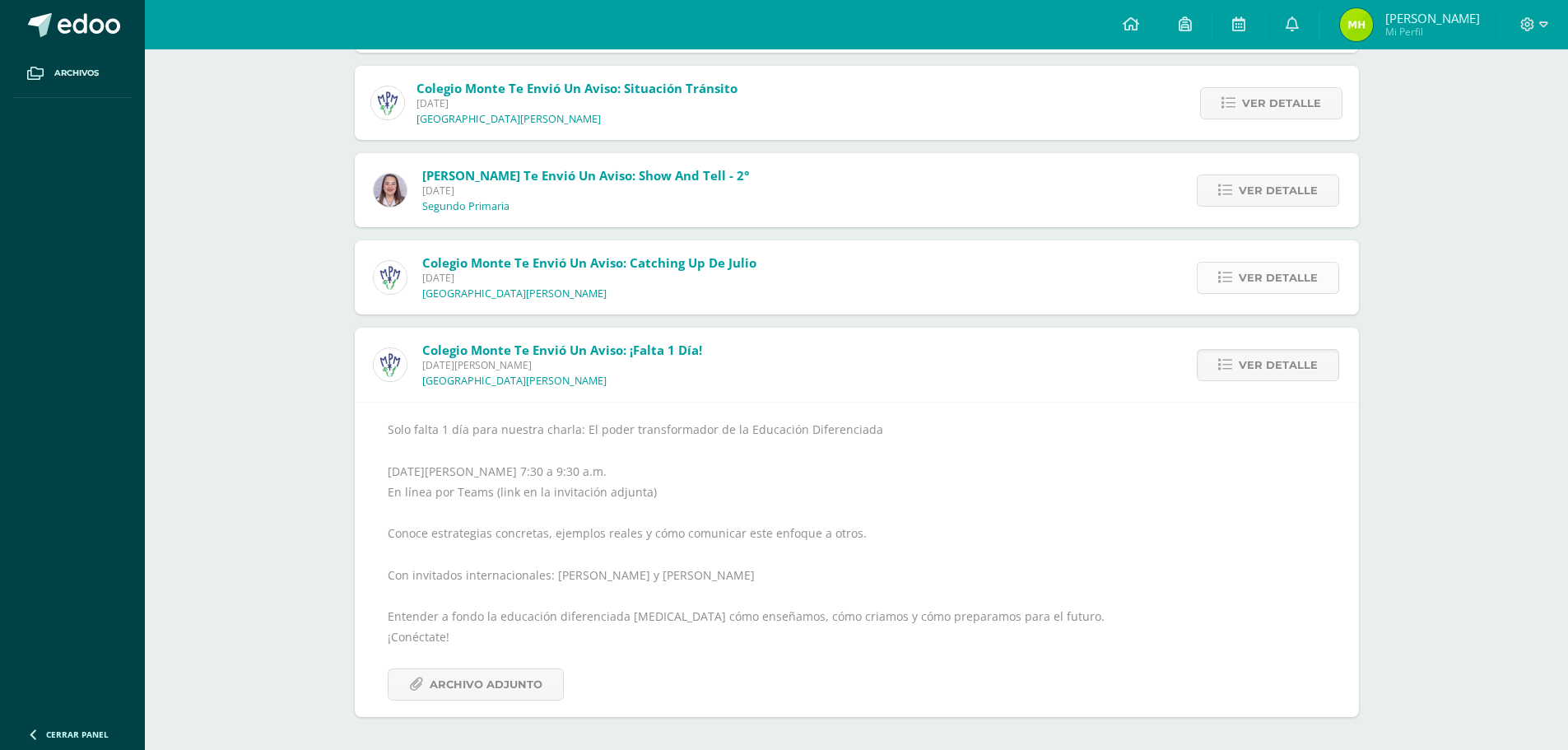 click at bounding box center [1225, 277] 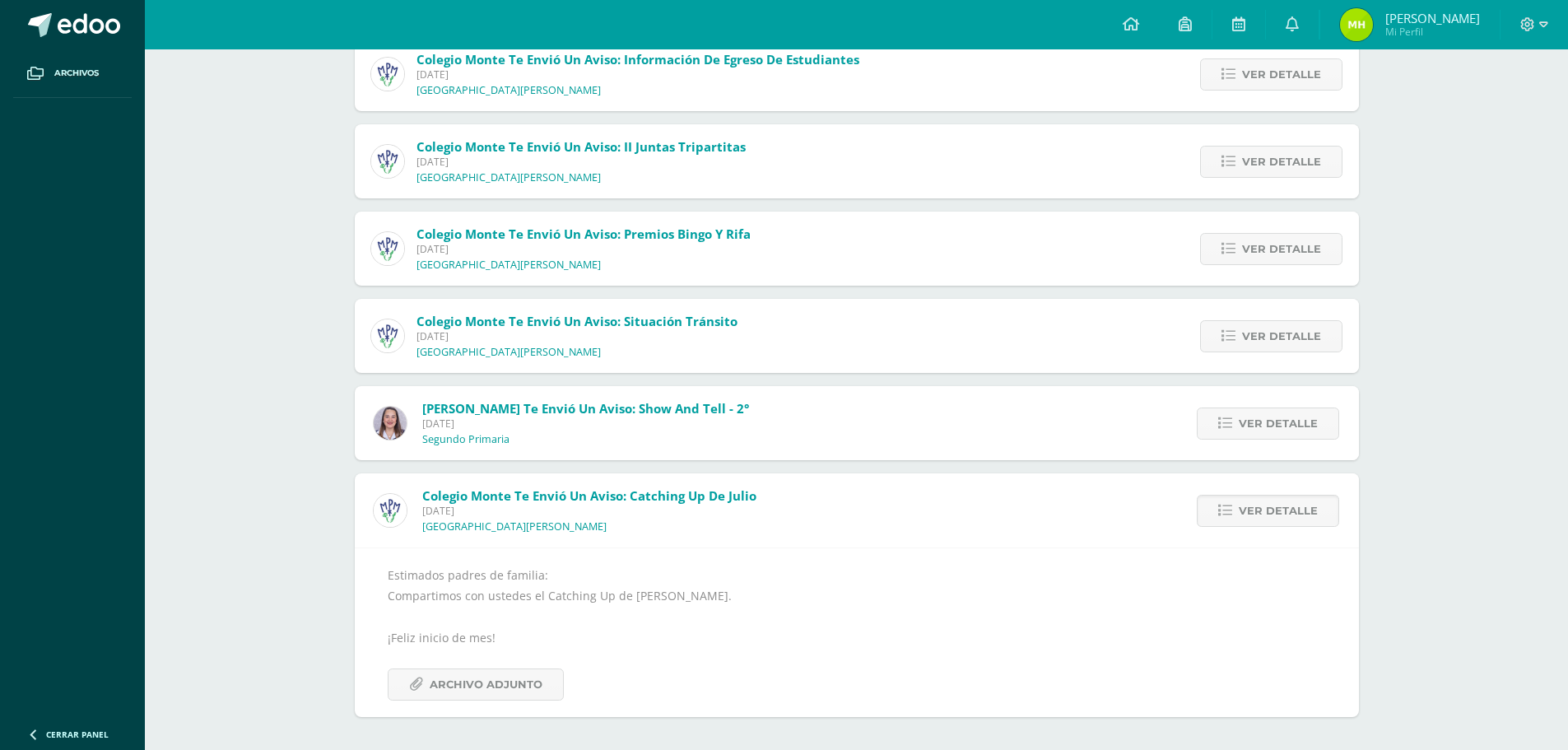 scroll, scrollTop: 740, scrollLeft: 0, axis: vertical 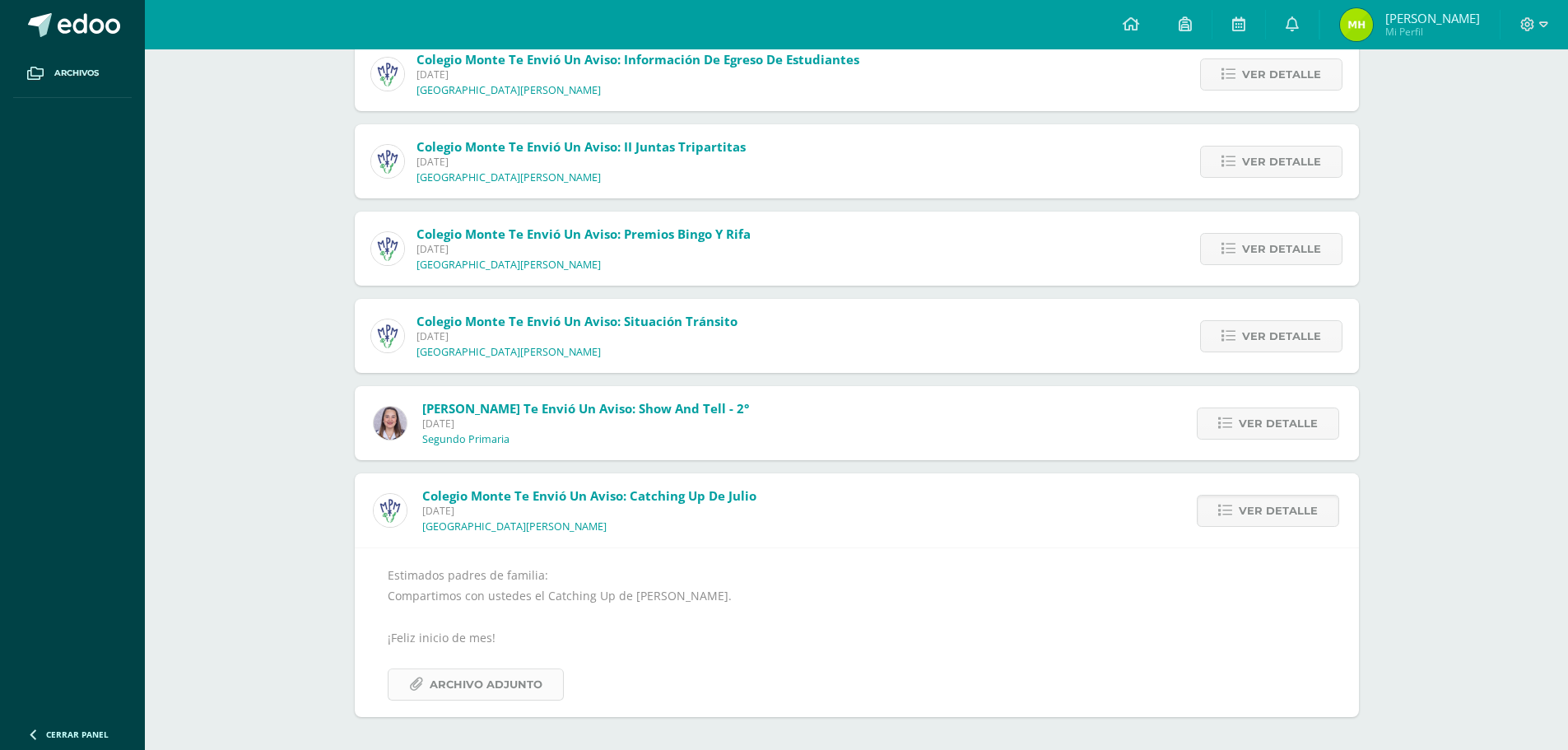 click on "Archivo Adjunto" at bounding box center (486, 684) 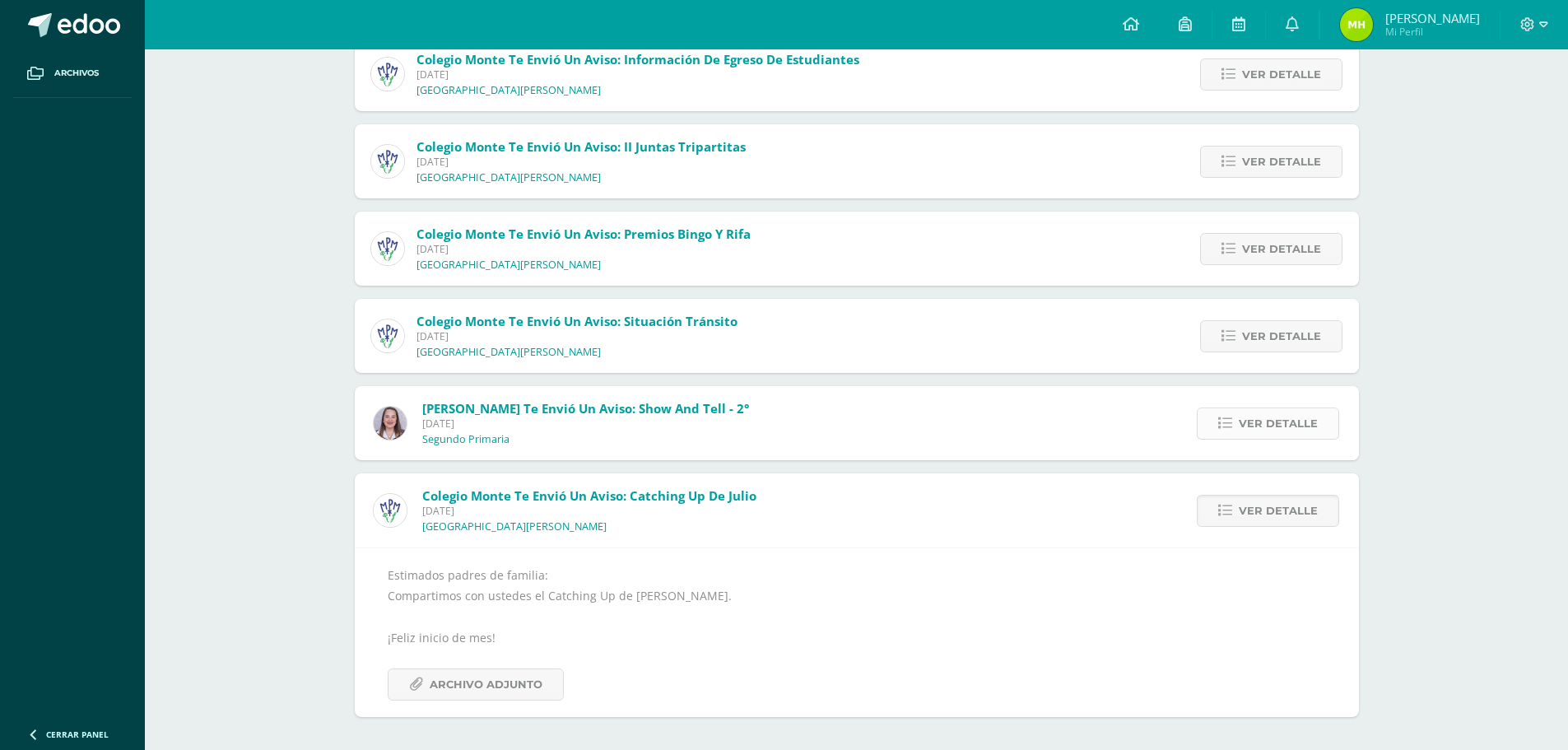 click on "Ver detalle" at bounding box center [1278, 423] 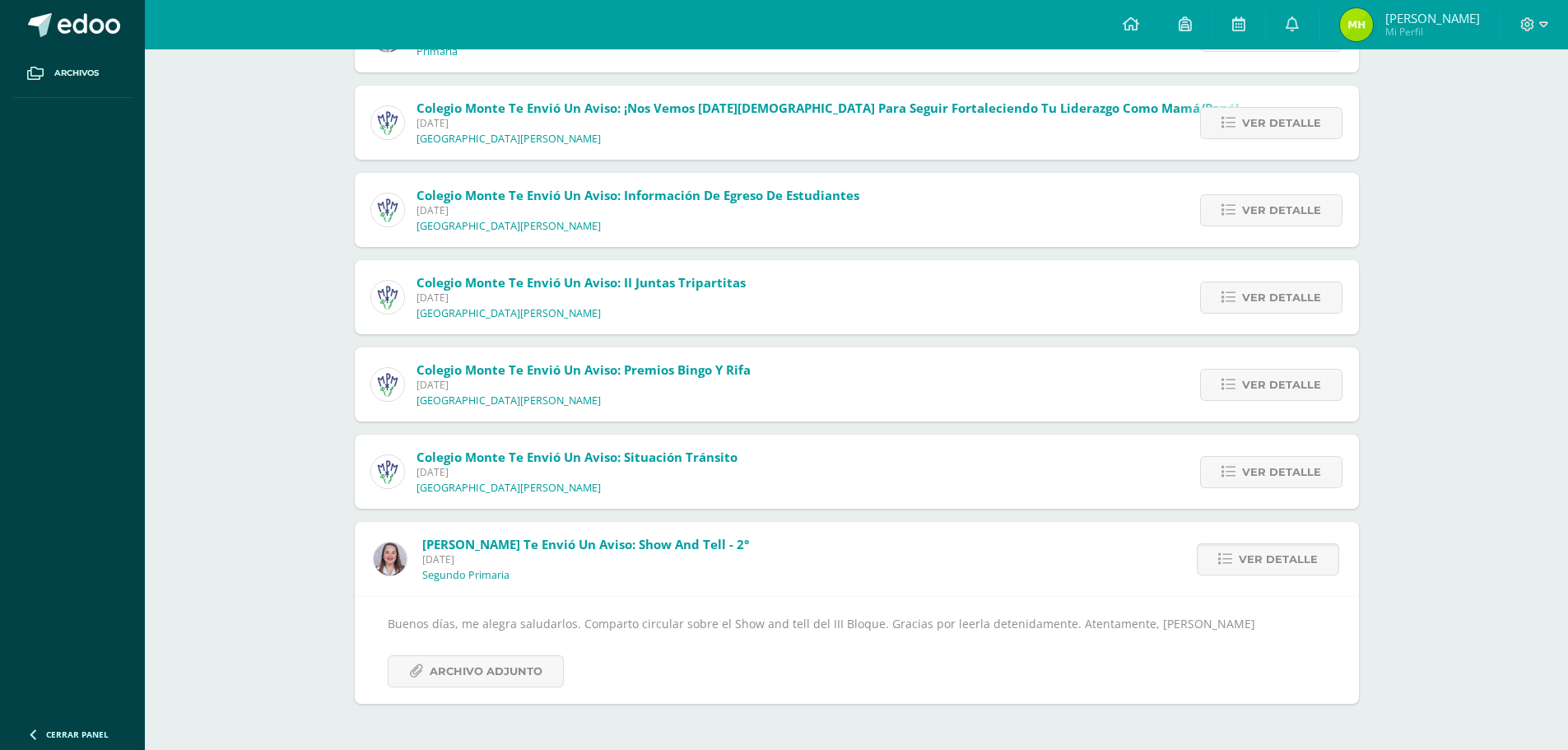 scroll, scrollTop: 591, scrollLeft: 0, axis: vertical 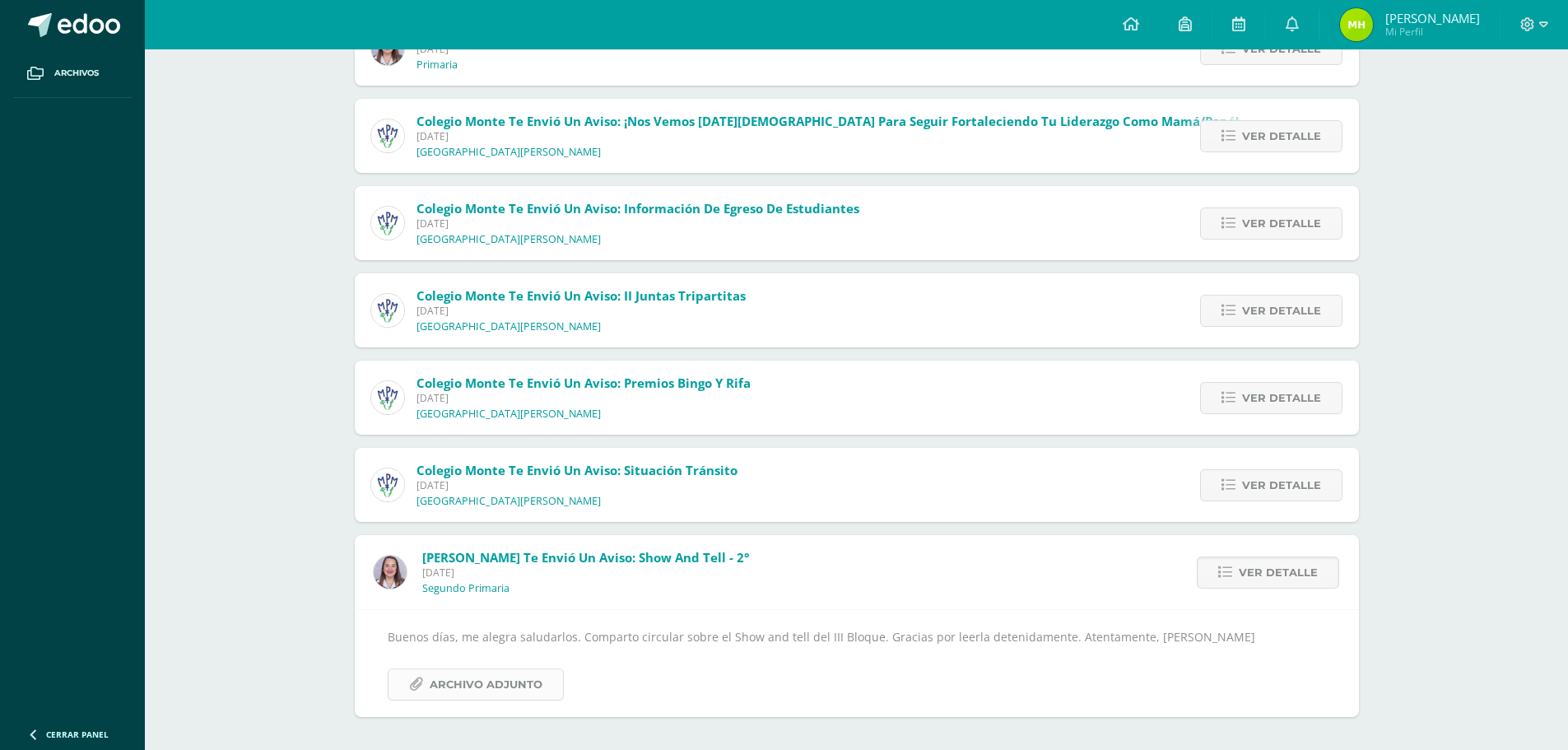 click on "Archivo Adjunto" at bounding box center [486, 684] 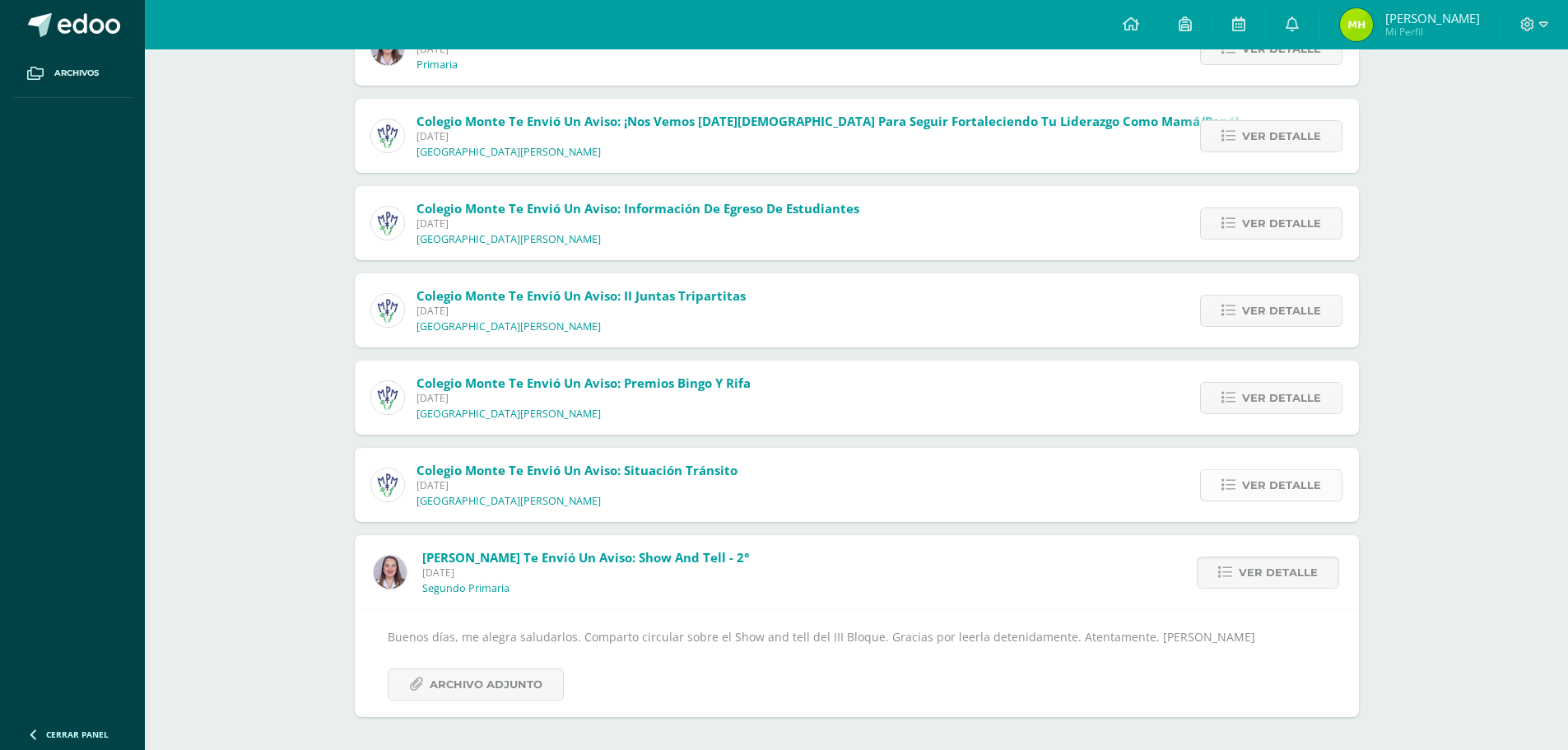 click at bounding box center [1228, 485] 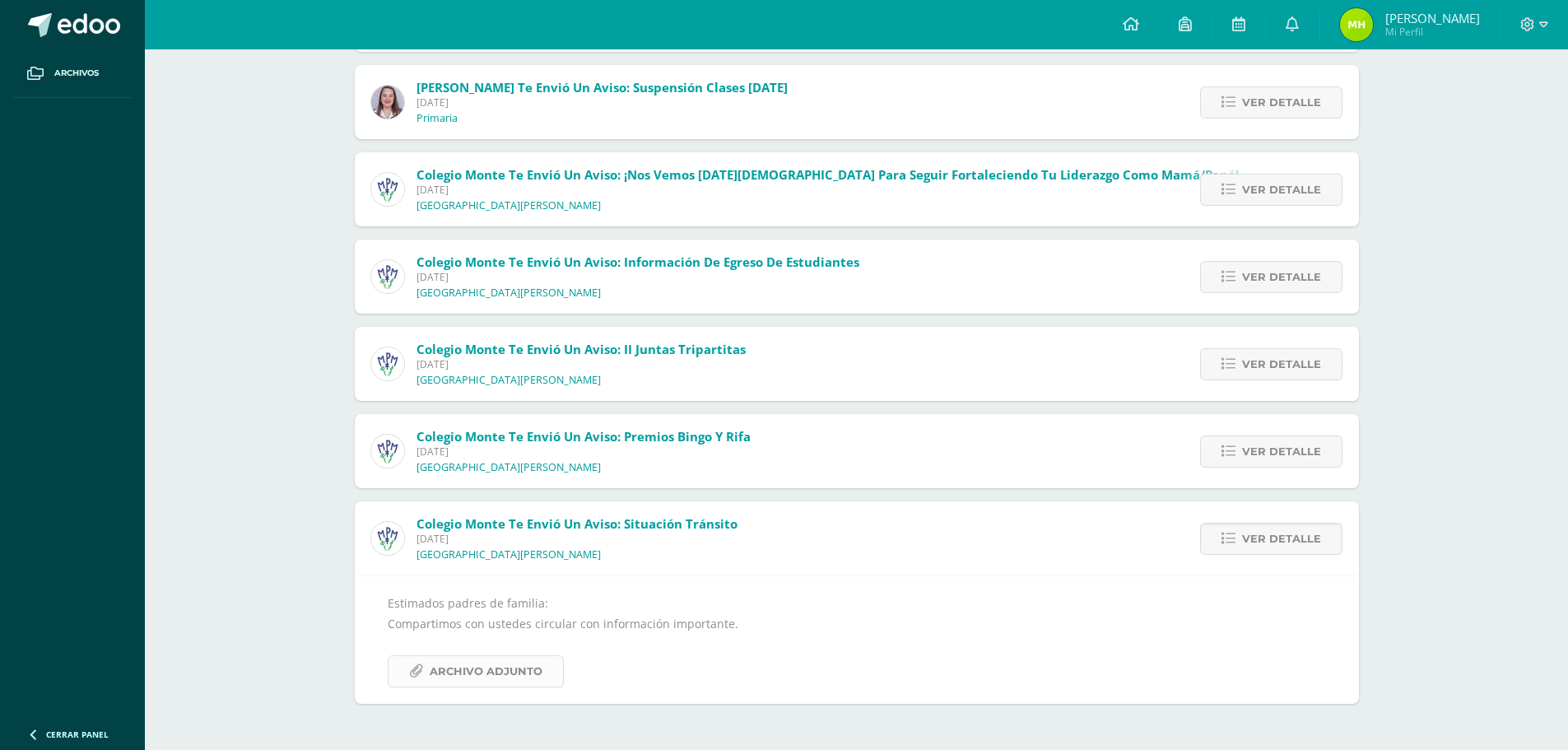 scroll, scrollTop: 524, scrollLeft: 0, axis: vertical 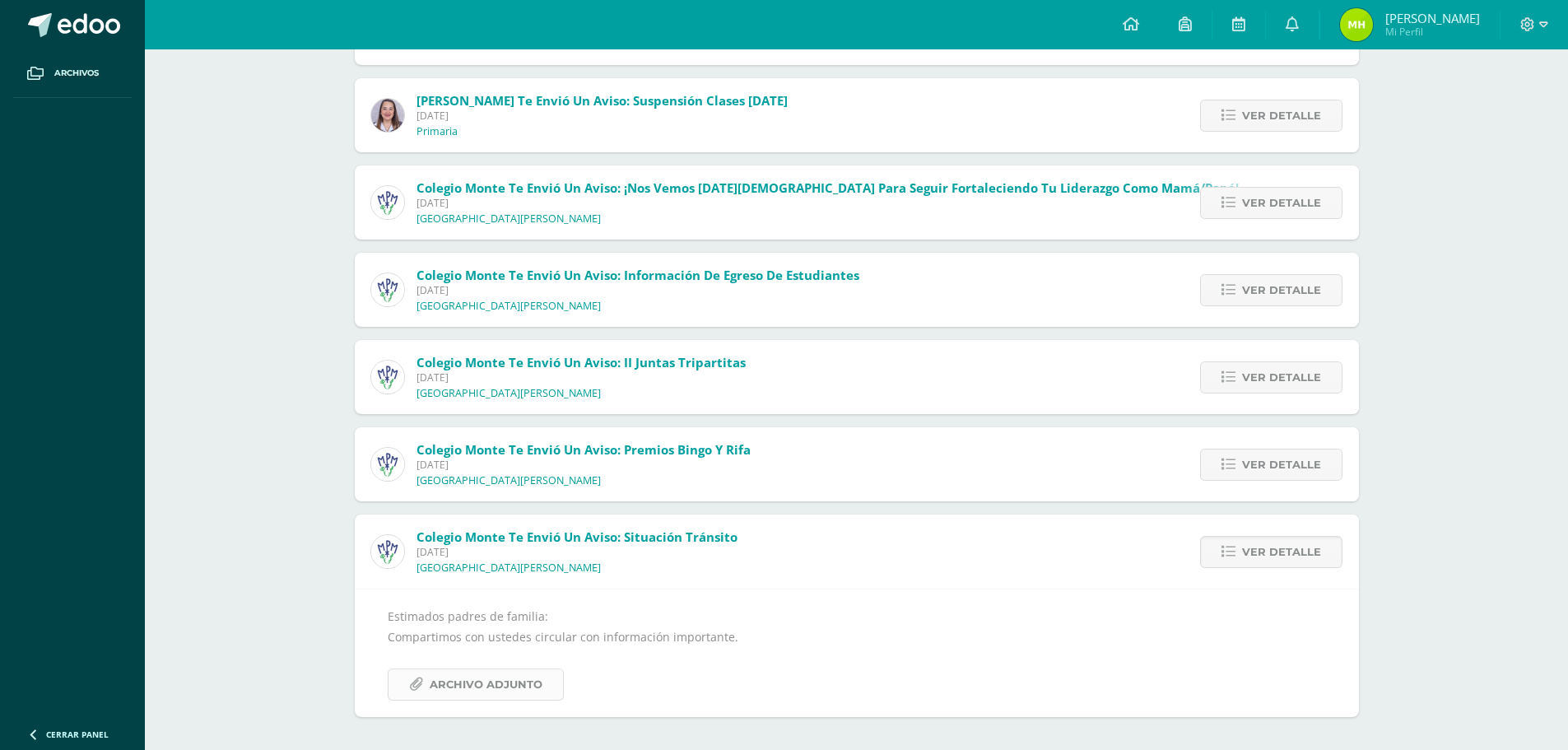 click on "Archivo Adjunto" at bounding box center (476, 684) 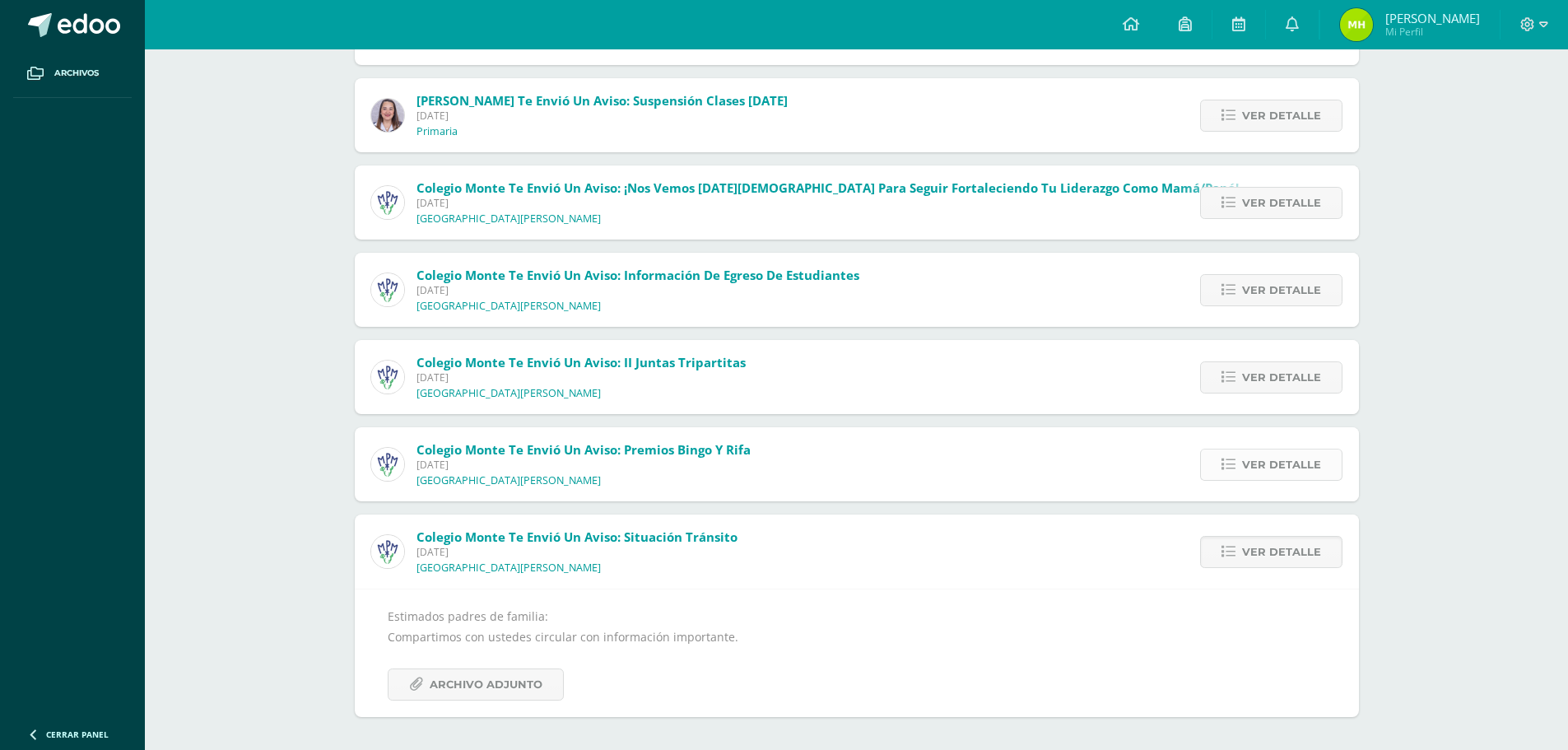 click on "Ver detalle" at bounding box center [1282, 464] 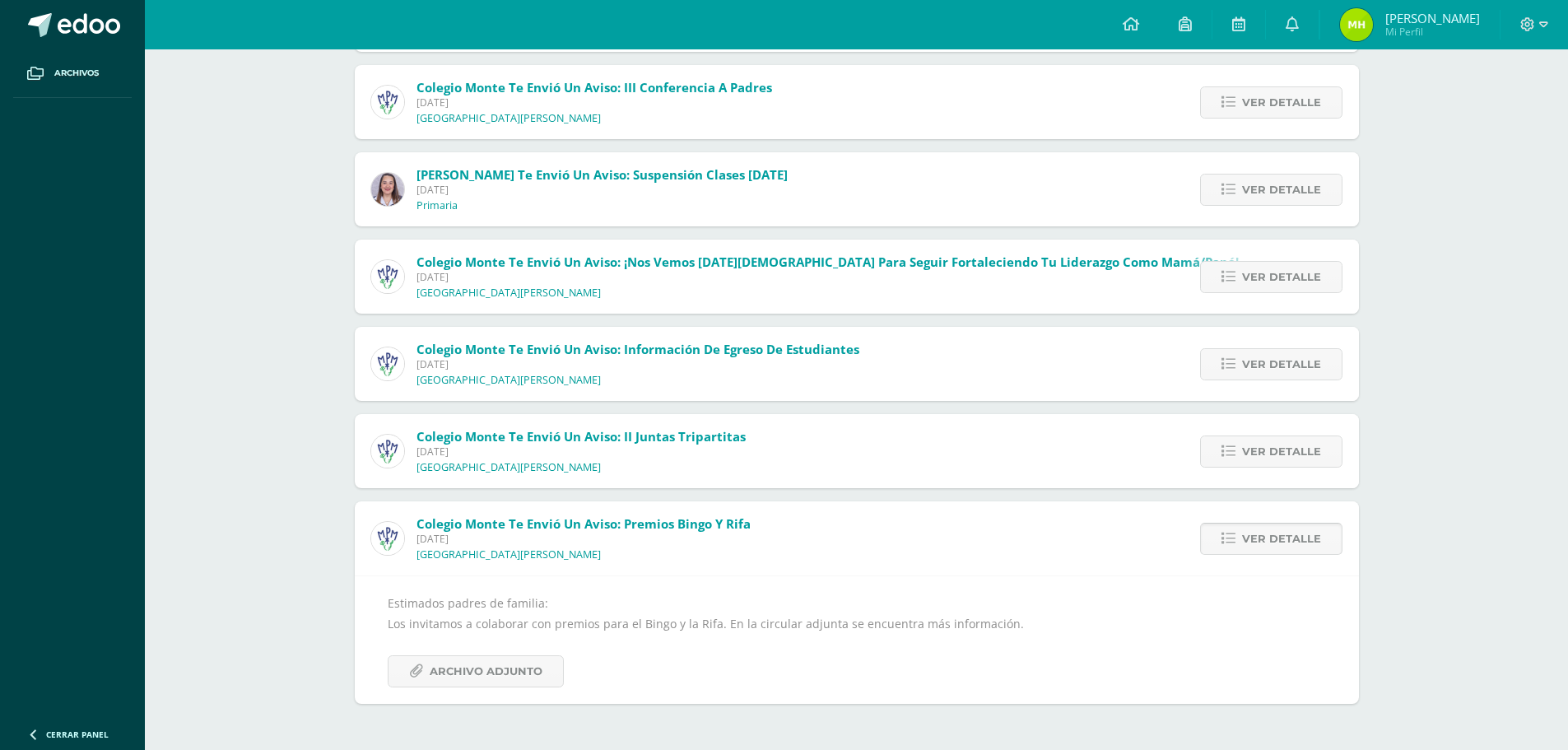 scroll, scrollTop: 437, scrollLeft: 0, axis: vertical 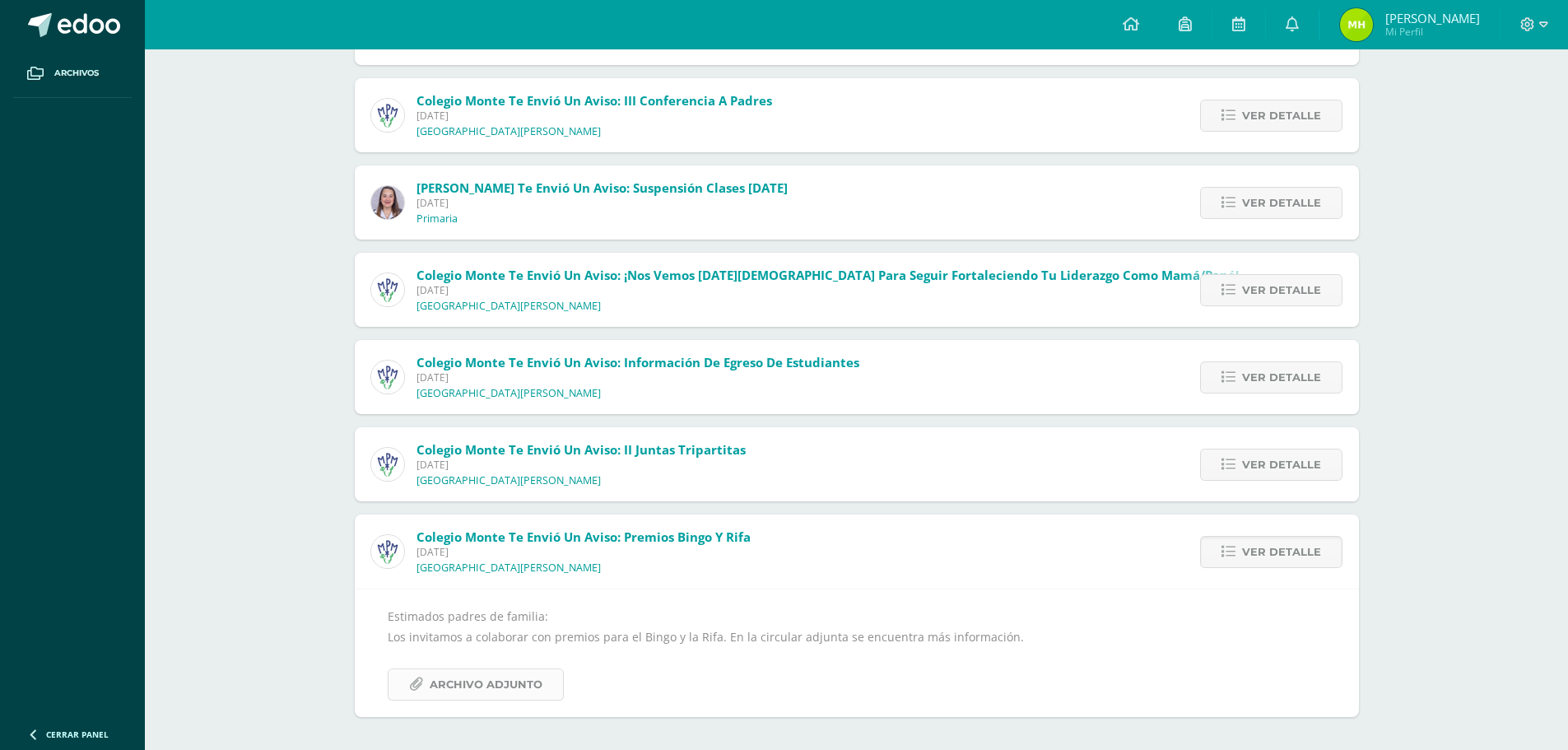 click on "Archivo Adjunto" at bounding box center (486, 684) 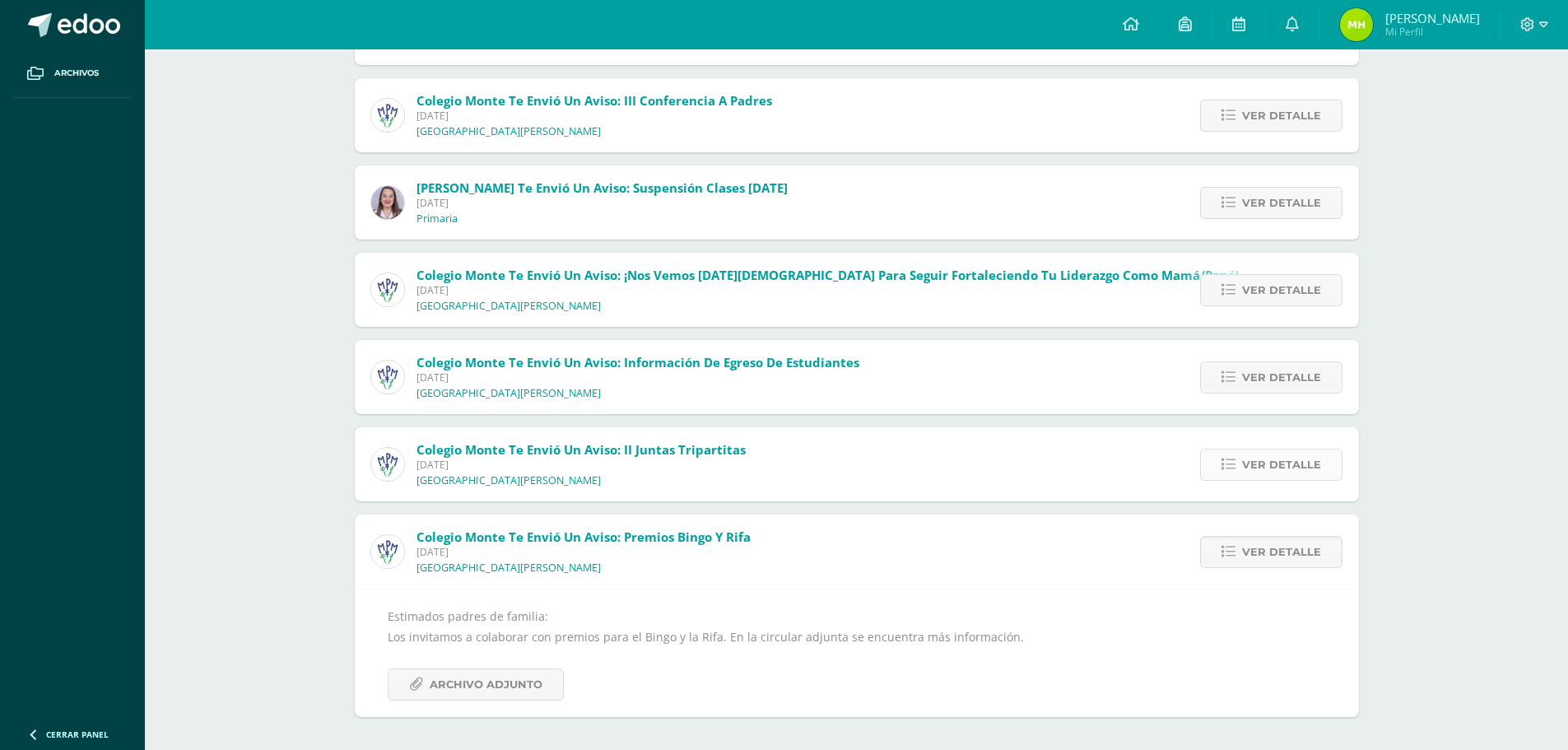 click on "Ver detalle" at bounding box center (1271, 464) 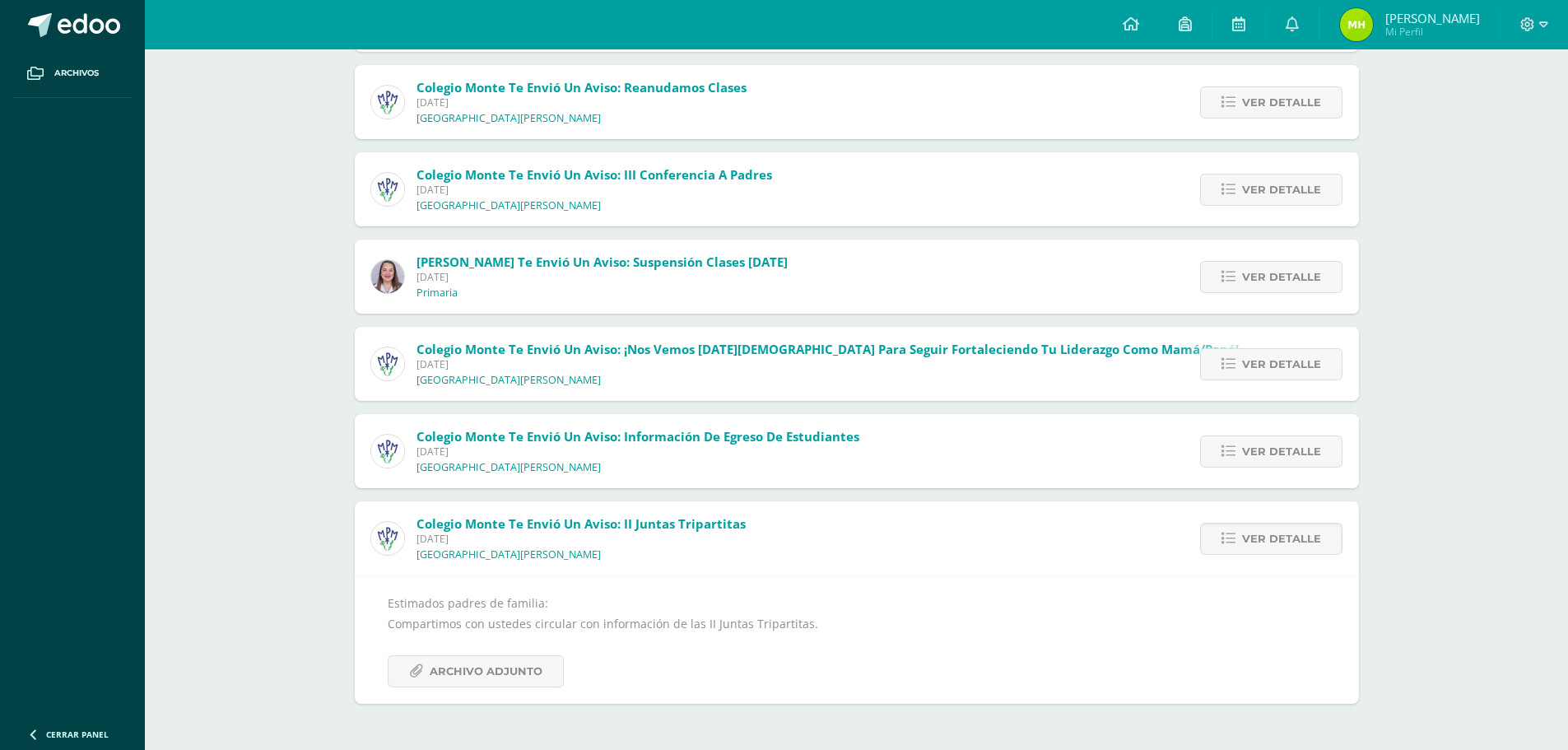 scroll, scrollTop: 350, scrollLeft: 0, axis: vertical 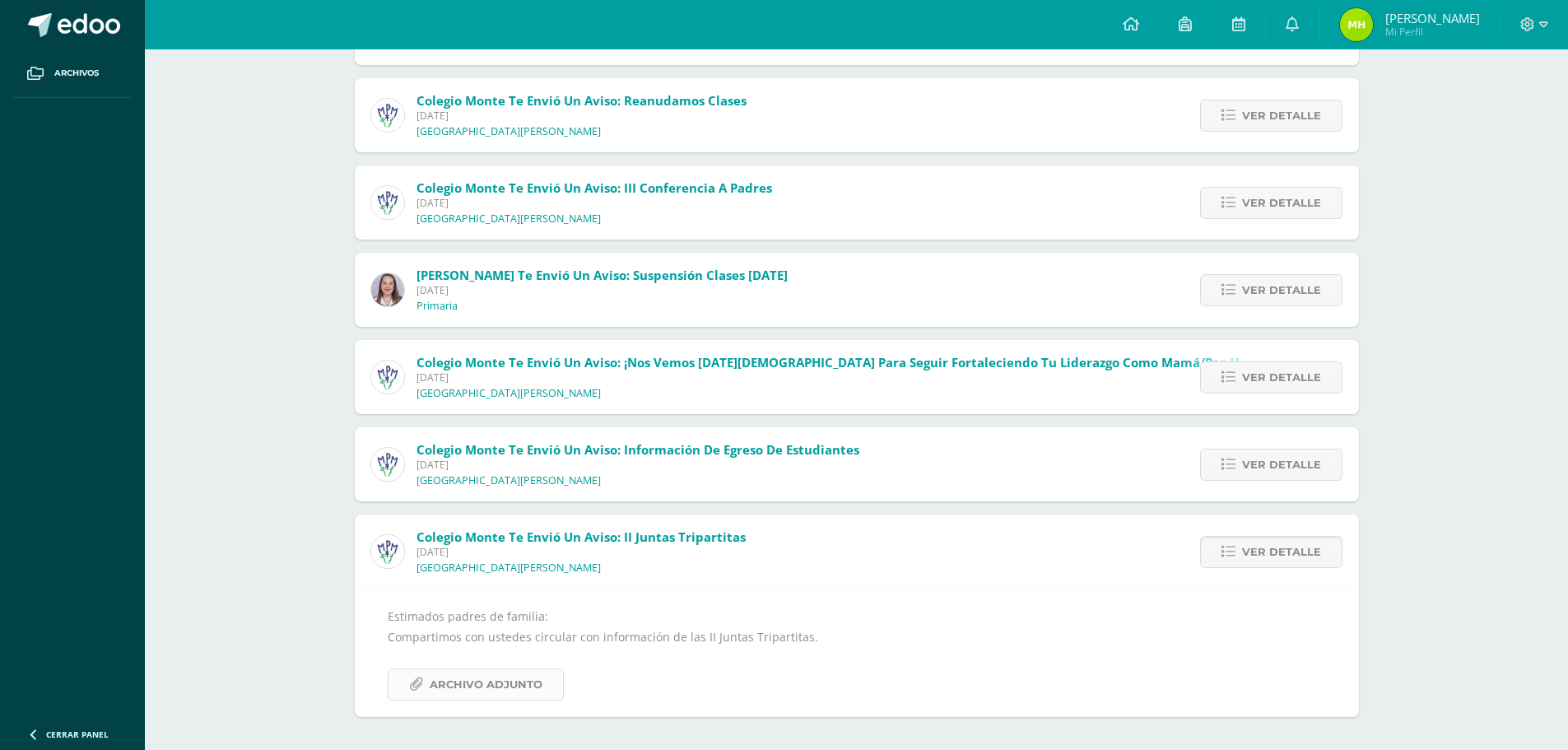click on "Archivo Adjunto" at bounding box center [486, 684] 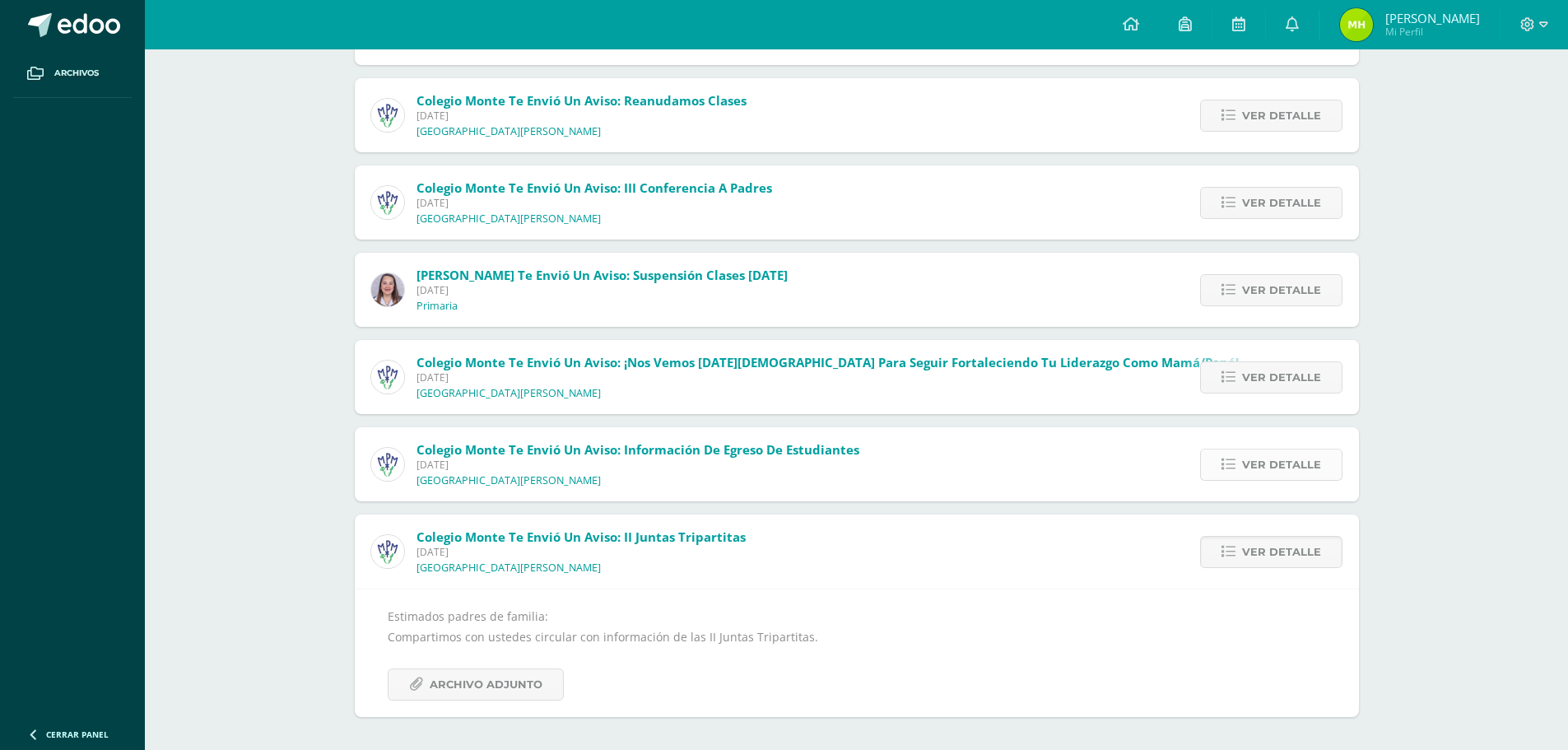 click on "Ver detalle" at bounding box center (1282, 464) 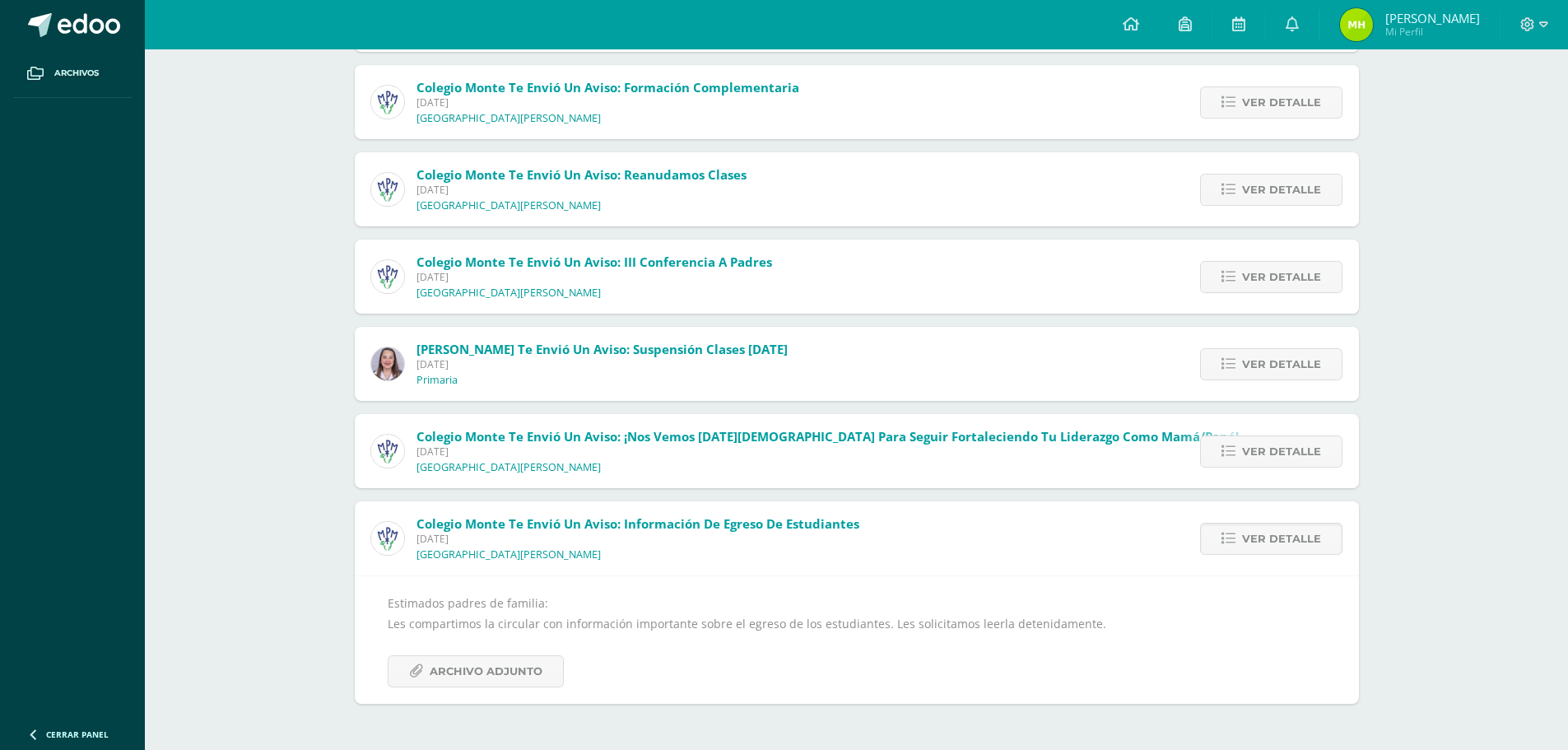 scroll, scrollTop: 263, scrollLeft: 0, axis: vertical 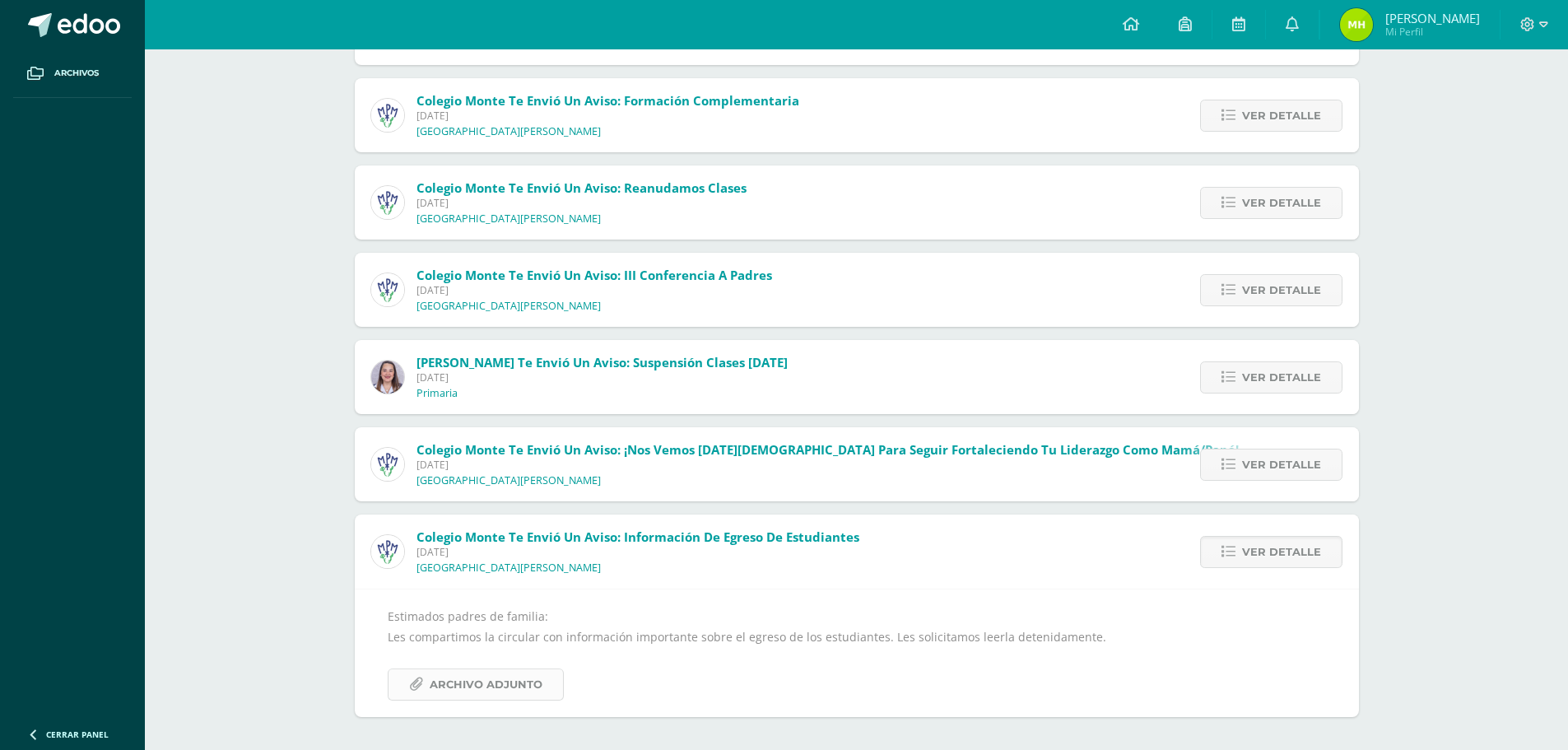 click on "Archivo Adjunto" at bounding box center (486, 684) 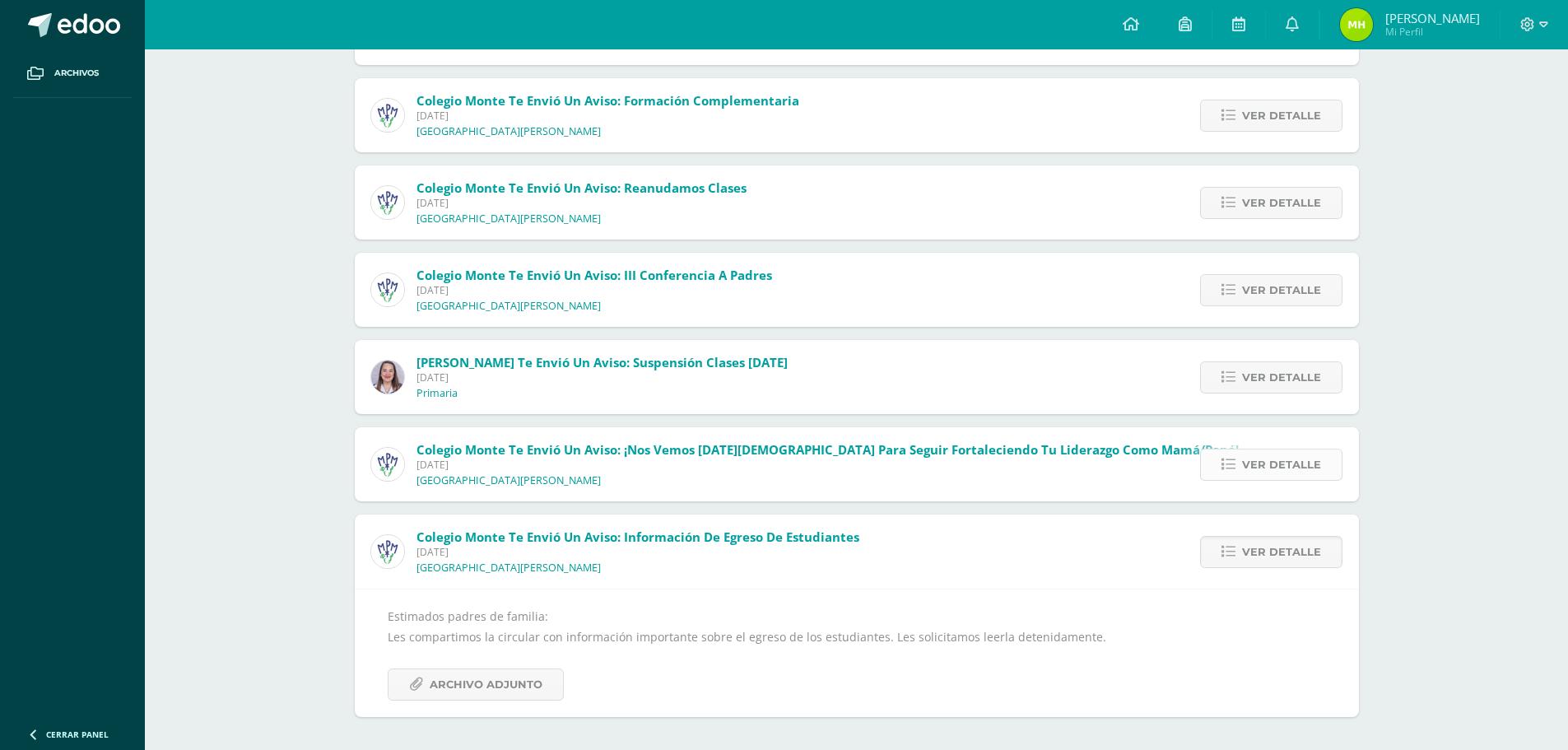 click on "Ver detalle" at bounding box center [1282, 464] 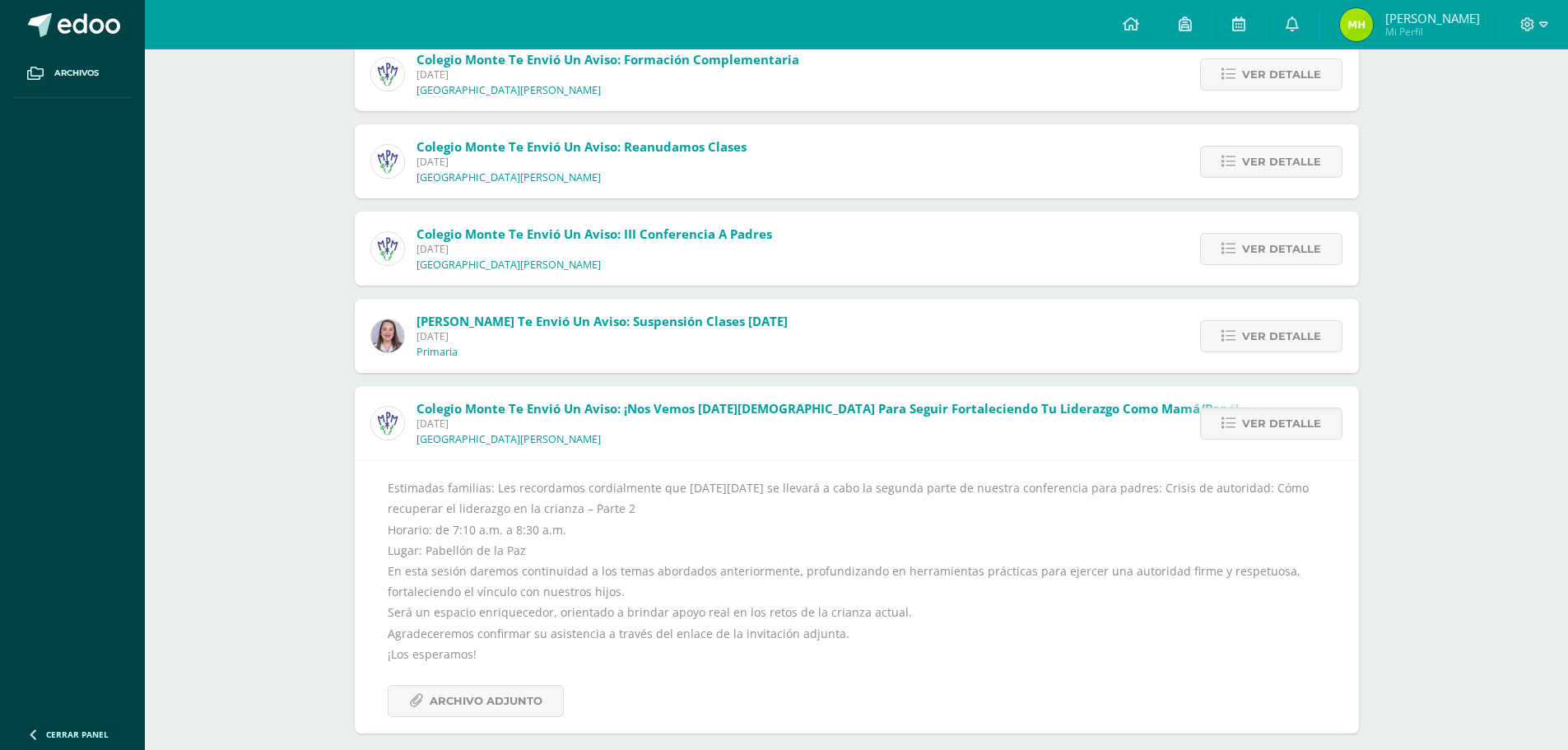 scroll, scrollTop: 320, scrollLeft: 0, axis: vertical 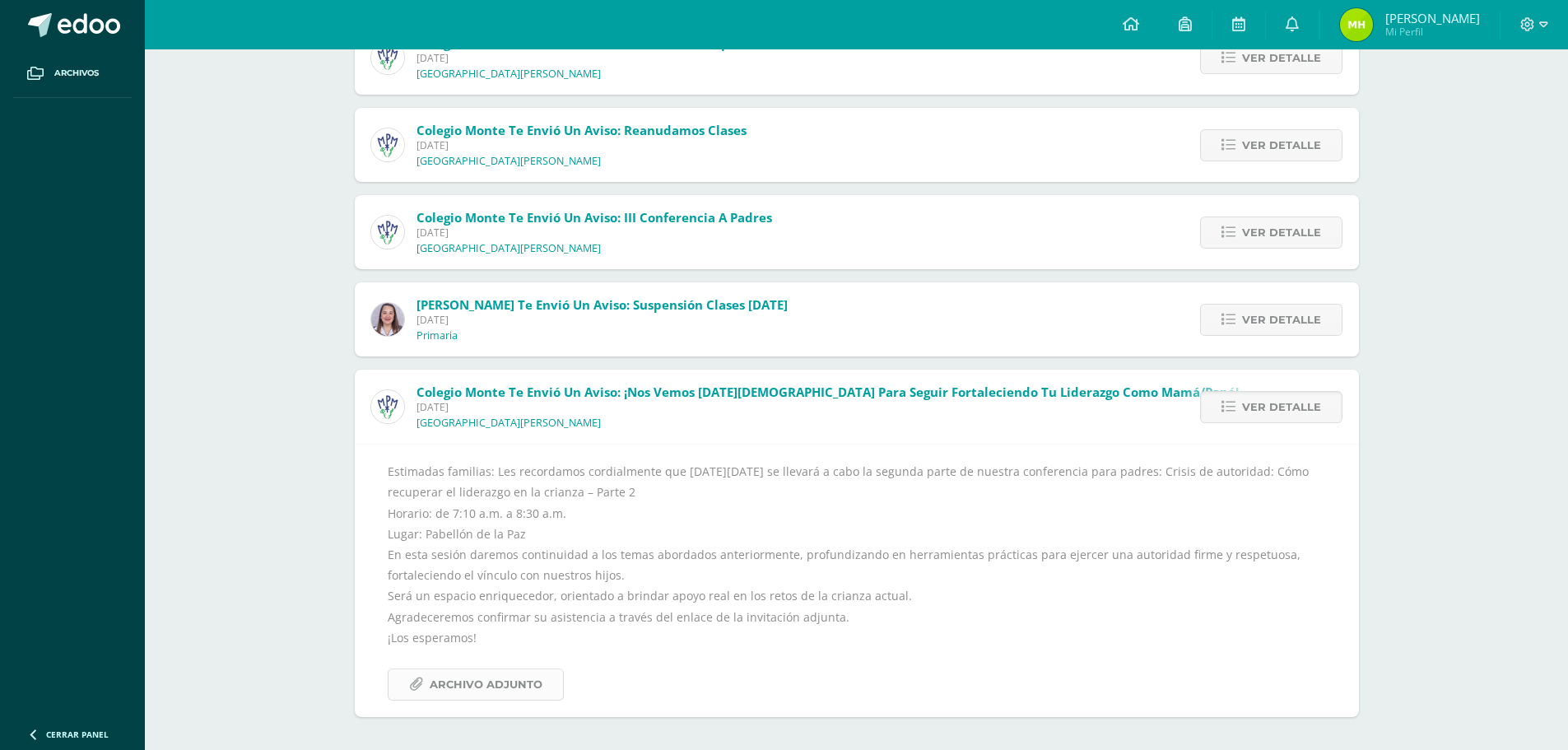 click on "Archivo Adjunto" at bounding box center [486, 684] 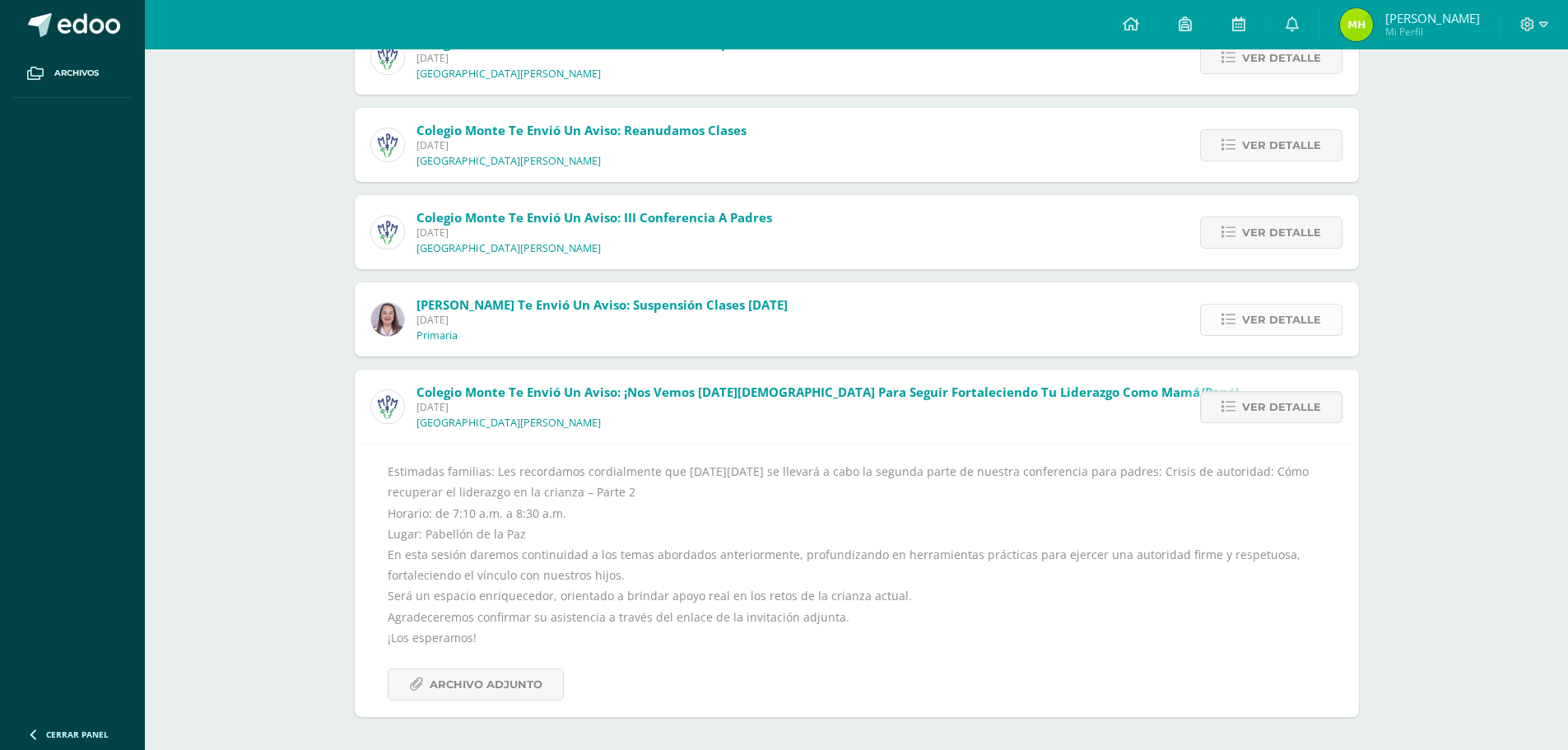 click on "Ver detalle" at bounding box center [1282, 319] 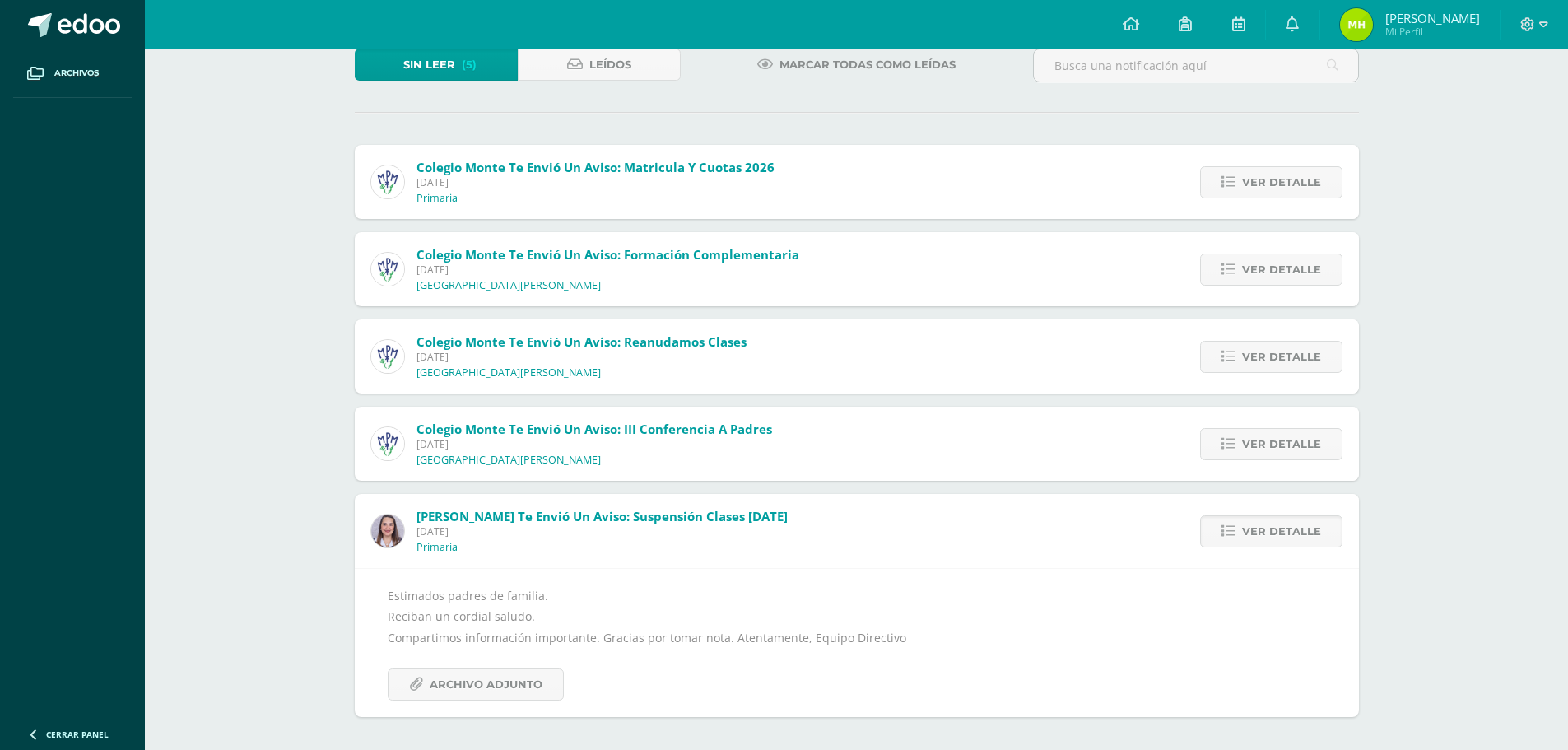 scroll, scrollTop: 109, scrollLeft: 0, axis: vertical 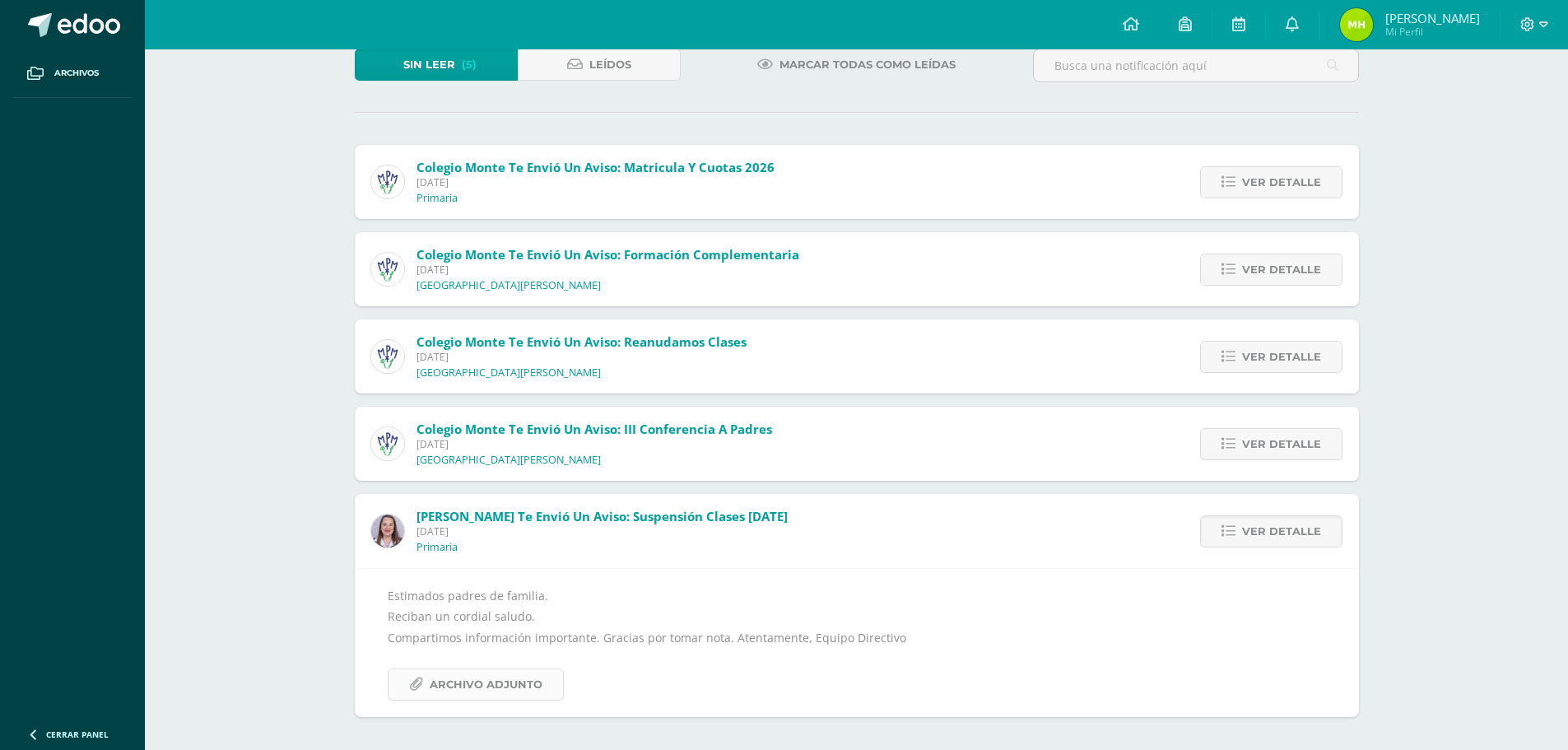 click on "Archivo Adjunto" at bounding box center [486, 684] 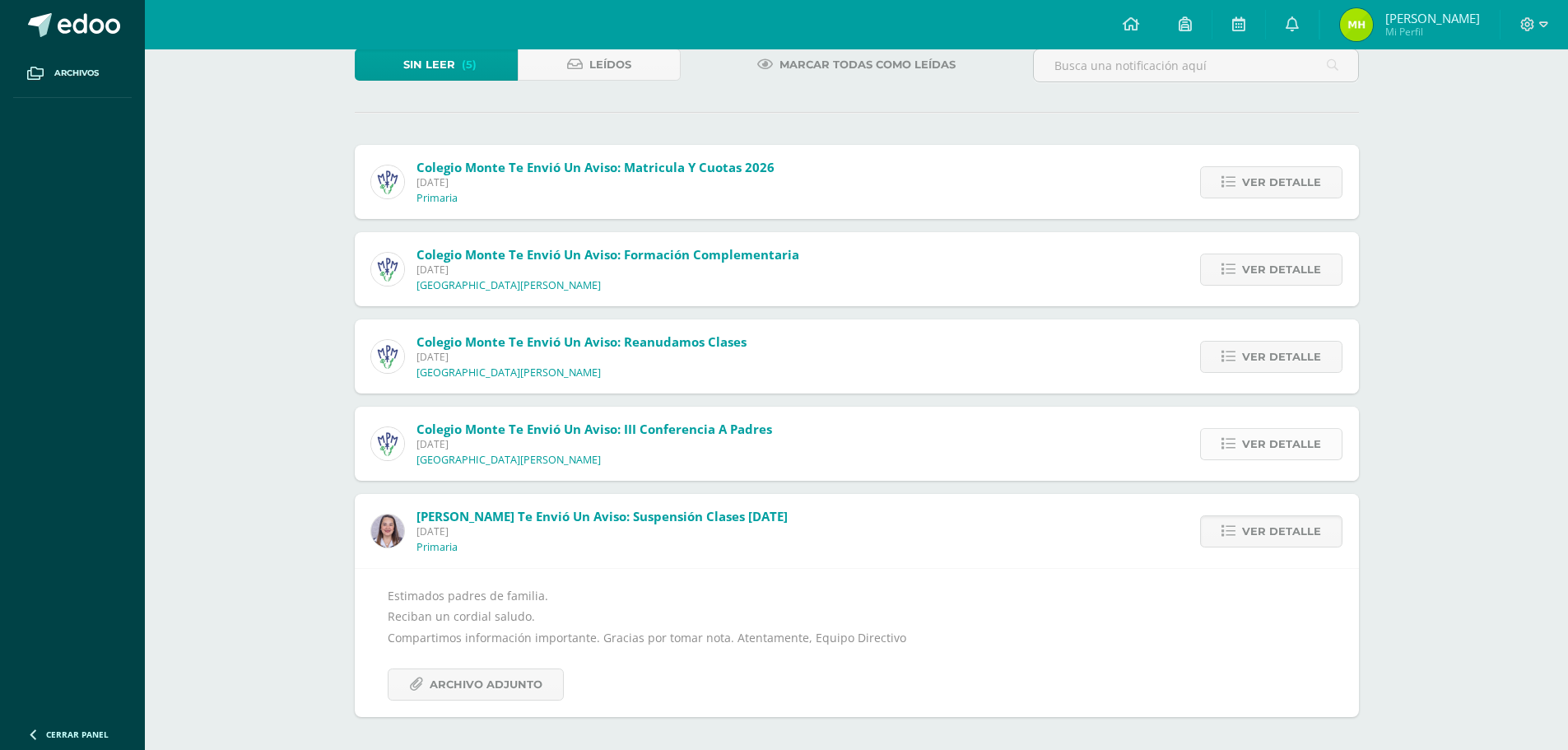 click on "Ver detalle" at bounding box center (1282, 444) 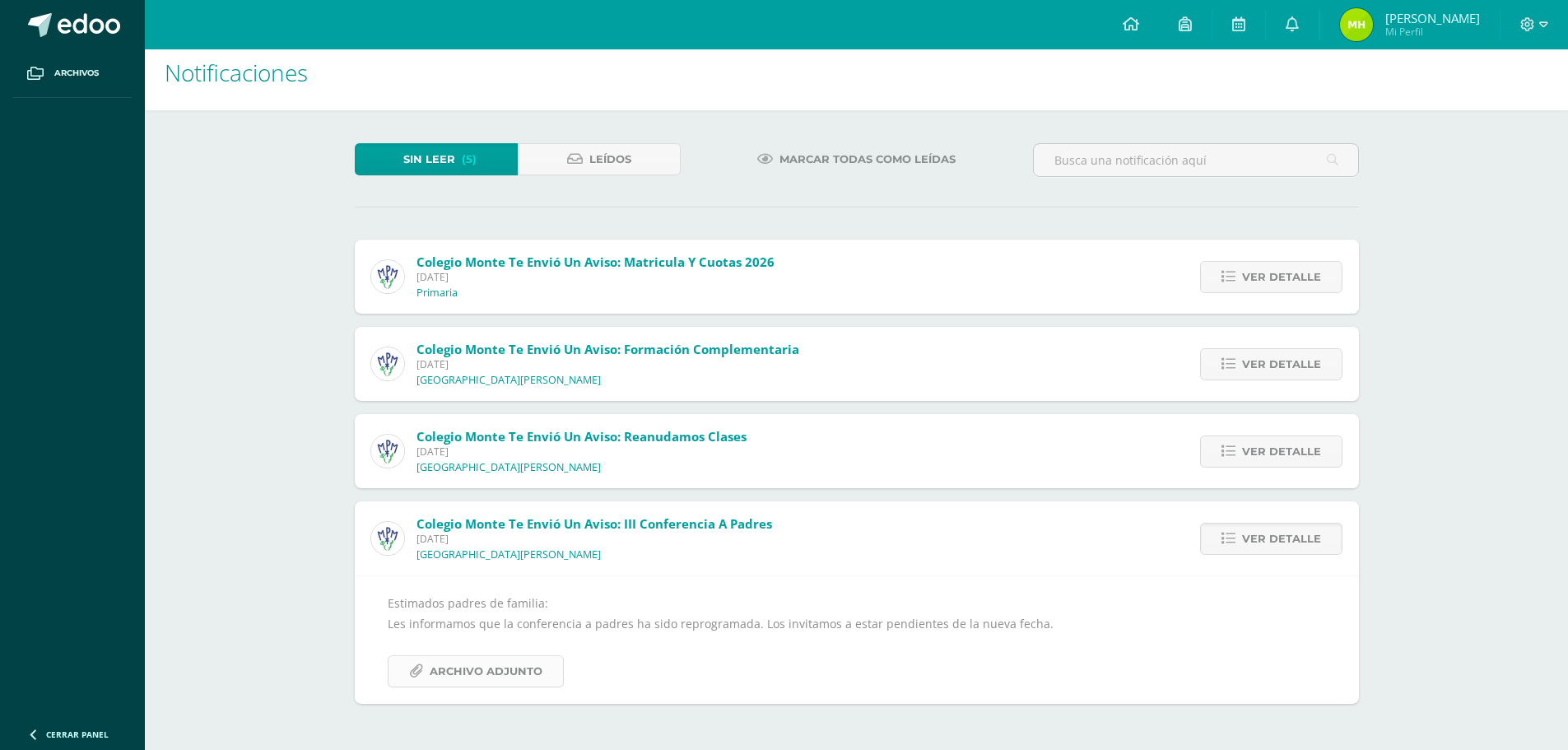 scroll, scrollTop: 1, scrollLeft: 0, axis: vertical 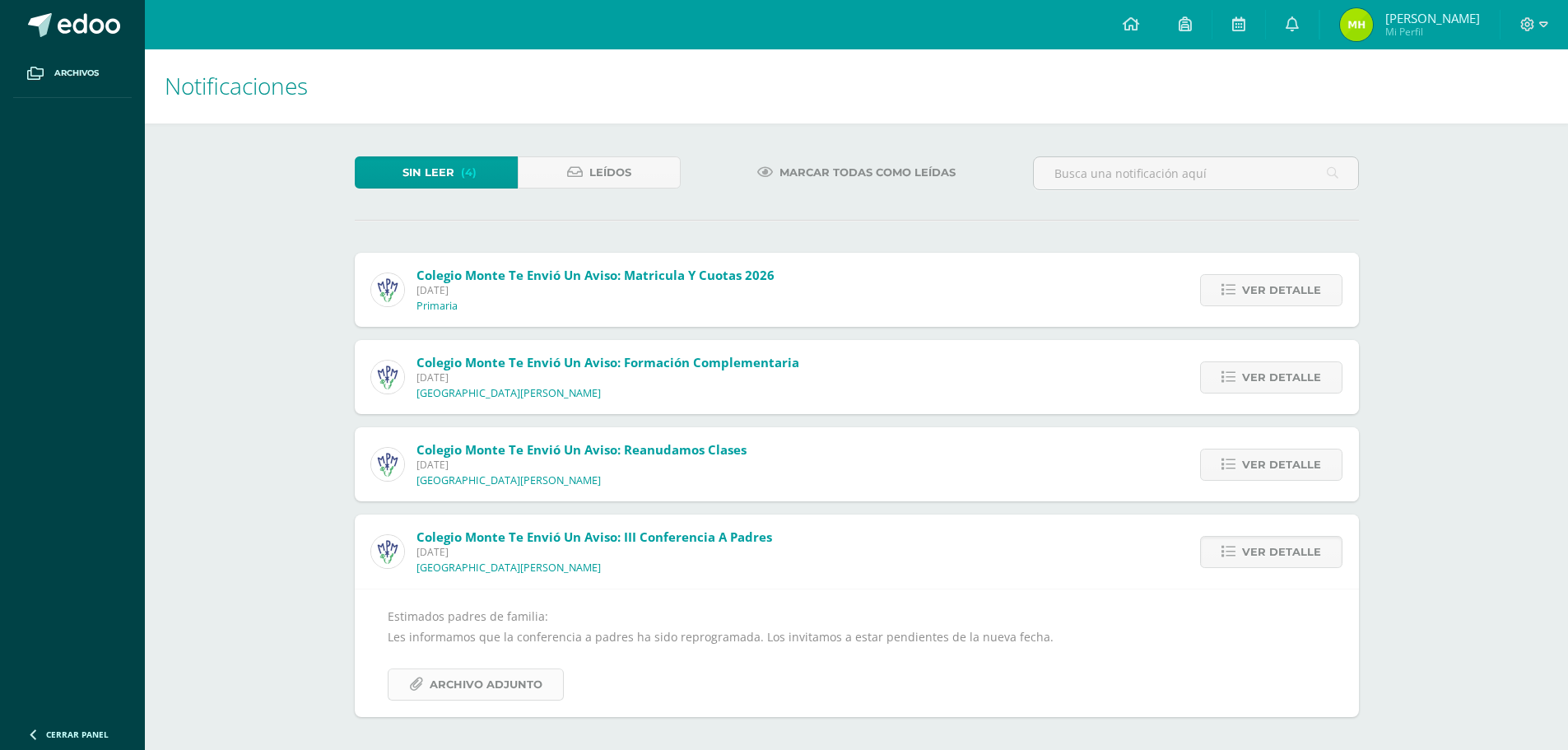 click on "Archivo Adjunto" at bounding box center [486, 684] 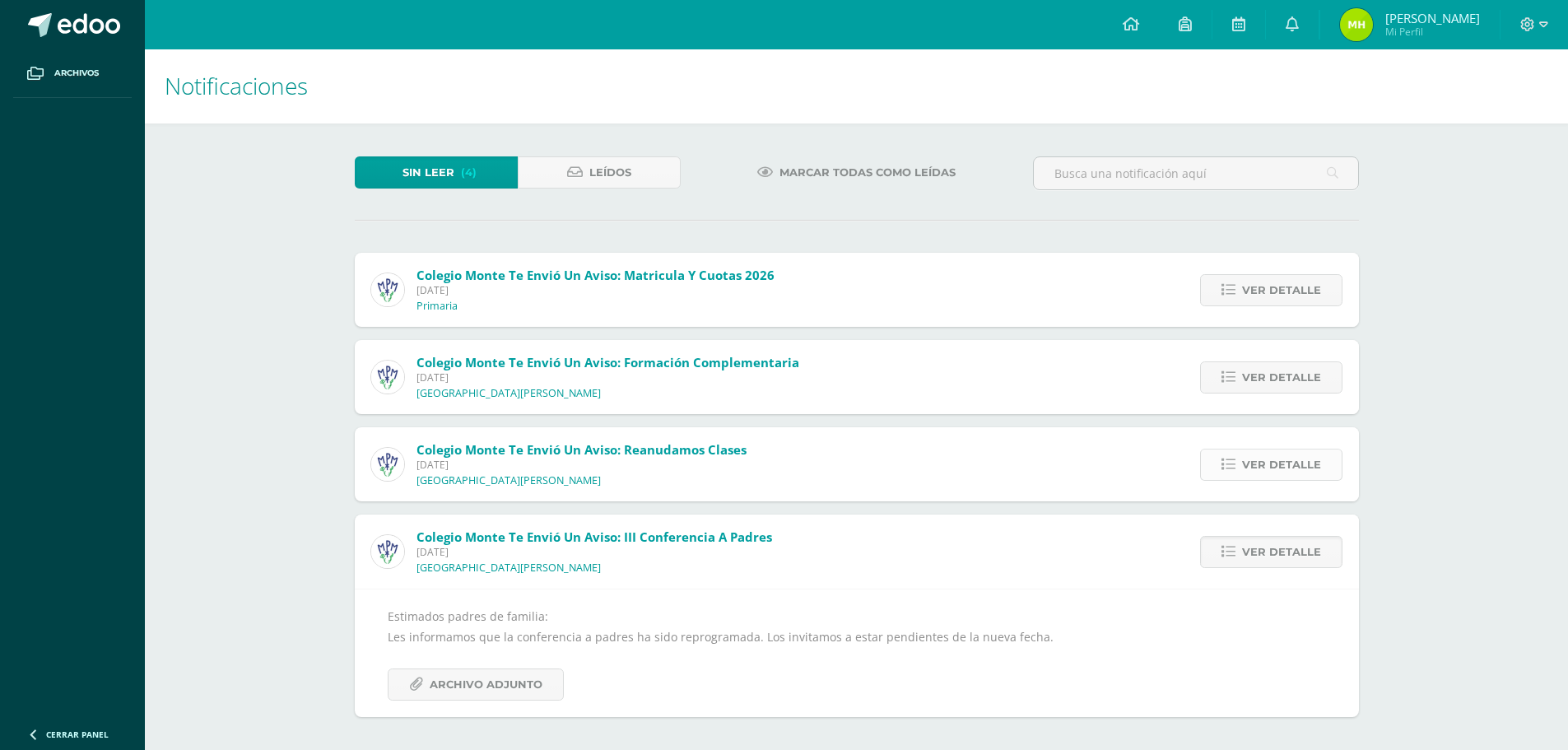 click on "Ver detalle" at bounding box center (1282, 464) 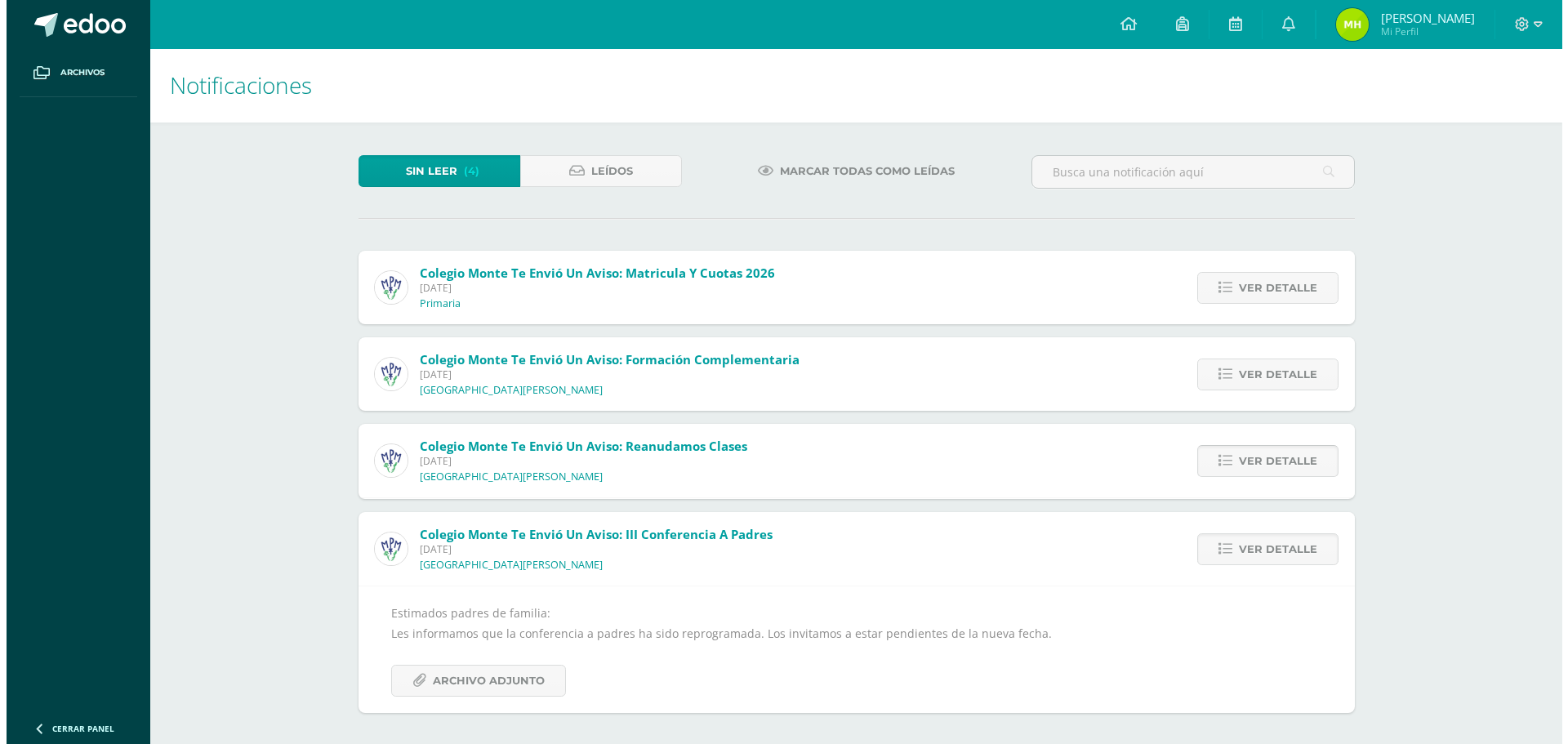 scroll, scrollTop: 0, scrollLeft: 0, axis: both 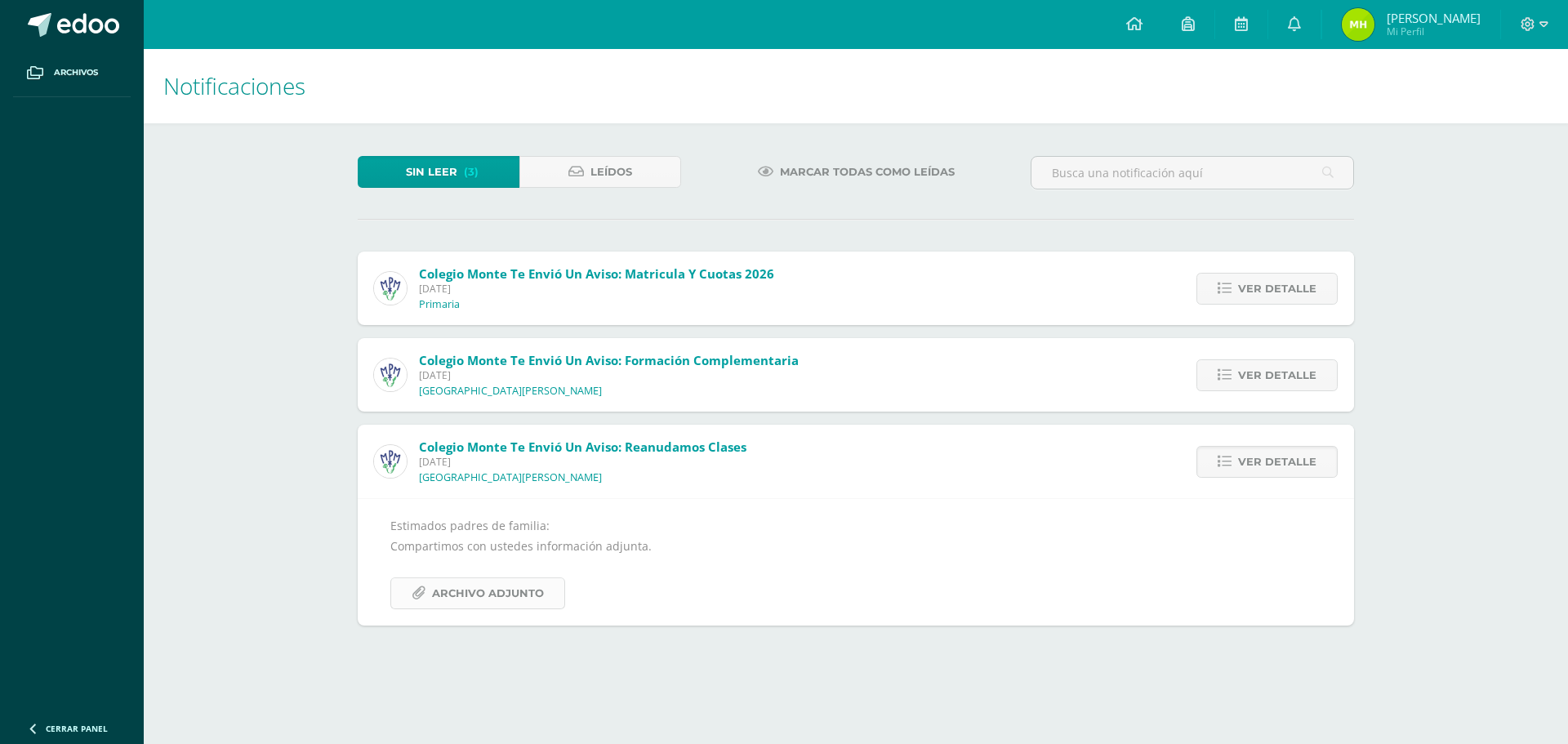 click on "Archivo Adjunto" at bounding box center [488, 593] 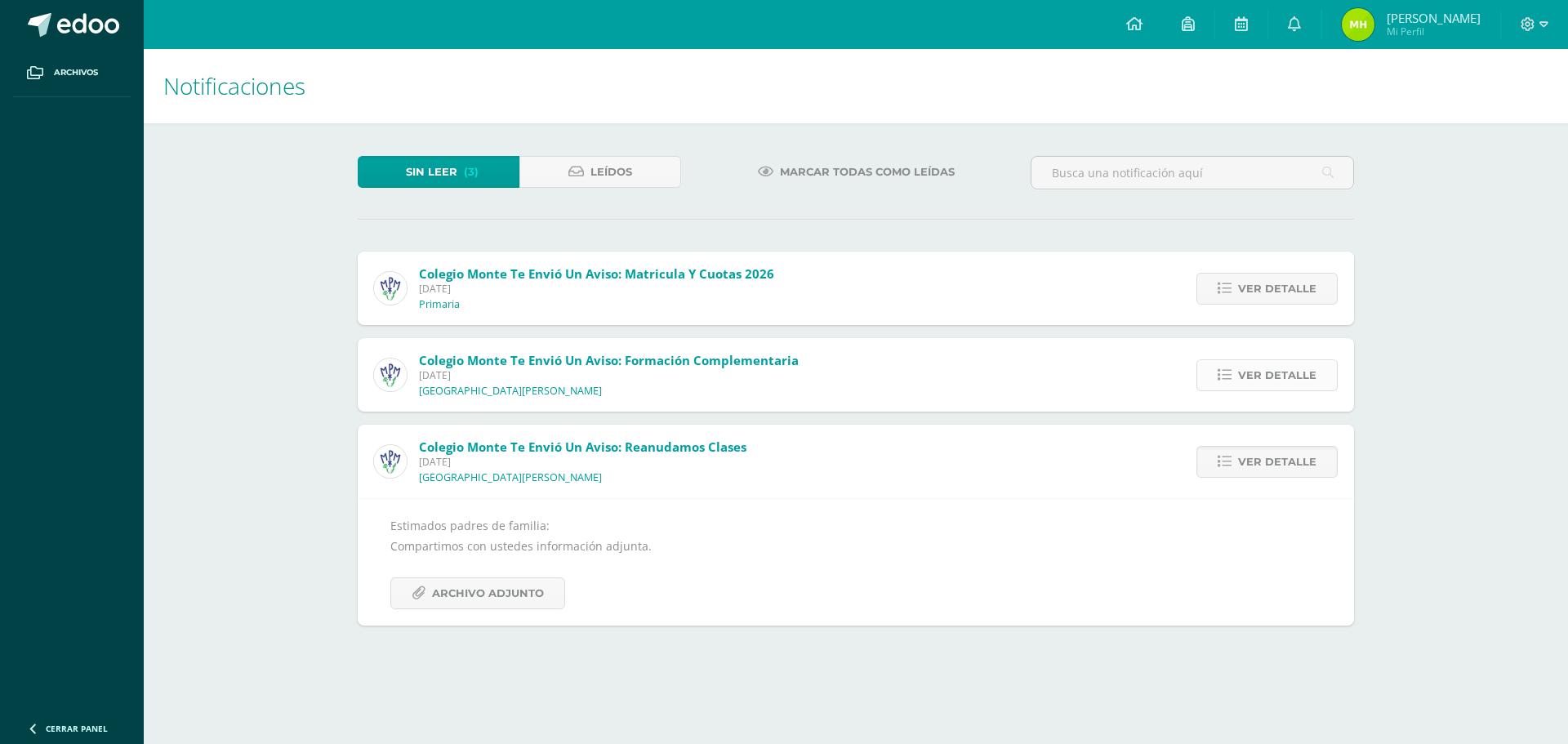click on "Ver detalle" at bounding box center (1277, 375) 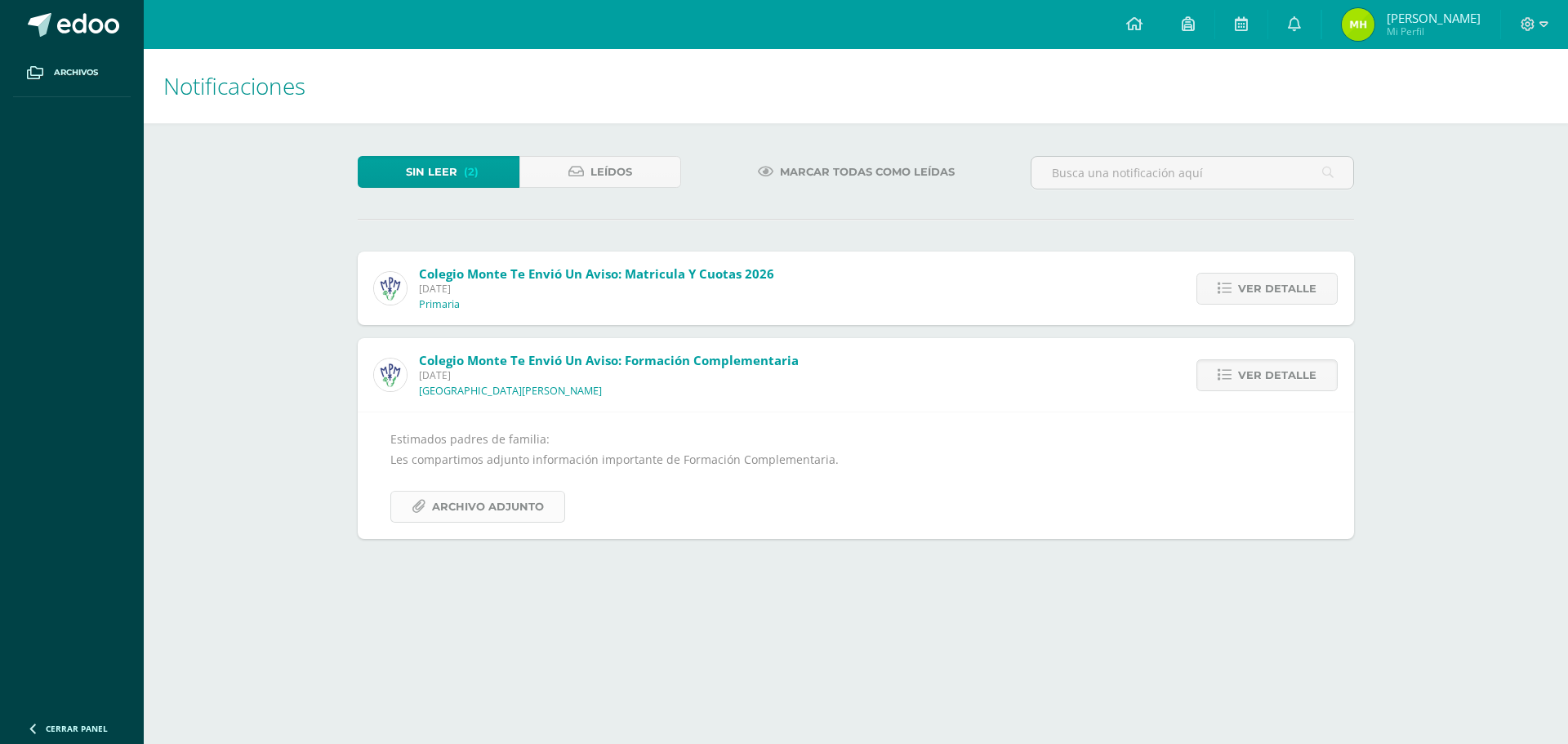 click on "Archivo Adjunto" at bounding box center (488, 506) 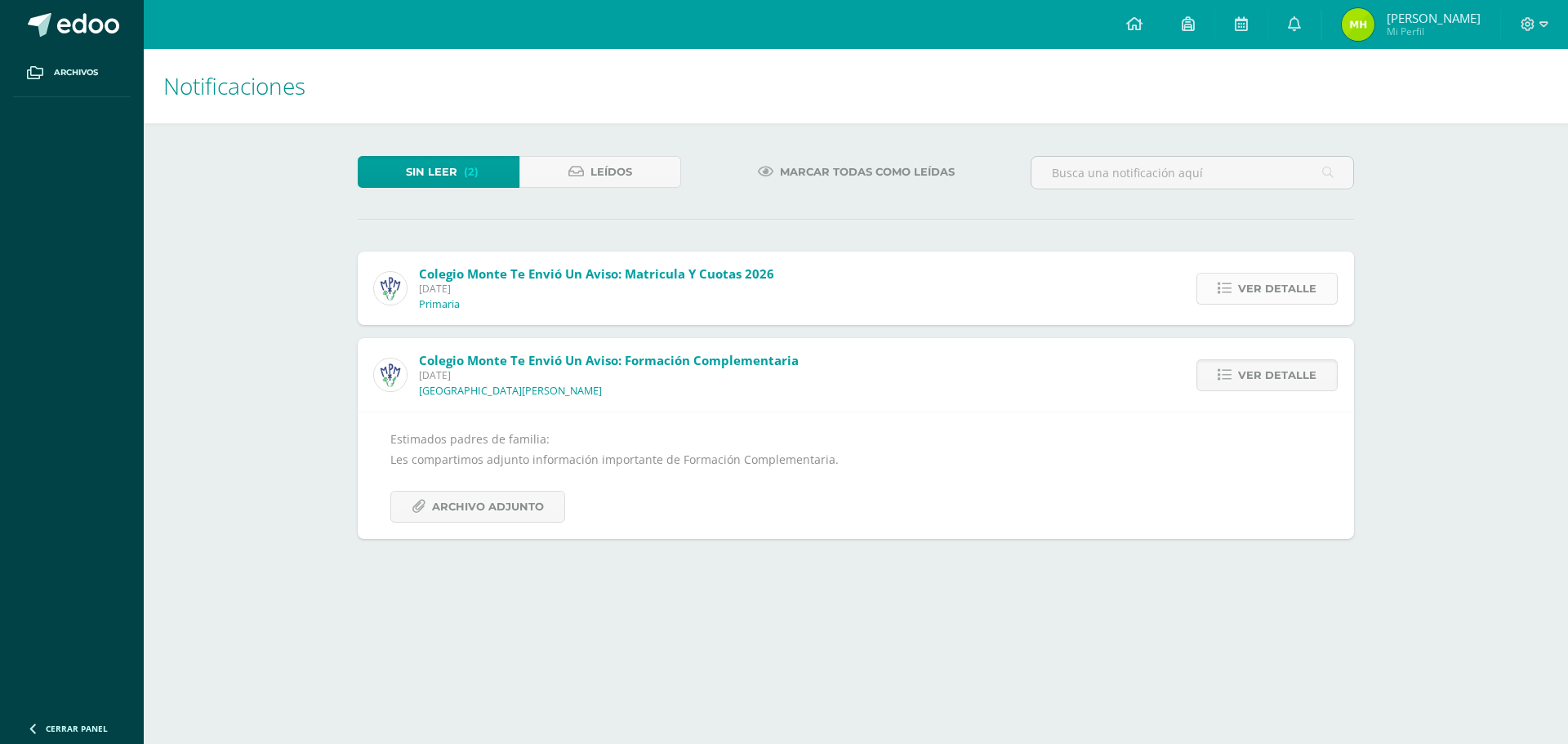 click on "Ver detalle" at bounding box center [1277, 288] 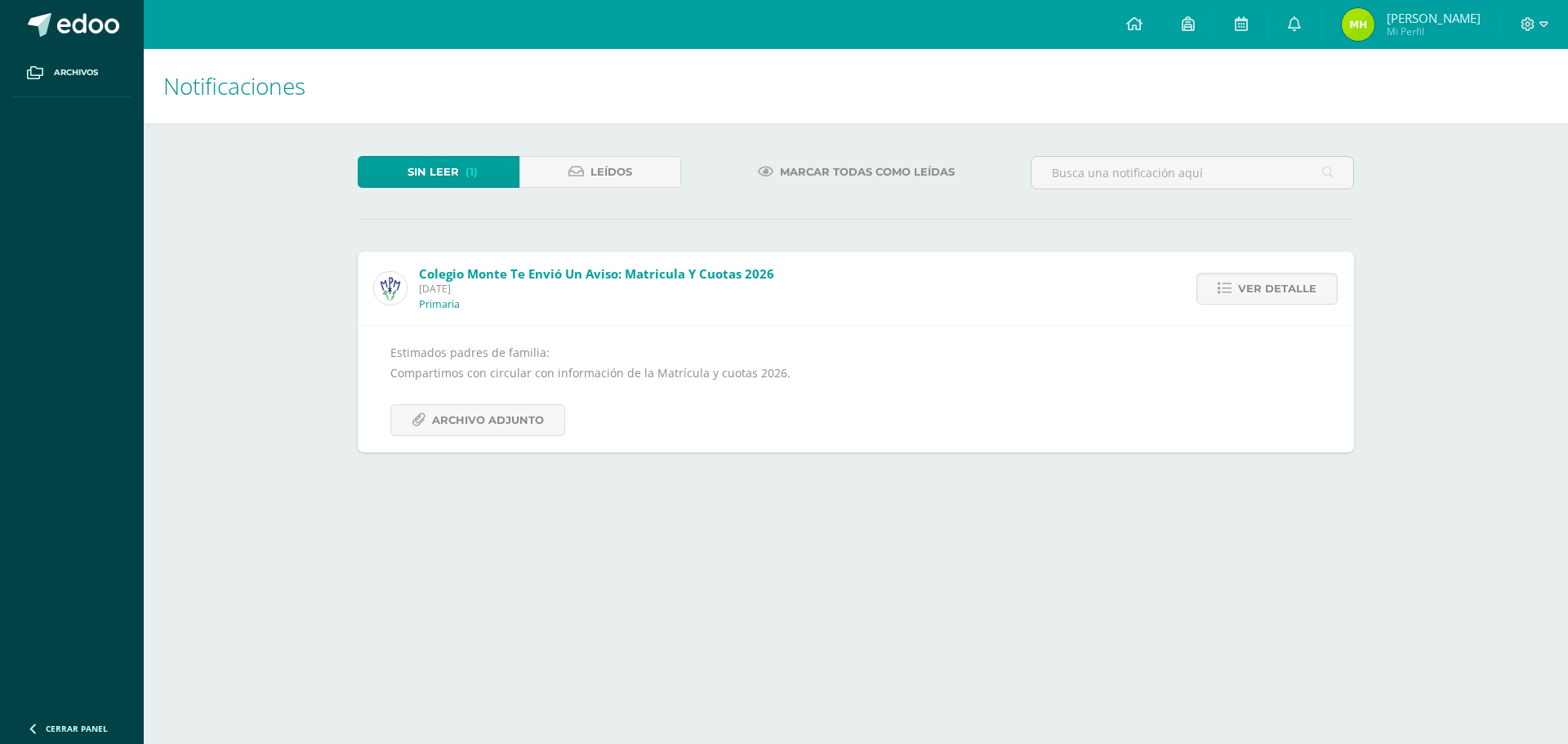 click on "Estimados padres de familia:  Compartimos con circular con información de la Matrícula y cuotas 2026.
Archivo Adjunto" at bounding box center (856, 389) 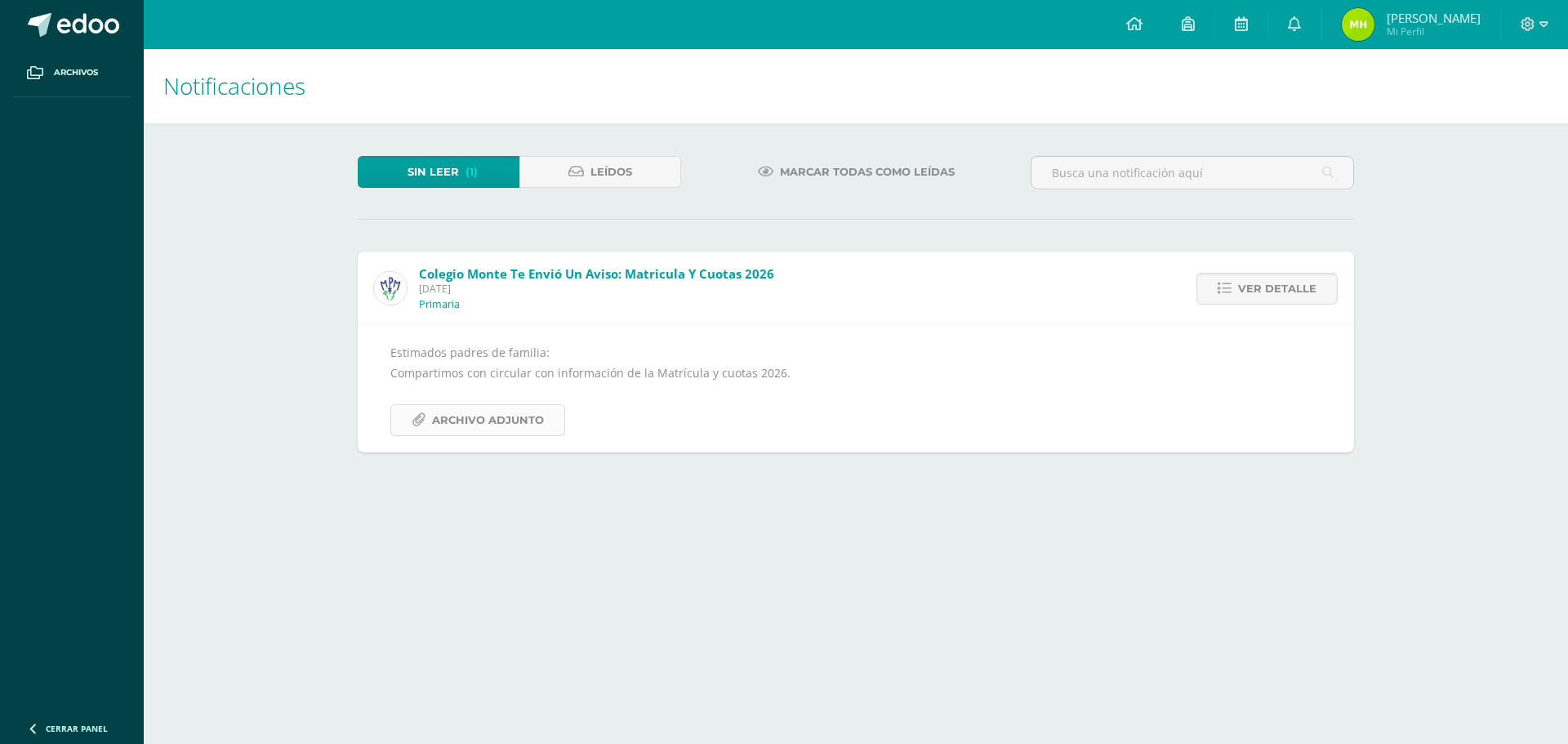 click on "Archivo Adjunto" at bounding box center (488, 420) 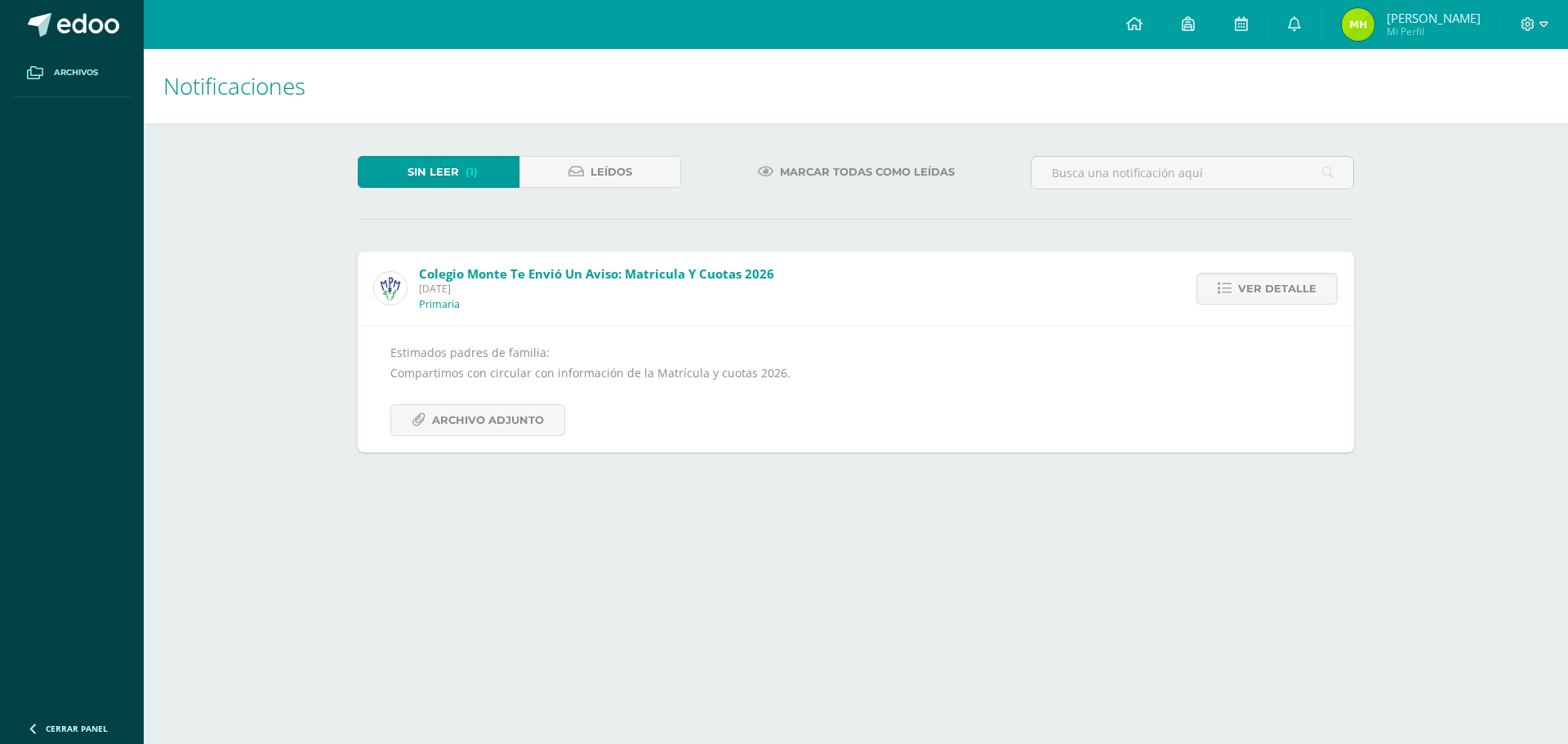 click on "Archivos" at bounding box center [76, 73] 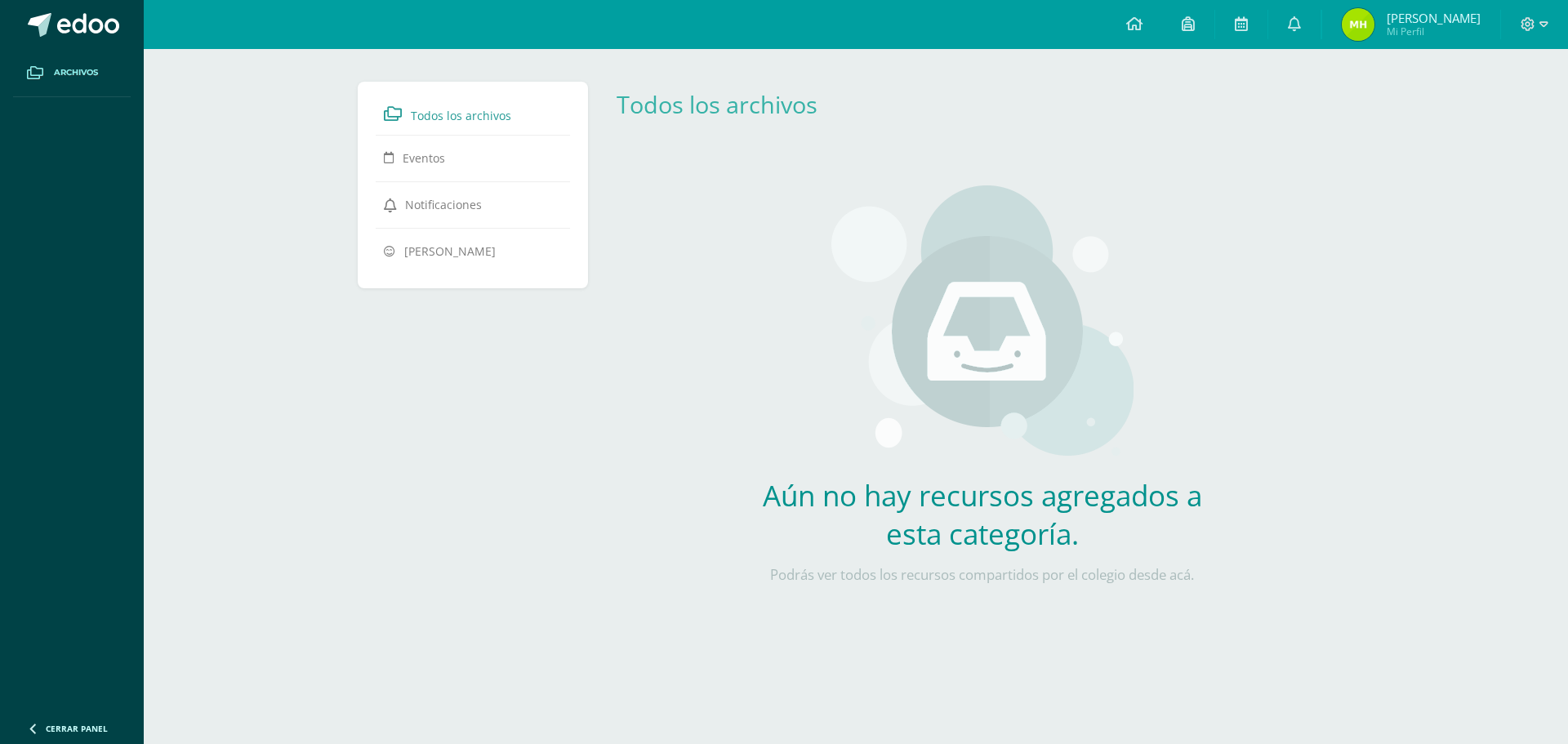 scroll, scrollTop: 0, scrollLeft: 0, axis: both 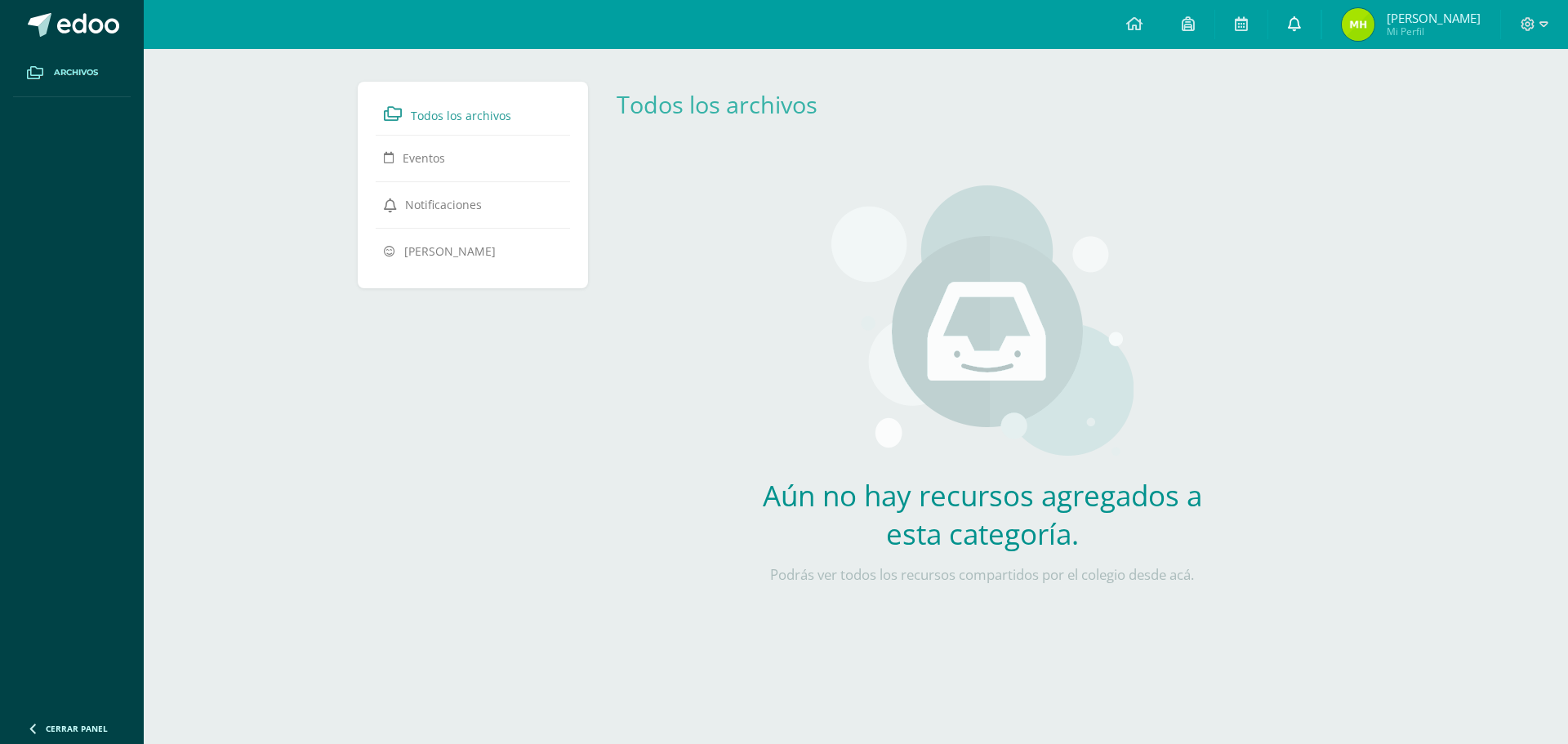 click at bounding box center [1294, 24] 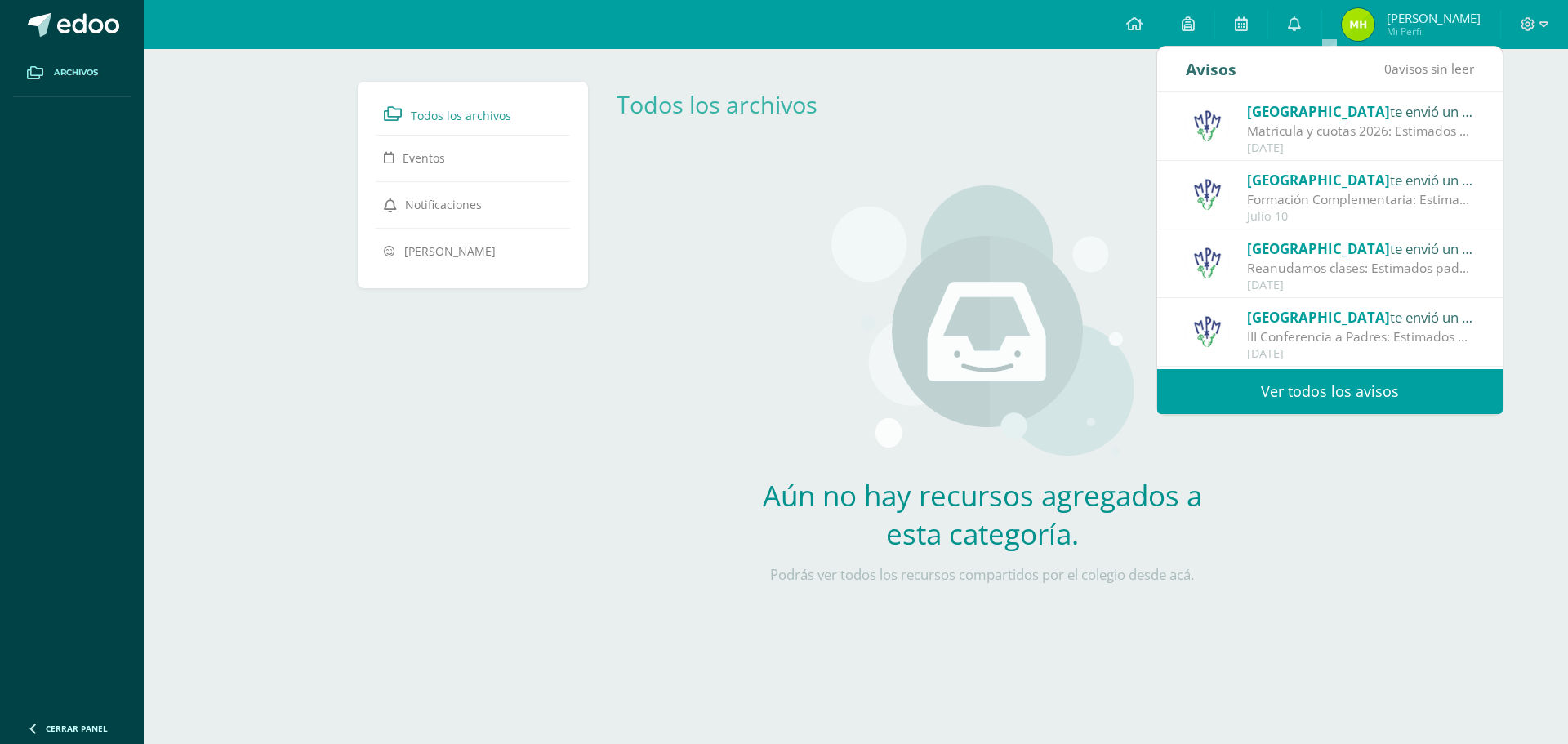 click on "Todos los archivos
Eventos Notificaciones Camila Herrera
Todos los archivos
Archivo Enlace
Nombre
Subir recurso
Url
El archivo se mostrará a: Búsqueda por:
Estructura
Estructura
Persona
Maestros
Estudiantes
Padres
Maestros
Estudiantes
Padres Crear accesso rápido a este recurso:
El tamaño de la imagen   sugerido es 300px * 300px.
Y el formato .PNG
Cancelar Crear Recurso Creación de Categorías
Nombre de categoría
El archivo se mostrará a:
Maestros
Maestros" at bounding box center [856, 359] 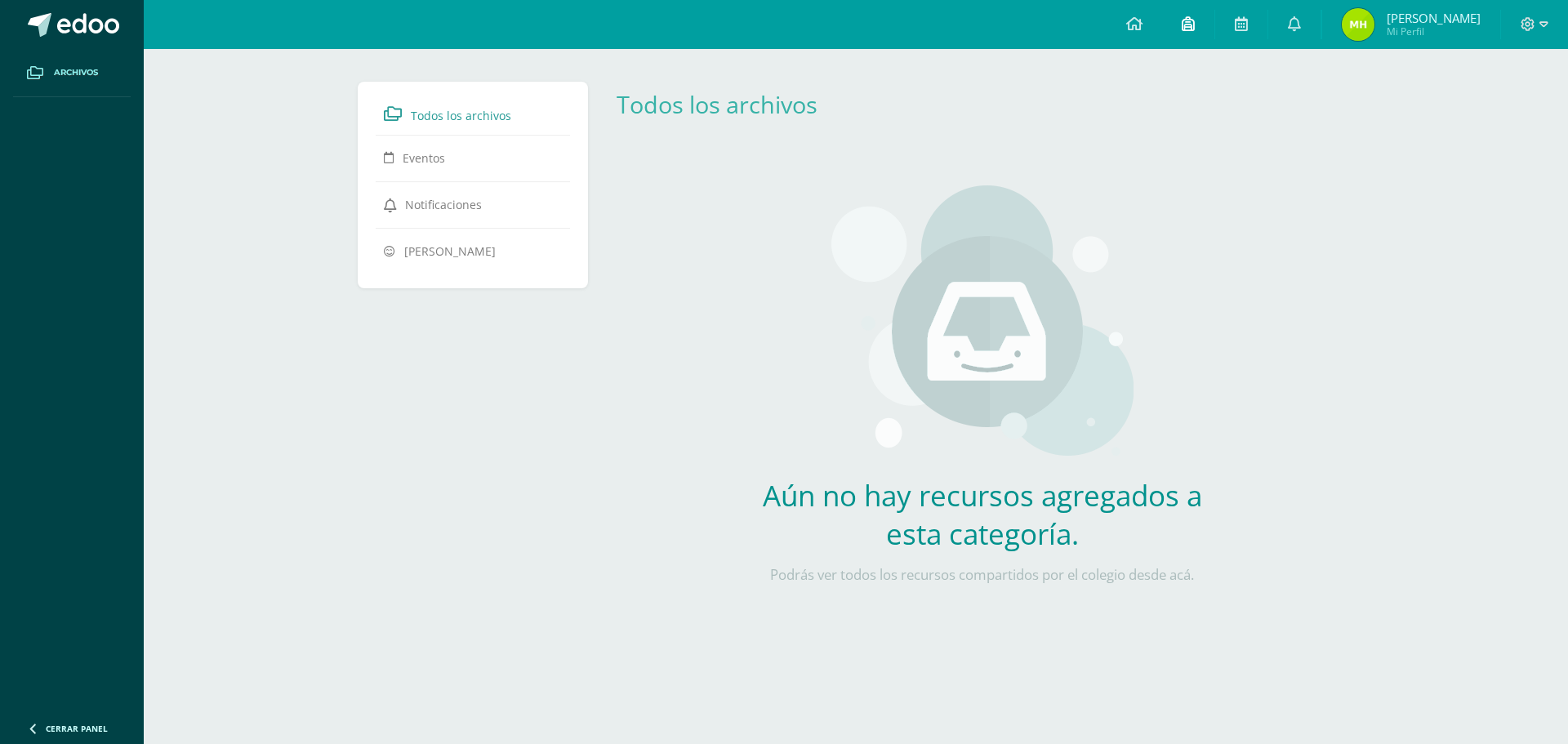click at bounding box center [1188, 25] 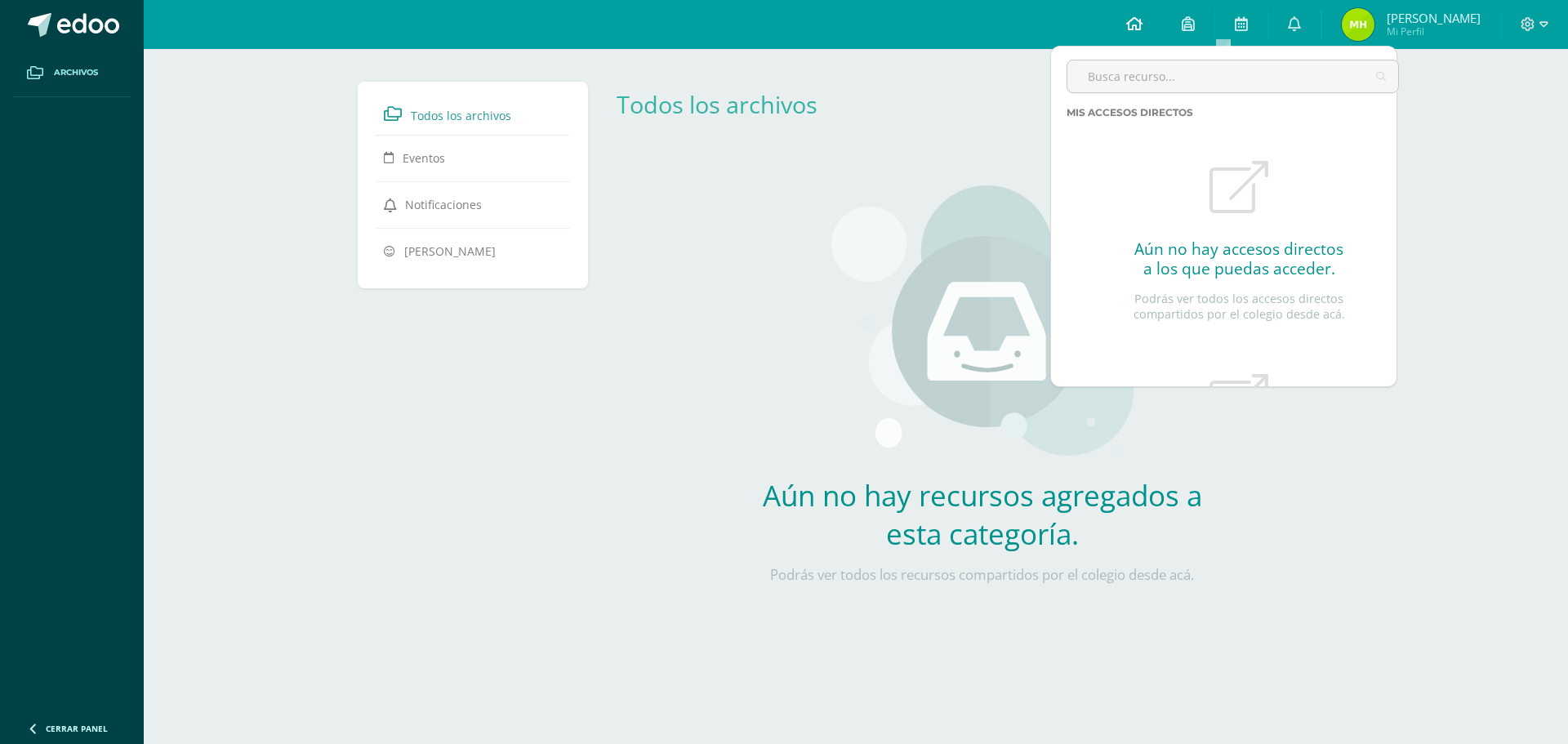 click at bounding box center (1134, 25) 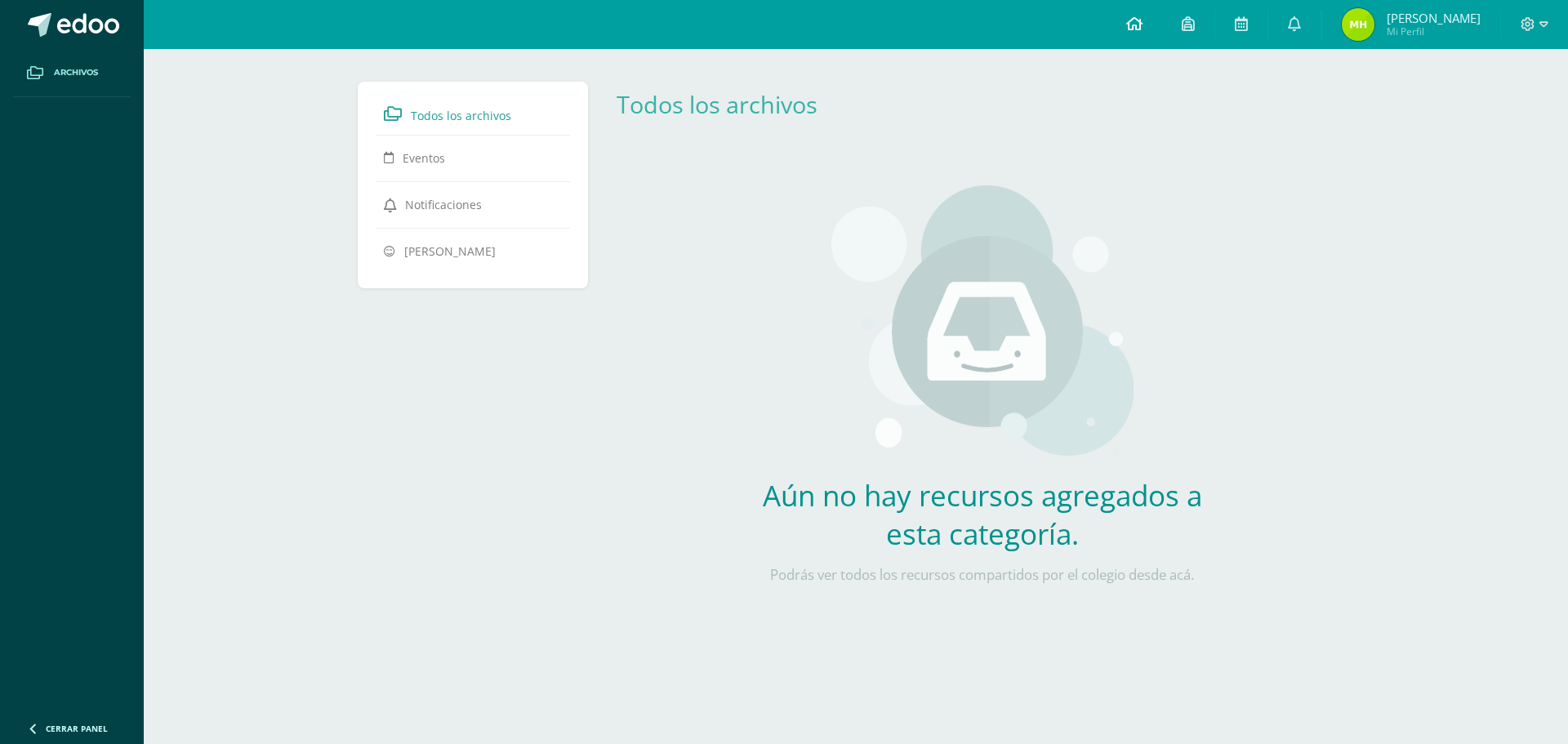 click at bounding box center (1134, 24) 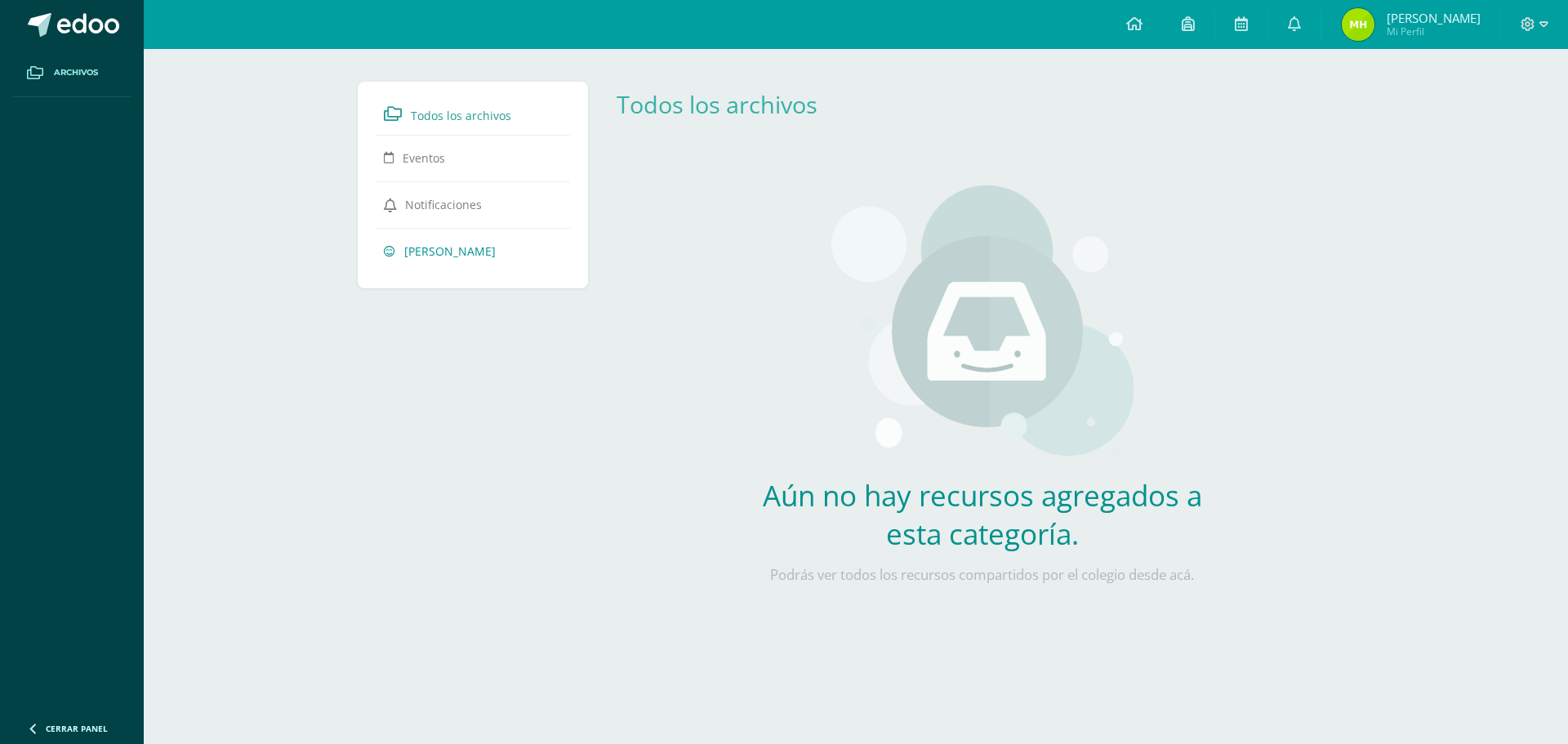 click on "[PERSON_NAME]" at bounding box center [450, 251] 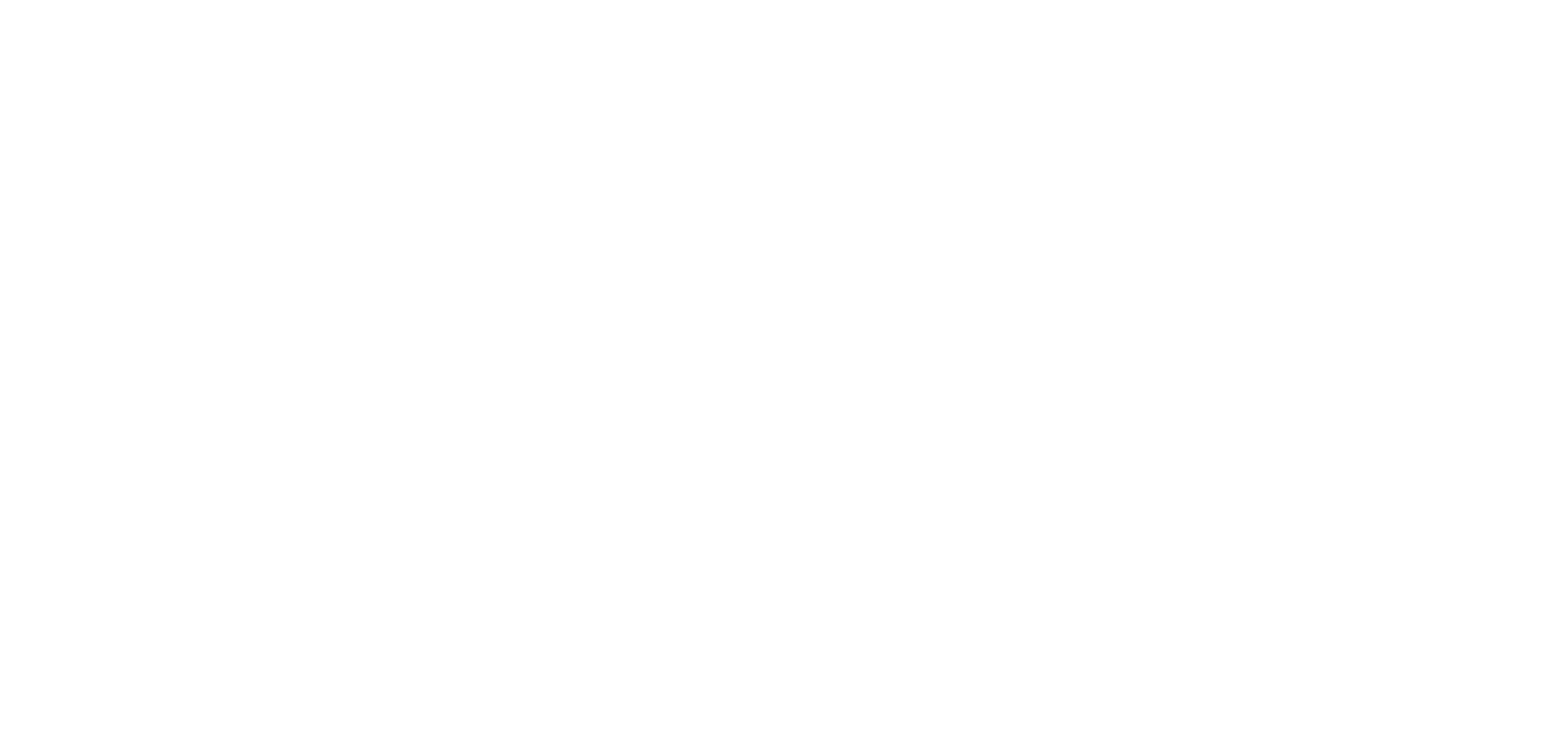 scroll, scrollTop: 0, scrollLeft: 0, axis: both 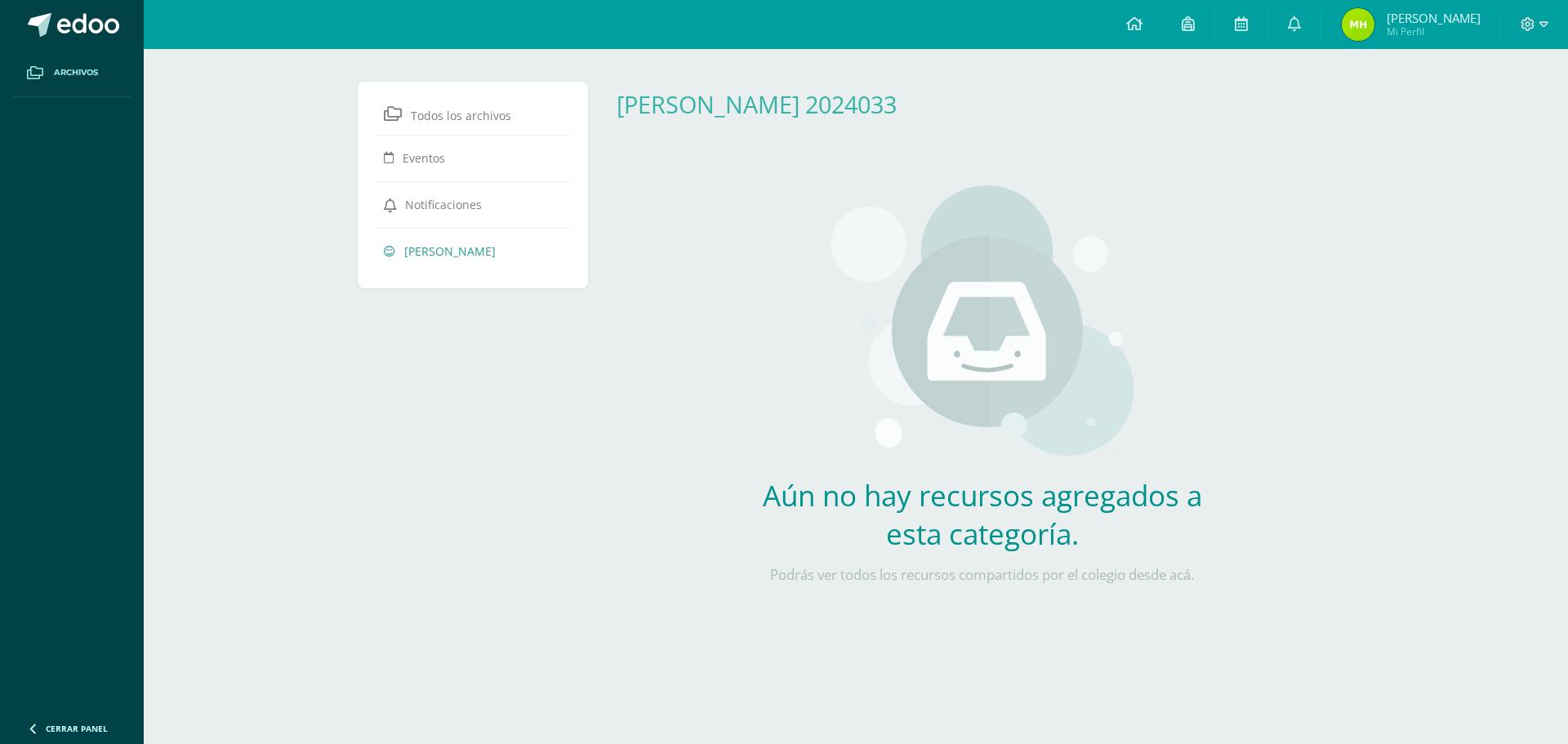 click on "Todos los archivos
Eventos Notificaciones [PERSON_NAME]
[PERSON_NAME] 2024033
Archivo Enlace
Nombre
Subir recurso
Url
El archivo se mostrará a: Búsqueda por:
Estructura
Estructura
Persona
Maestros
Estudiantes
Padres
Maestros
Estudiantes
Padres Crear accesso rápido a este recurso:
El tamaño de la imagen   sugerido es 300px * 300px.
Y el formato .PNG
Cancelar Crear Recurso Creación de Categorías
Nombre de categoría
El archivo se mostrará a:
Maestros
Padres" at bounding box center (856, 359) 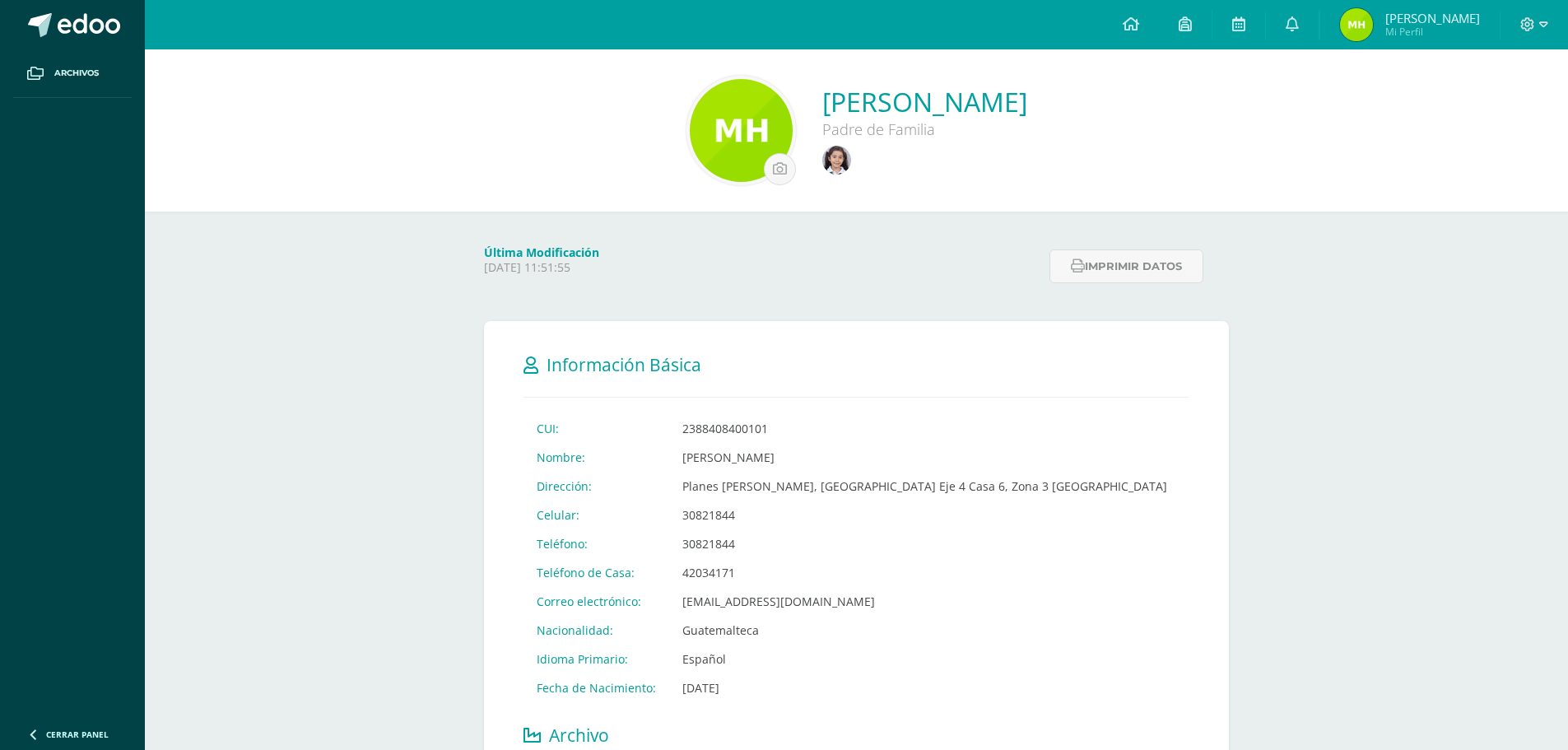 scroll, scrollTop: 0, scrollLeft: 0, axis: both 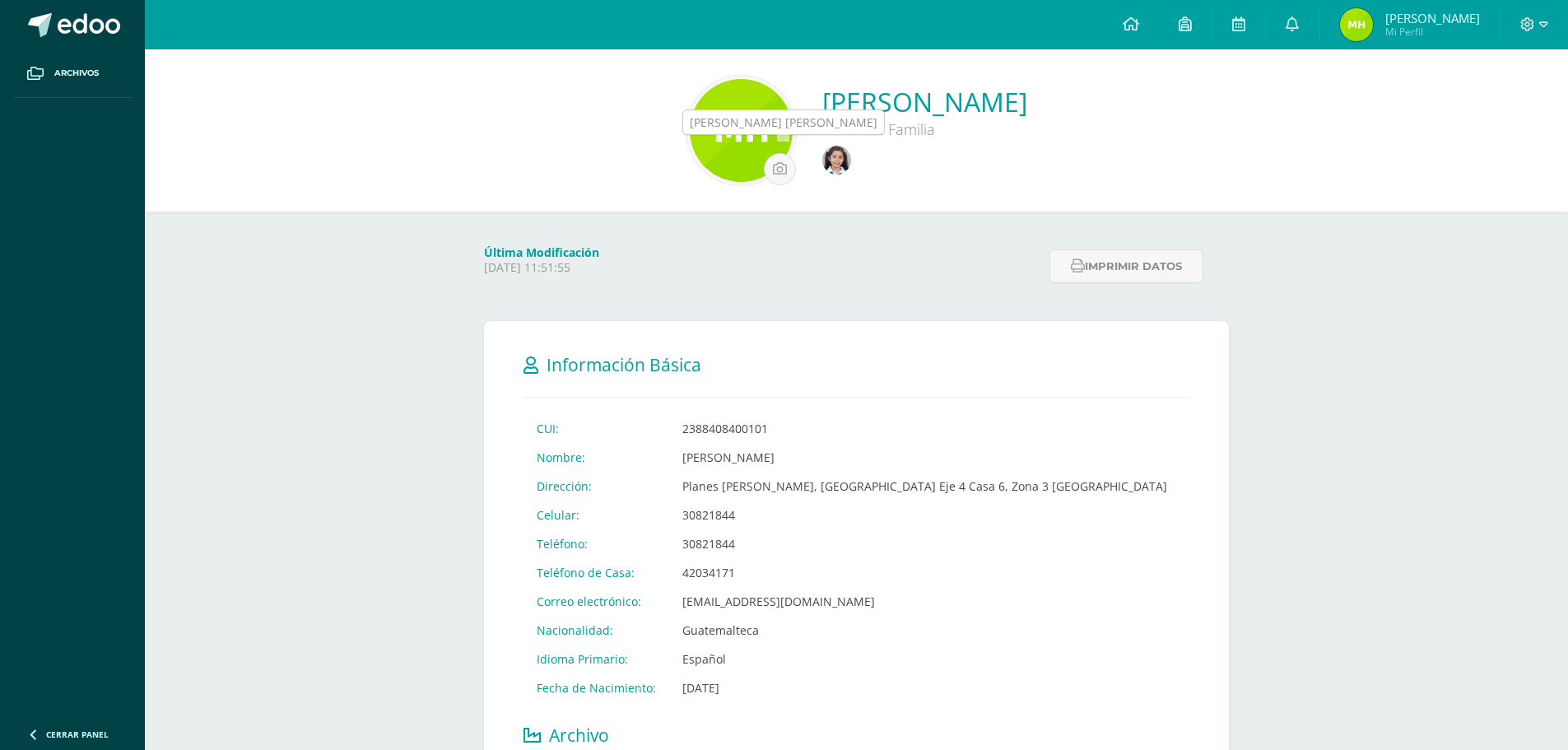 click at bounding box center (836, 160) 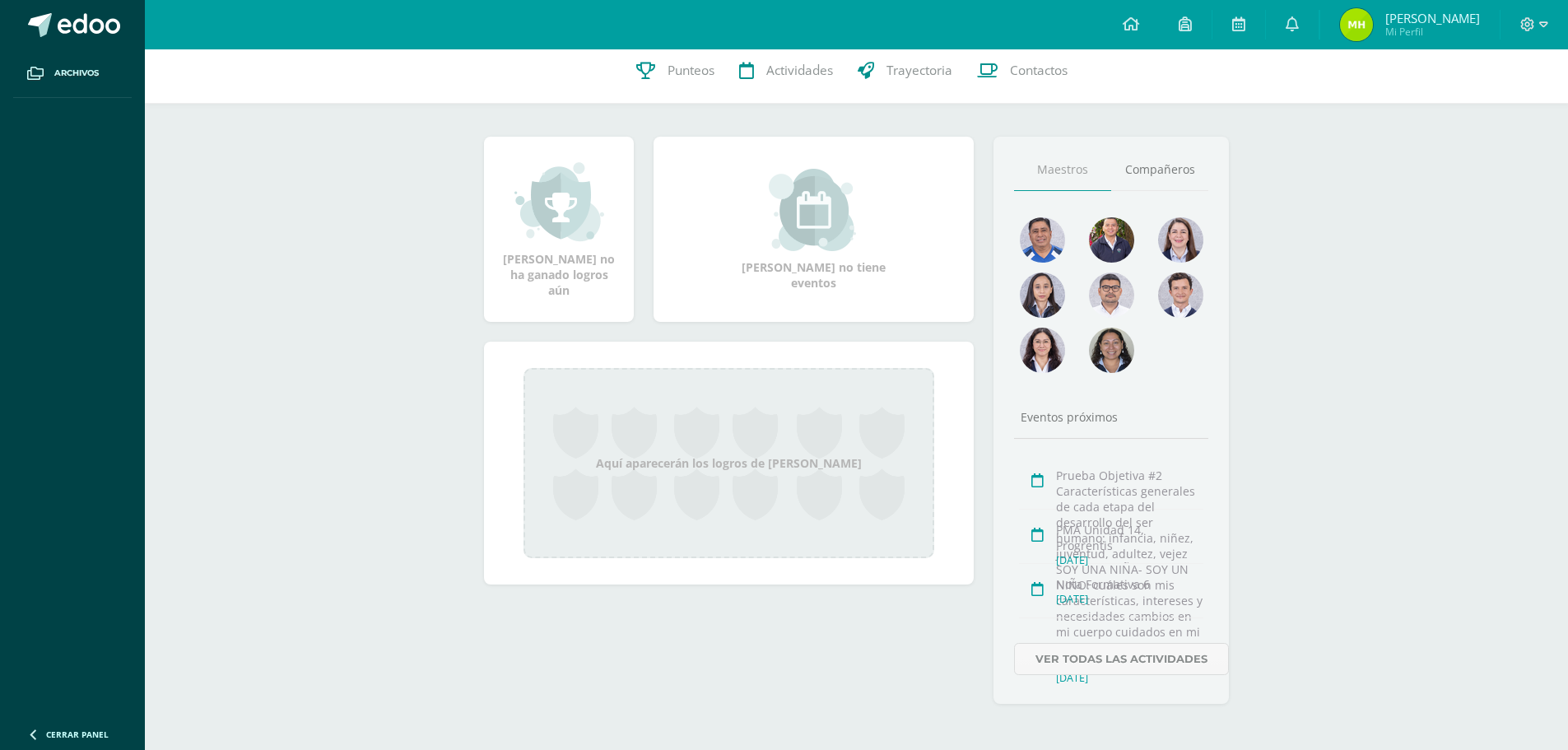 scroll, scrollTop: 0, scrollLeft: 0, axis: both 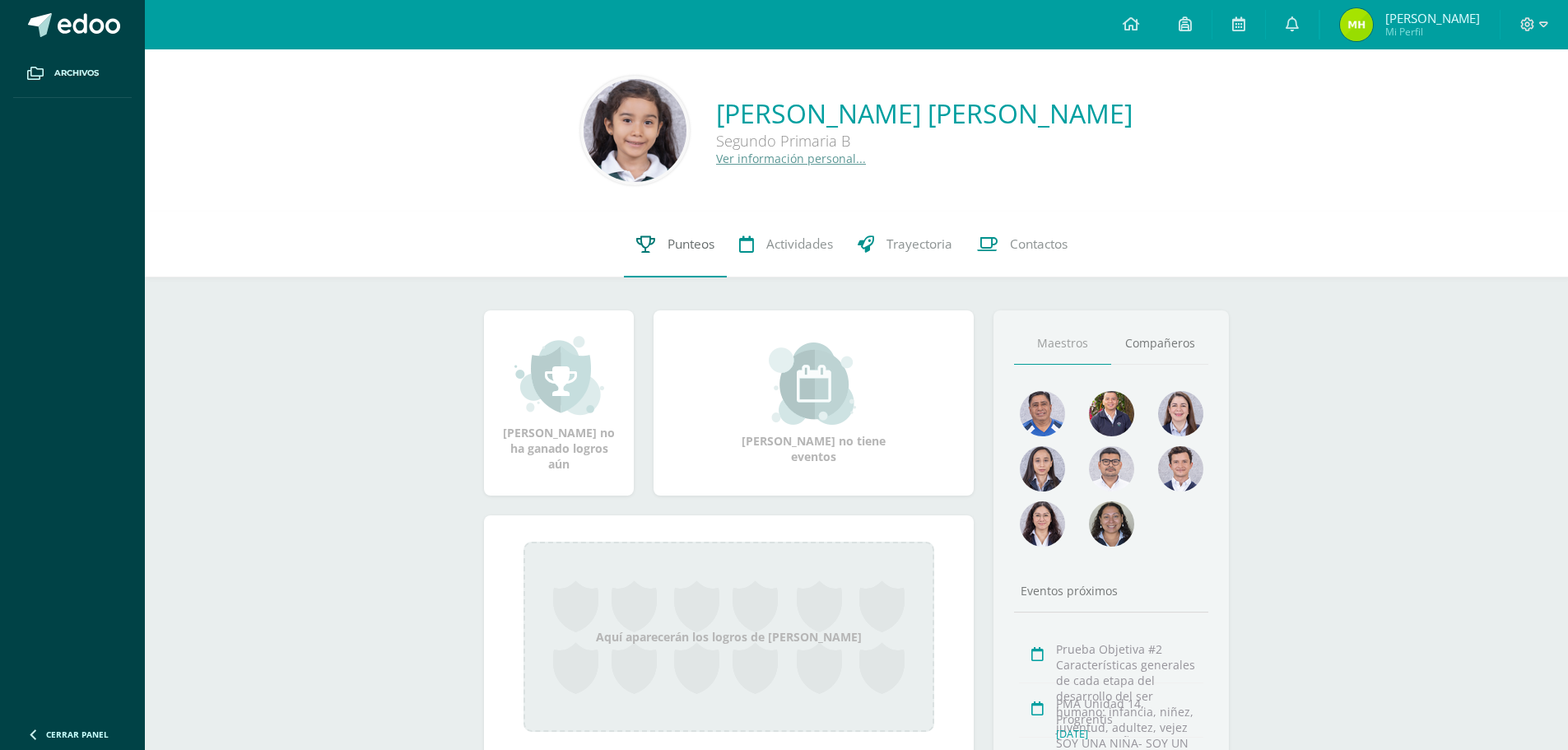 click on "Punteos" at bounding box center (675, 245) 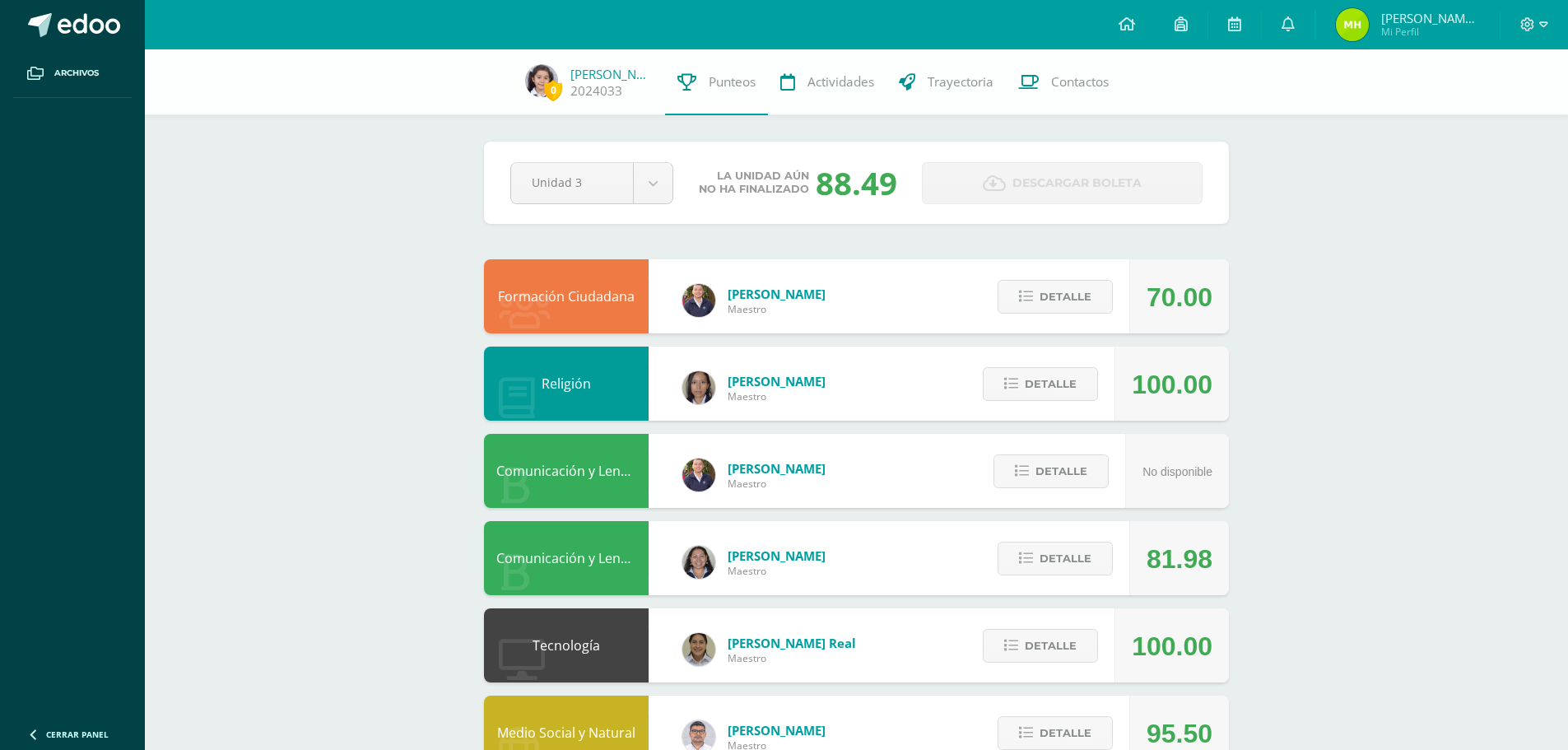 scroll, scrollTop: 0, scrollLeft: 0, axis: both 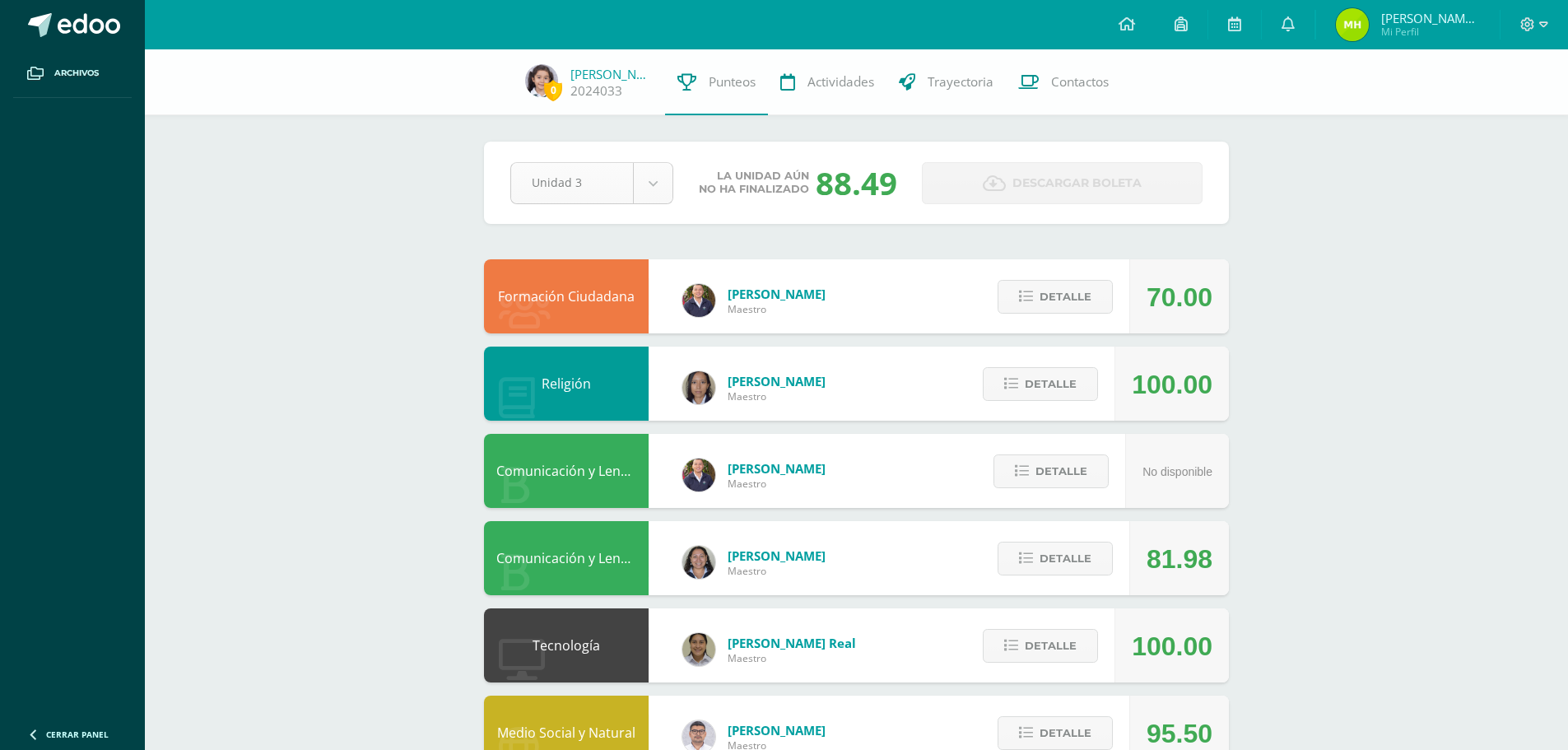 click on "Archivos Cerrar panel  Configuración
Cerrar sesión
[PERSON_NAME] [PERSON_NAME]
Mi Perfil Avisos
0
avisos sin leer
Avisos Colegio Monte  te envió un aviso
Matricula y cuotas 2026:
Estimados padres de familia:
Compartimos con circular con información de la Matrícula y cuotas 2026.
[PERSON_NAME] 14
Colegio Monte  te envió un aviso
Formación Complementaria:
Estimados padres de familia:
Les compartimos adjunto información importante de Formación Complementaria.
[PERSON_NAME] 10
Colegio Monte  te envió un aviso
Reanudamos clases:
Estimados padres de familia:
Compartimos con ustedes información adjunta.
[PERSON_NAME] 09
Colegio Monte  te envió un aviso
[PERSON_NAME][GEOGRAPHIC_DATA]" at bounding box center [784, 706] 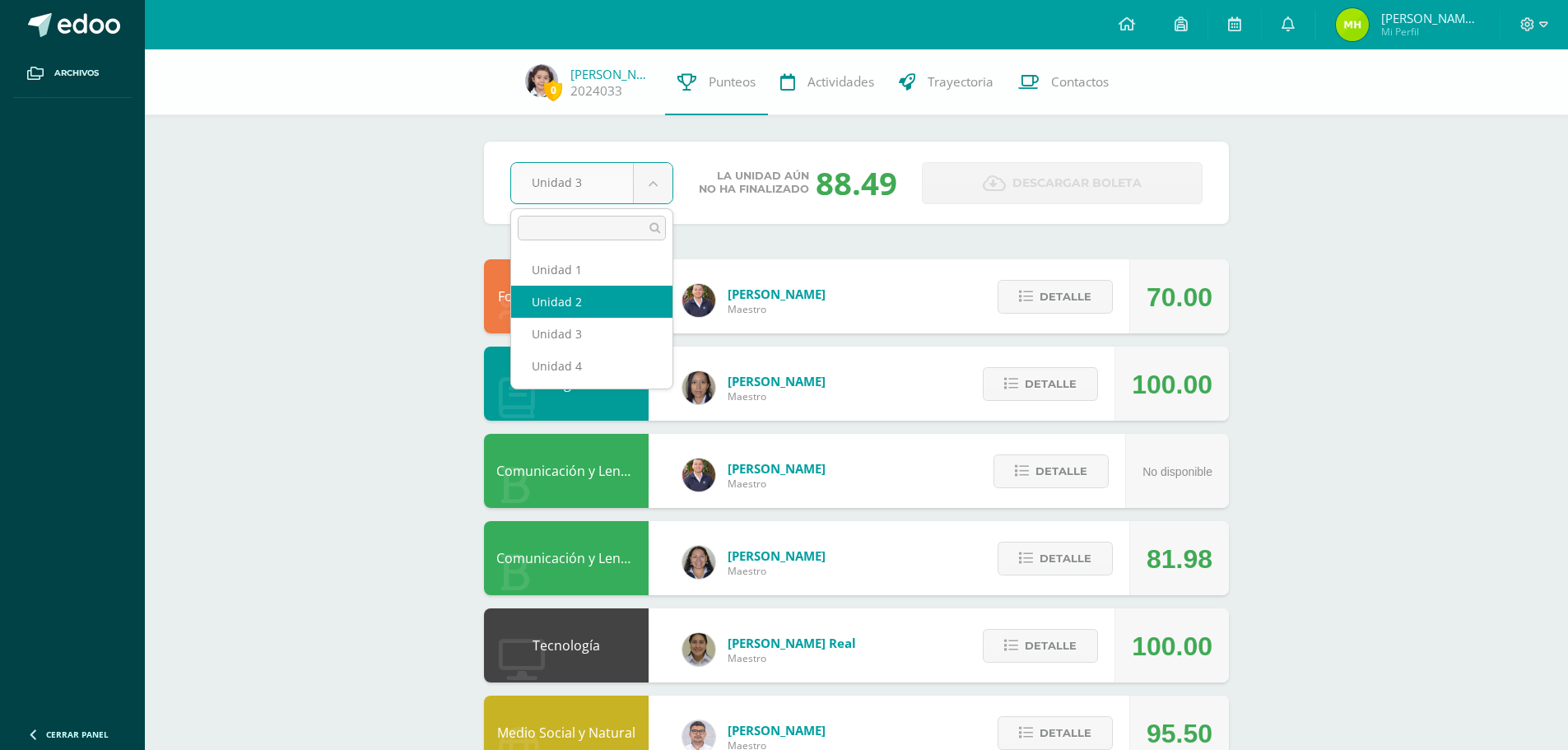 select on "Unidad 2" 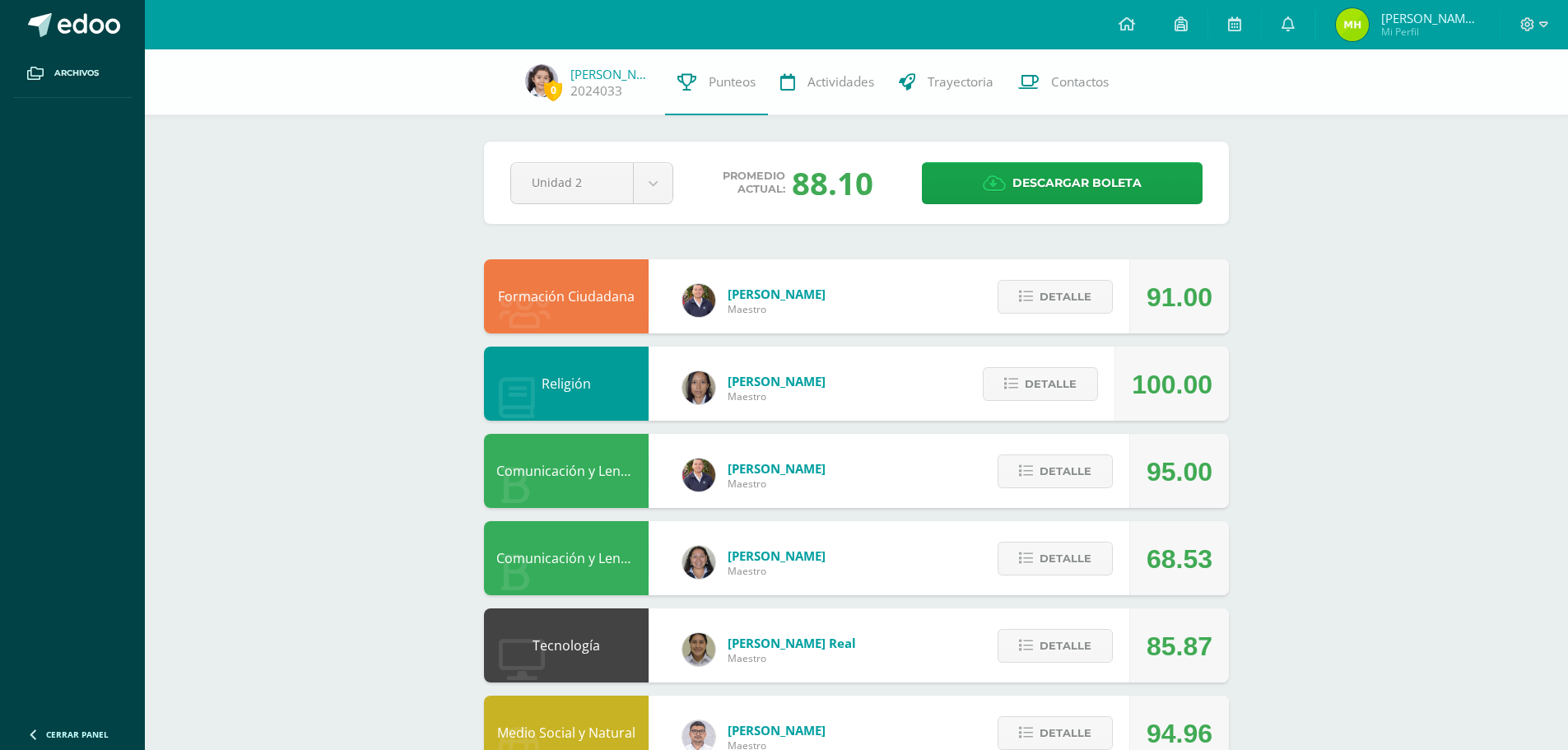 scroll, scrollTop: 0, scrollLeft: 0, axis: both 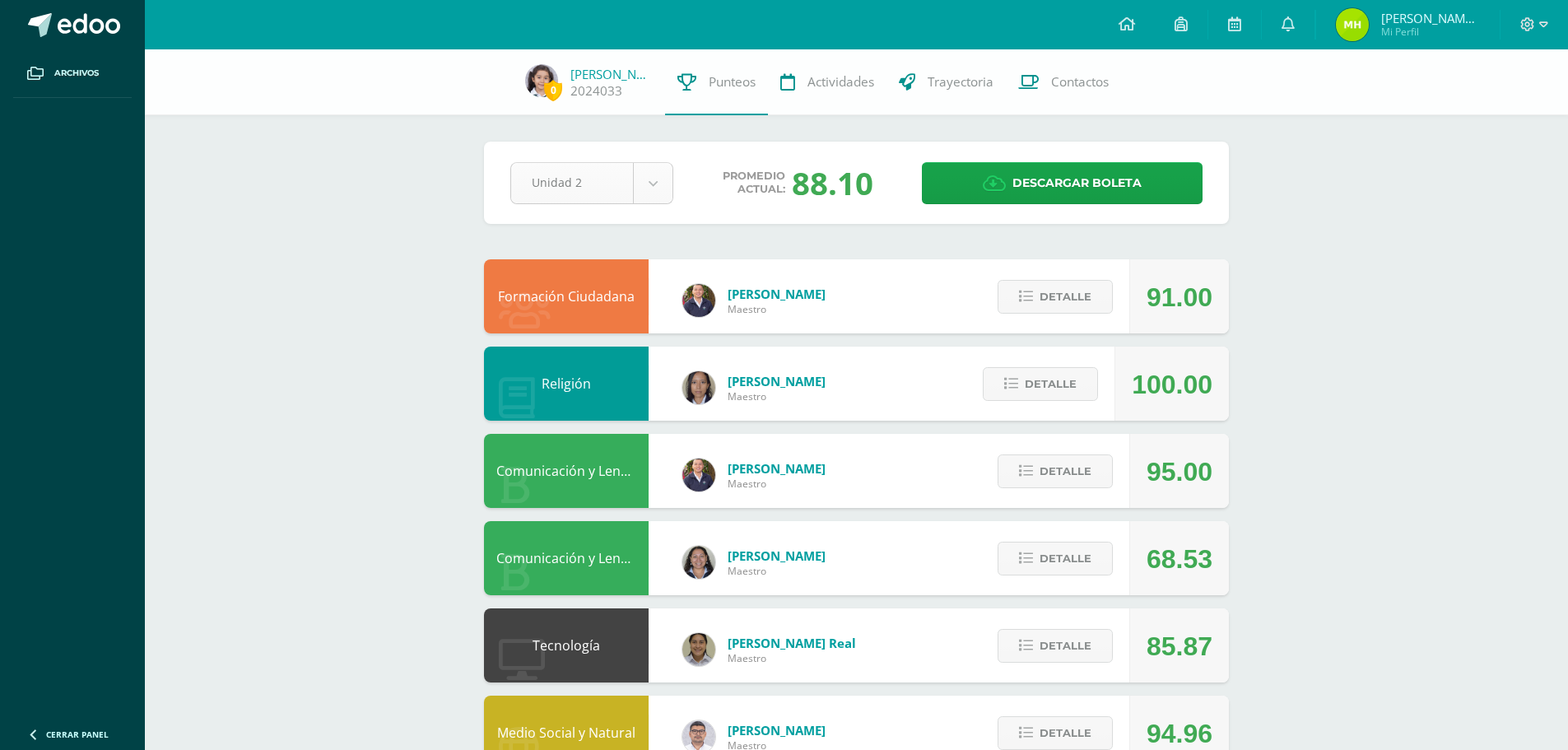 click on "Archivos Cerrar panel  Configuración
Cerrar sesión
[PERSON_NAME] [PERSON_NAME]
Mi Perfil Avisos
0
avisos sin leer
Avisos Colegio Monte  te envió un aviso
Matricula y cuotas 2026:
Estimados padres de familia:
Compartimos con circular con información de la Matrícula y cuotas 2026.
[PERSON_NAME] 14
Colegio Monte  te envió un aviso
Formación Complementaria:
Estimados padres de familia:
Les compartimos adjunto información importante de Formación Complementaria.
[PERSON_NAME] 10
Colegio Monte  te envió un aviso
Reanudamos clases:
Estimados padres de familia:
Compartimos con ustedes información adjunta.
[PERSON_NAME] 09
Colegio Monte  te envió un aviso
[PERSON_NAME][GEOGRAPHIC_DATA]" at bounding box center [784, 706] 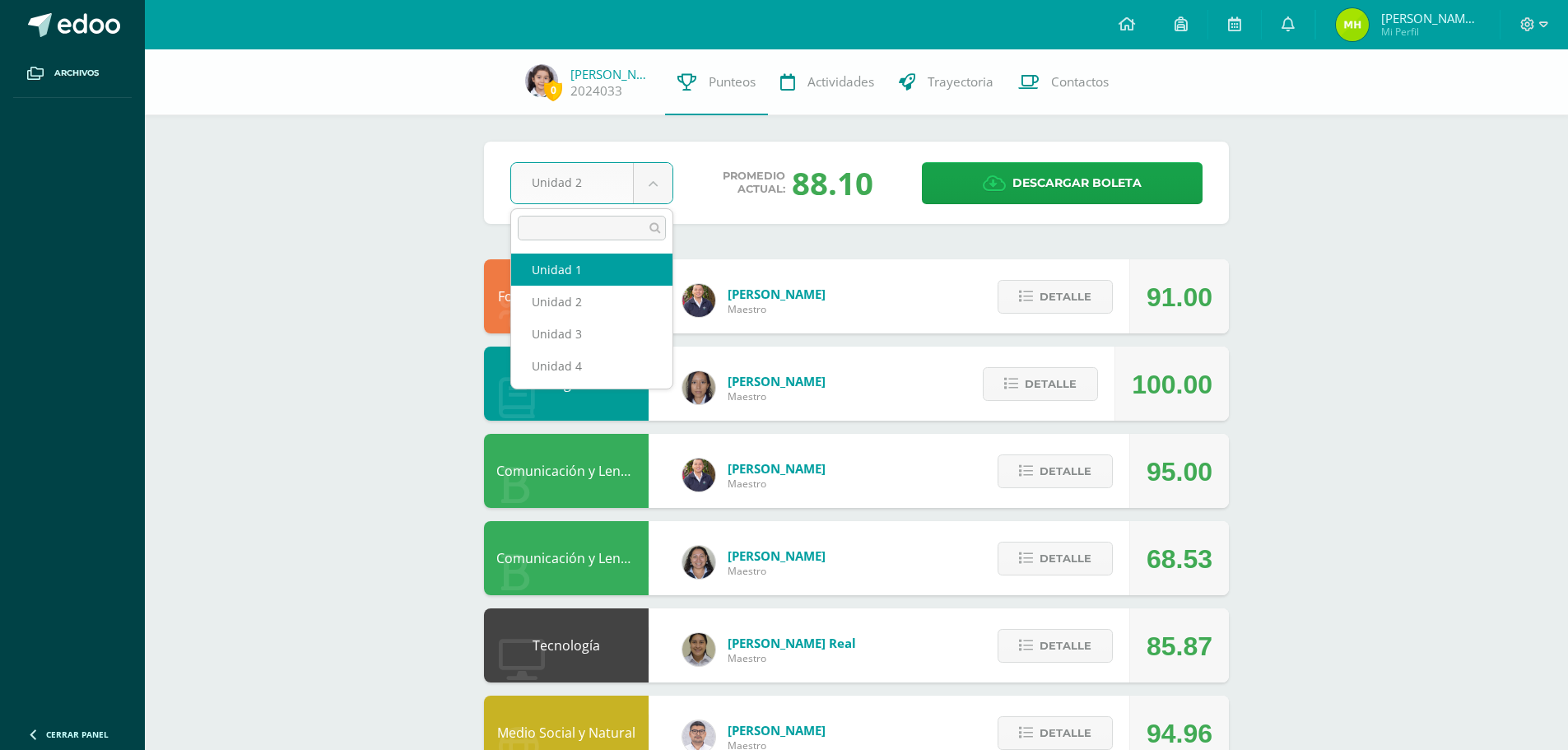 select on "Unidad 1" 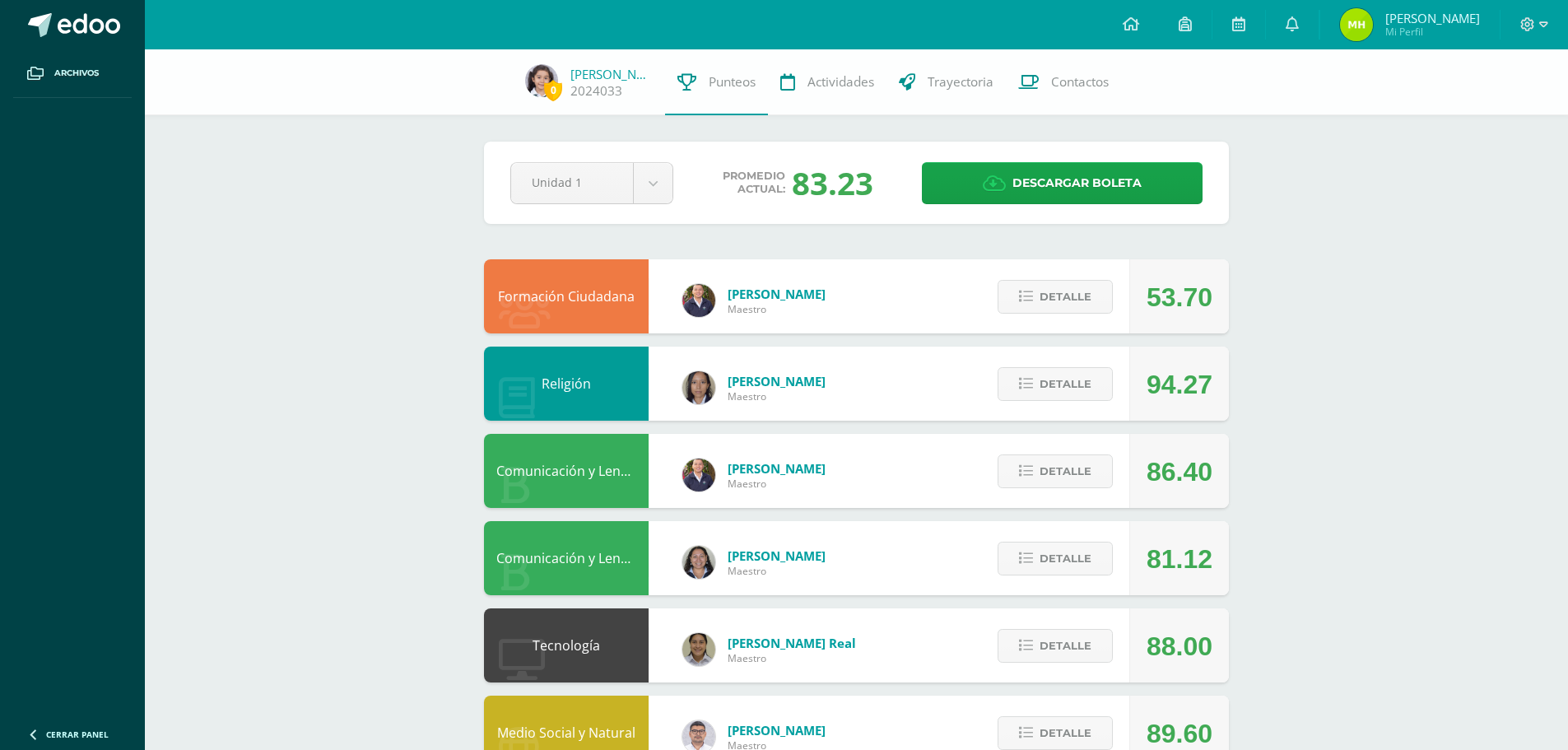 scroll, scrollTop: 0, scrollLeft: 0, axis: both 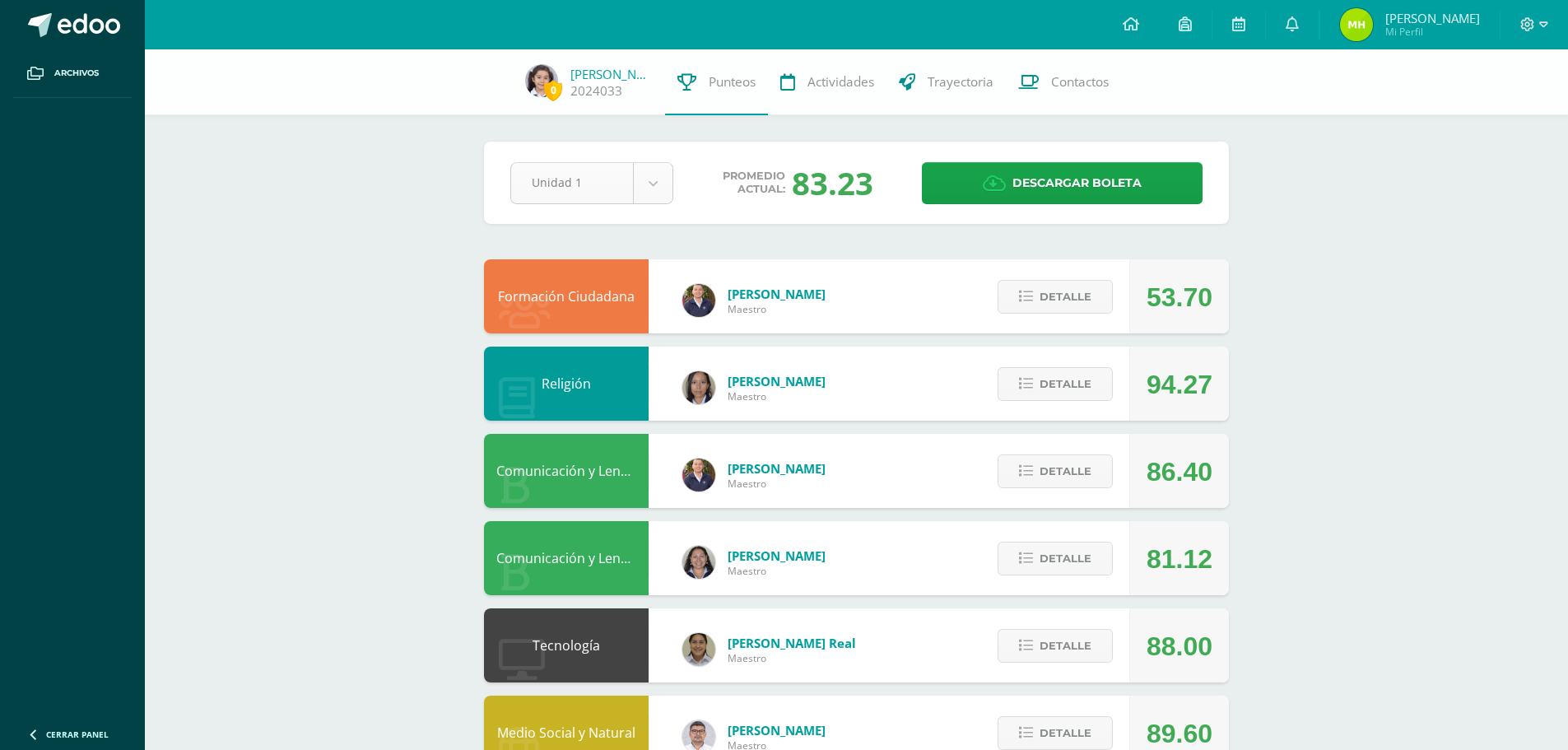 click on "Archivos Cerrar panel  Configuración
Cerrar sesión
[PERSON_NAME] [PERSON_NAME]
Mi Perfil Avisos
0
avisos sin leer
Avisos Colegio Monte  te envió un aviso
Matricula y cuotas 2026:
Estimados padres de familia:
Compartimos con circular con información de la Matrícula y cuotas 2026.
[PERSON_NAME] 14
Colegio Monte  te envió un aviso
Formación Complementaria:
Estimados padres de familia:
Les compartimos adjunto información importante de Formación Complementaria.
[PERSON_NAME] 10
Colegio Monte  te envió un aviso
Reanudamos clases:
Estimados padres de familia:
Compartimos con ustedes información adjunta.
[PERSON_NAME] 09
Colegio Monte  te envió un aviso
[PERSON_NAME][GEOGRAPHIC_DATA]" at bounding box center (784, 706) 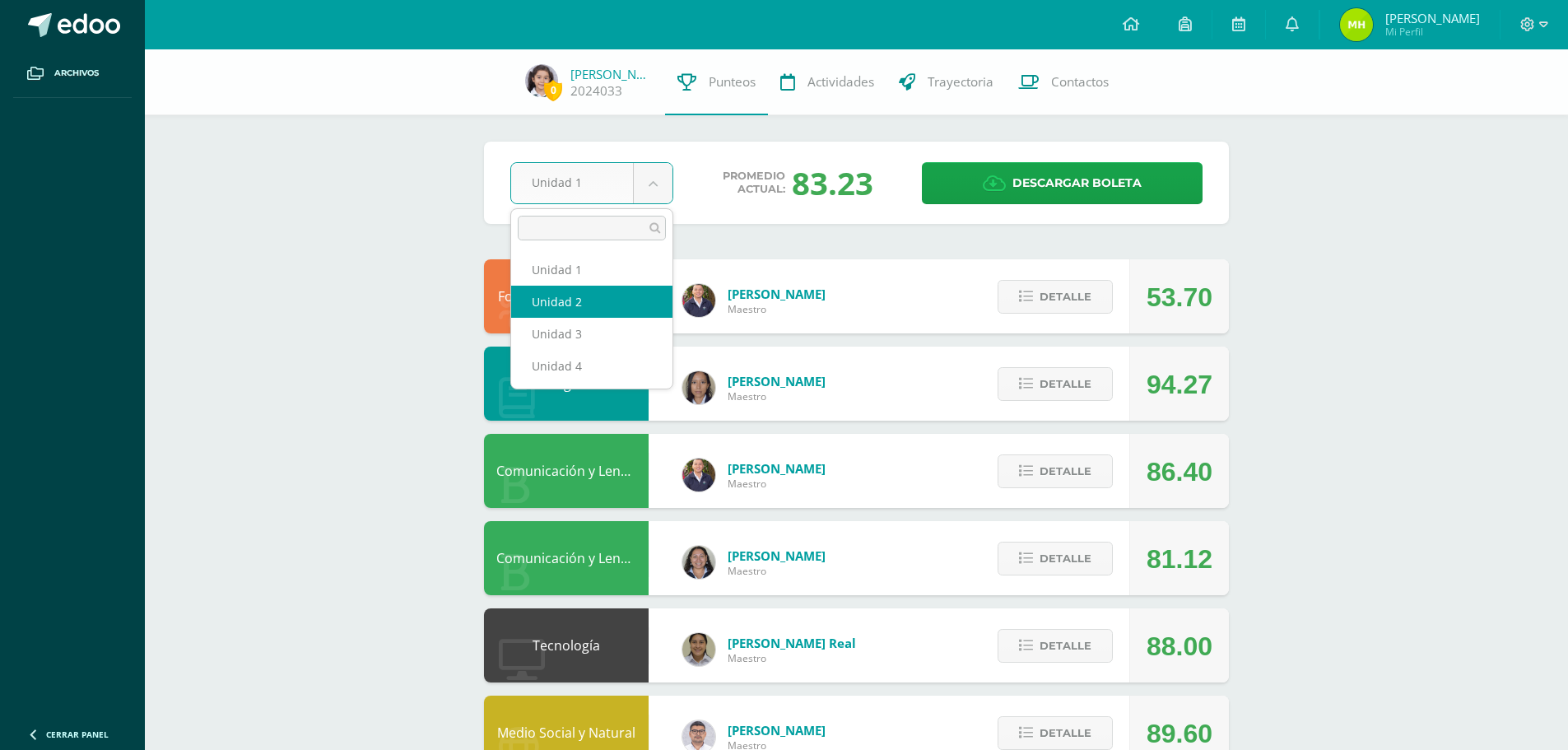 select on "Unidad 2" 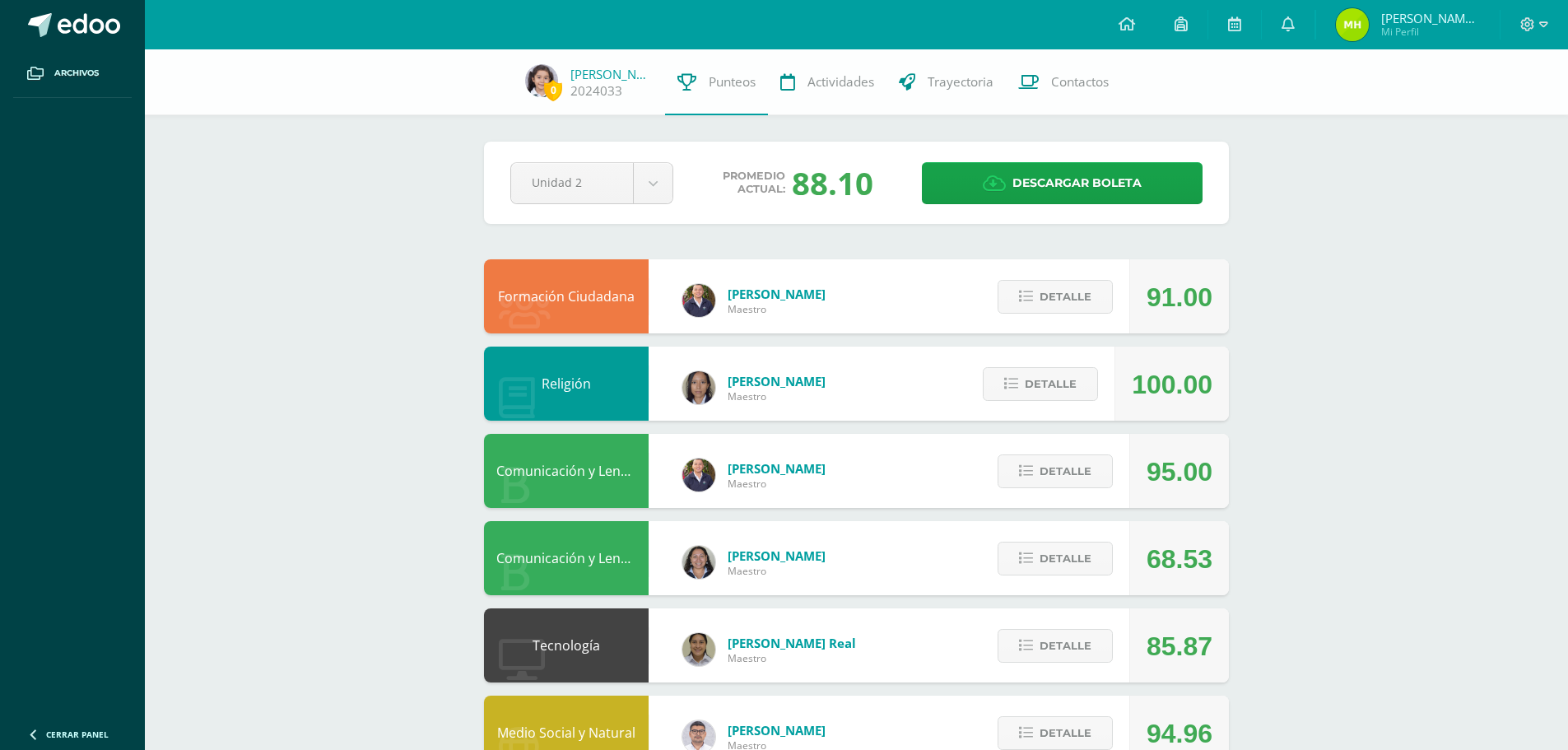 scroll, scrollTop: 0, scrollLeft: 0, axis: both 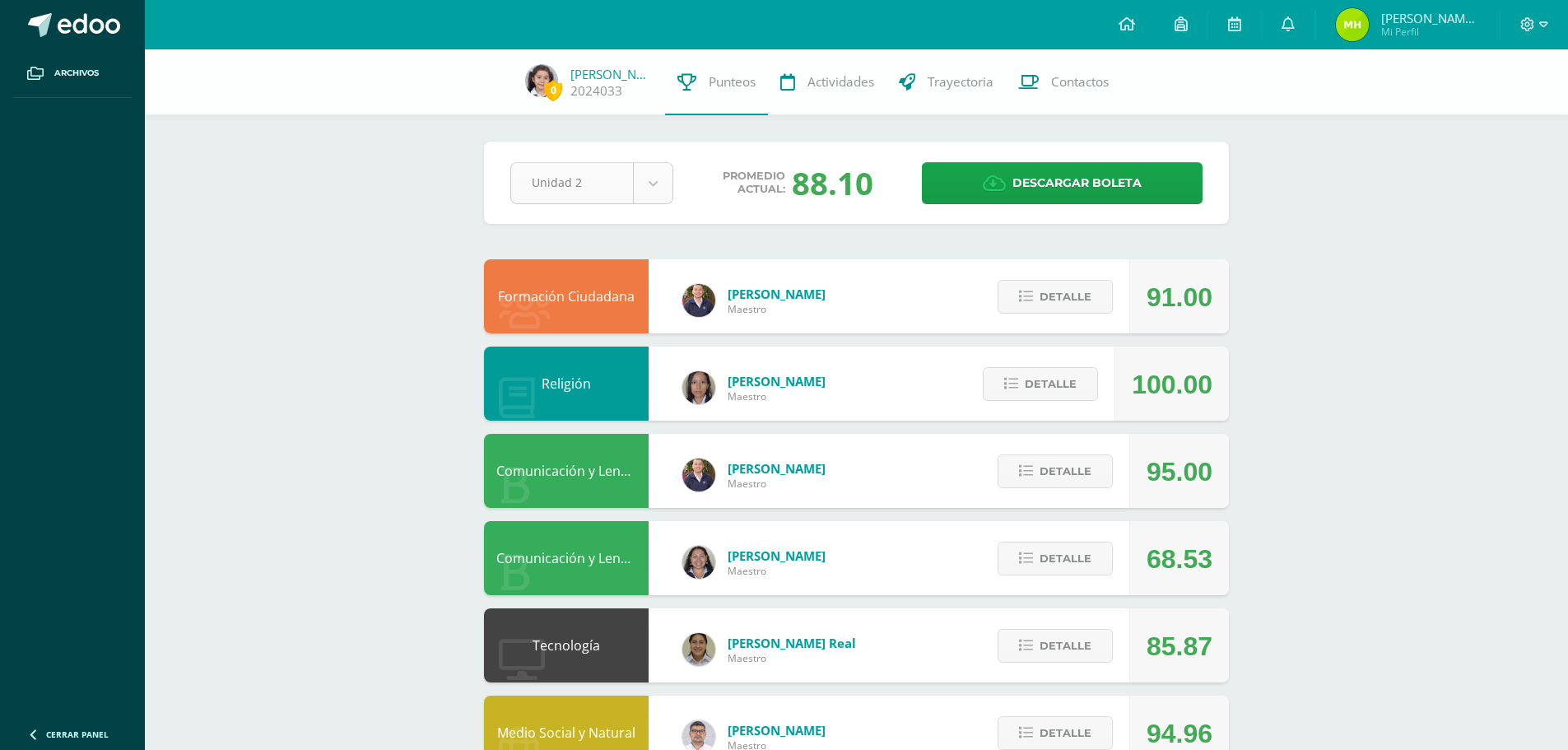 click on "Archivos Cerrar panel  Configuración
Cerrar sesión
[PERSON_NAME] [PERSON_NAME]
Mi Perfil Avisos
0
avisos sin leer
Avisos Colegio Monte  te envió un aviso
Matricula y cuotas 2026:
Estimados padres de familia:
Compartimos con circular con información de la Matrícula y cuotas 2026.
[PERSON_NAME] 14
Colegio Monte  te envió un aviso
Formación Complementaria:
Estimados padres de familia:
Les compartimos adjunto información importante de Formación Complementaria.
[PERSON_NAME] 10
Colegio Monte  te envió un aviso
Reanudamos clases:
Estimados padres de familia:
Compartimos con ustedes información adjunta.
[PERSON_NAME] 09
Colegio Monte  te envió un aviso
[PERSON_NAME][GEOGRAPHIC_DATA]" at bounding box center [784, 706] 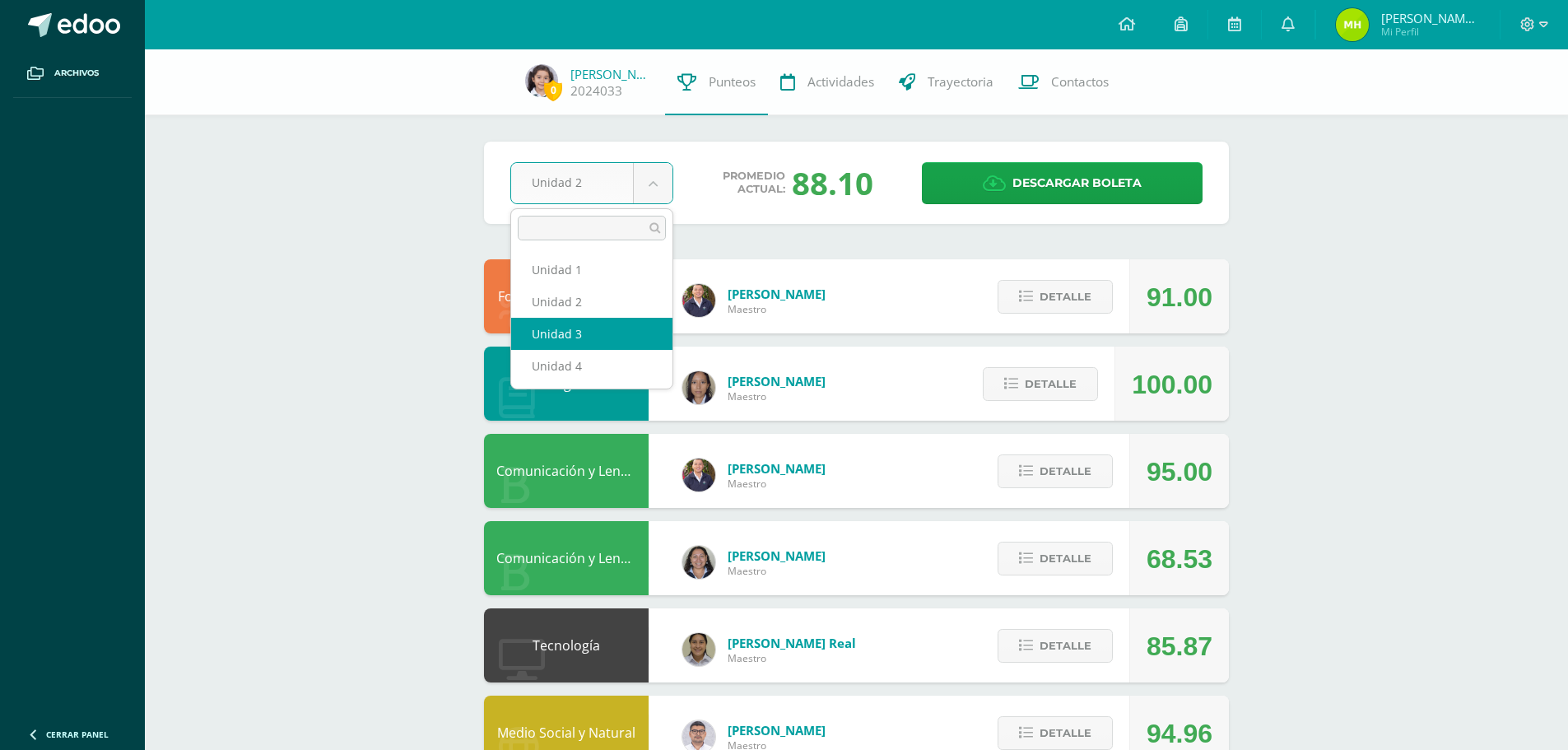 select on "Unidad 3" 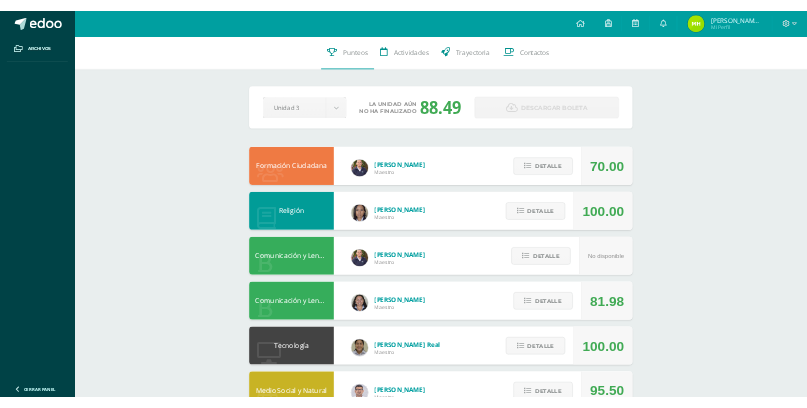 scroll, scrollTop: 0, scrollLeft: 0, axis: both 